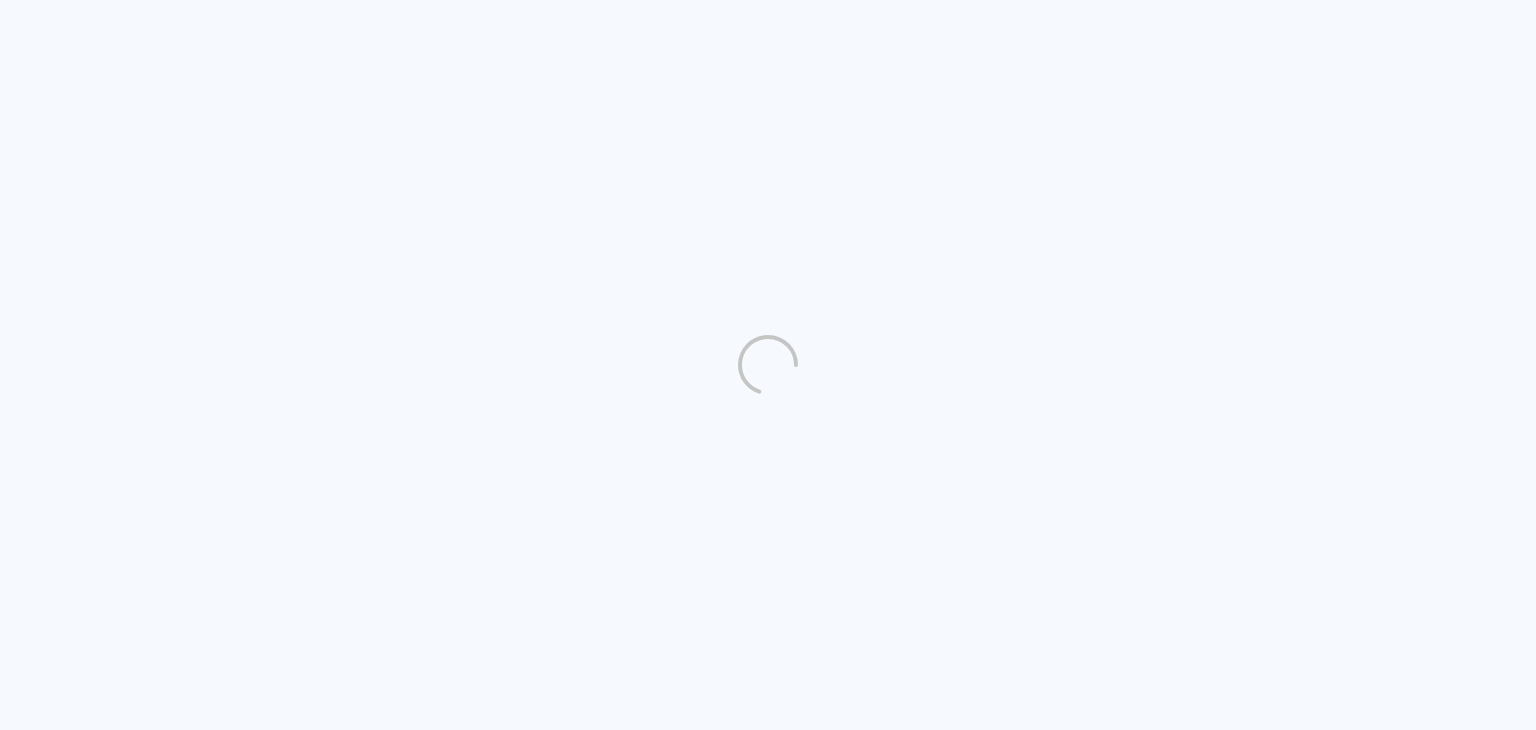 scroll, scrollTop: 0, scrollLeft: 0, axis: both 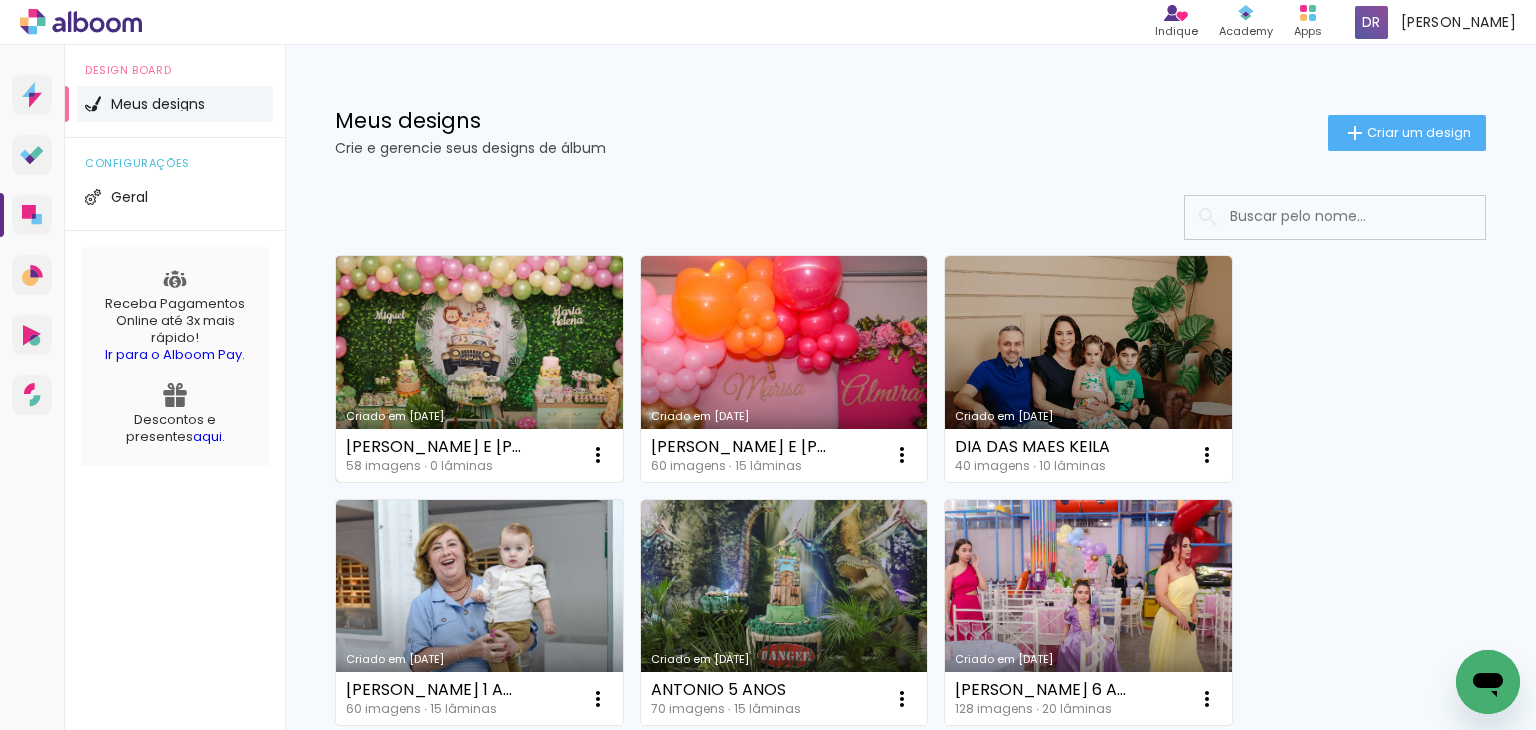 click on "Criado em [DATE]" at bounding box center [479, 369] 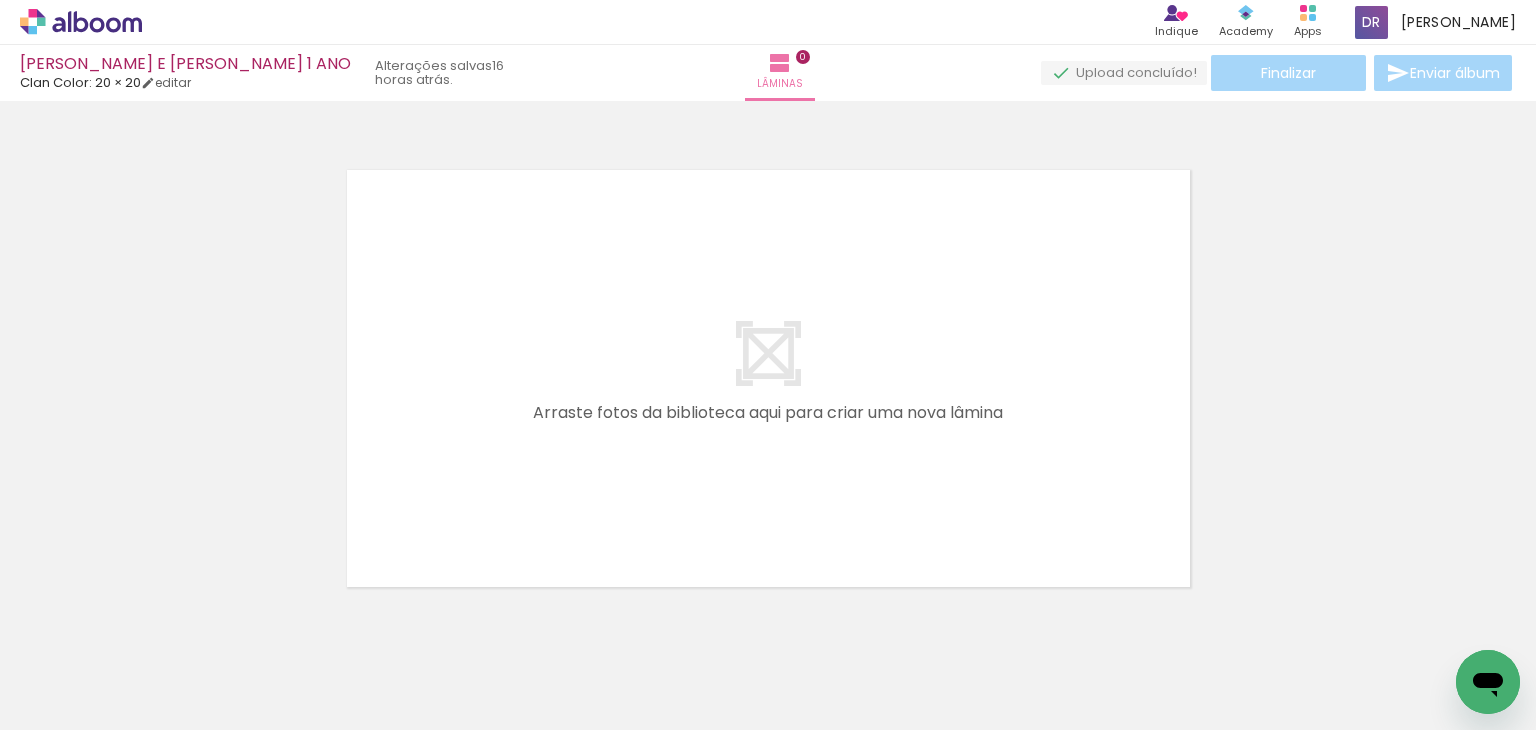 scroll, scrollTop: 0, scrollLeft: 5129, axis: horizontal 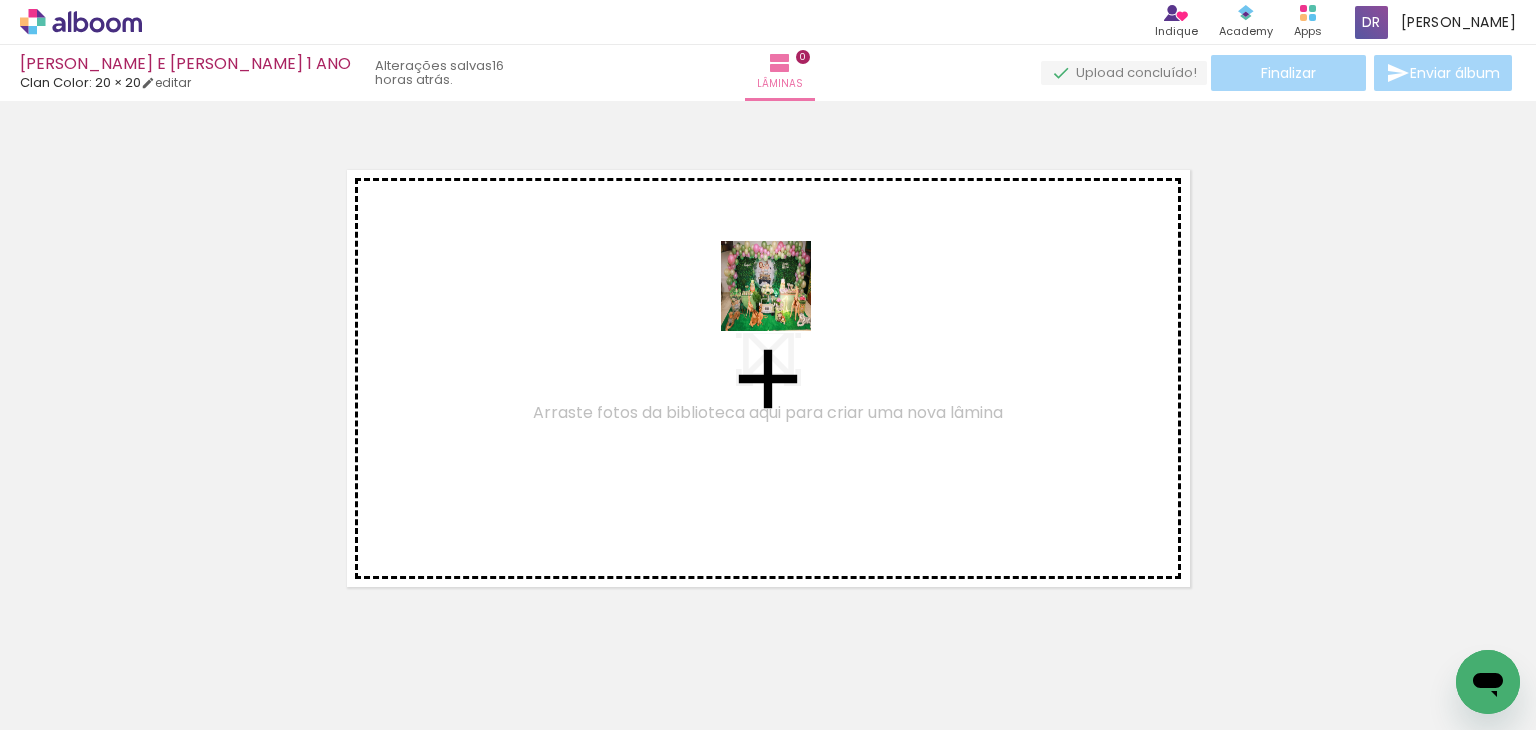 drag, startPoint x: 1343, startPoint y: 677, endPoint x: 776, endPoint y: 295, distance: 683.6761 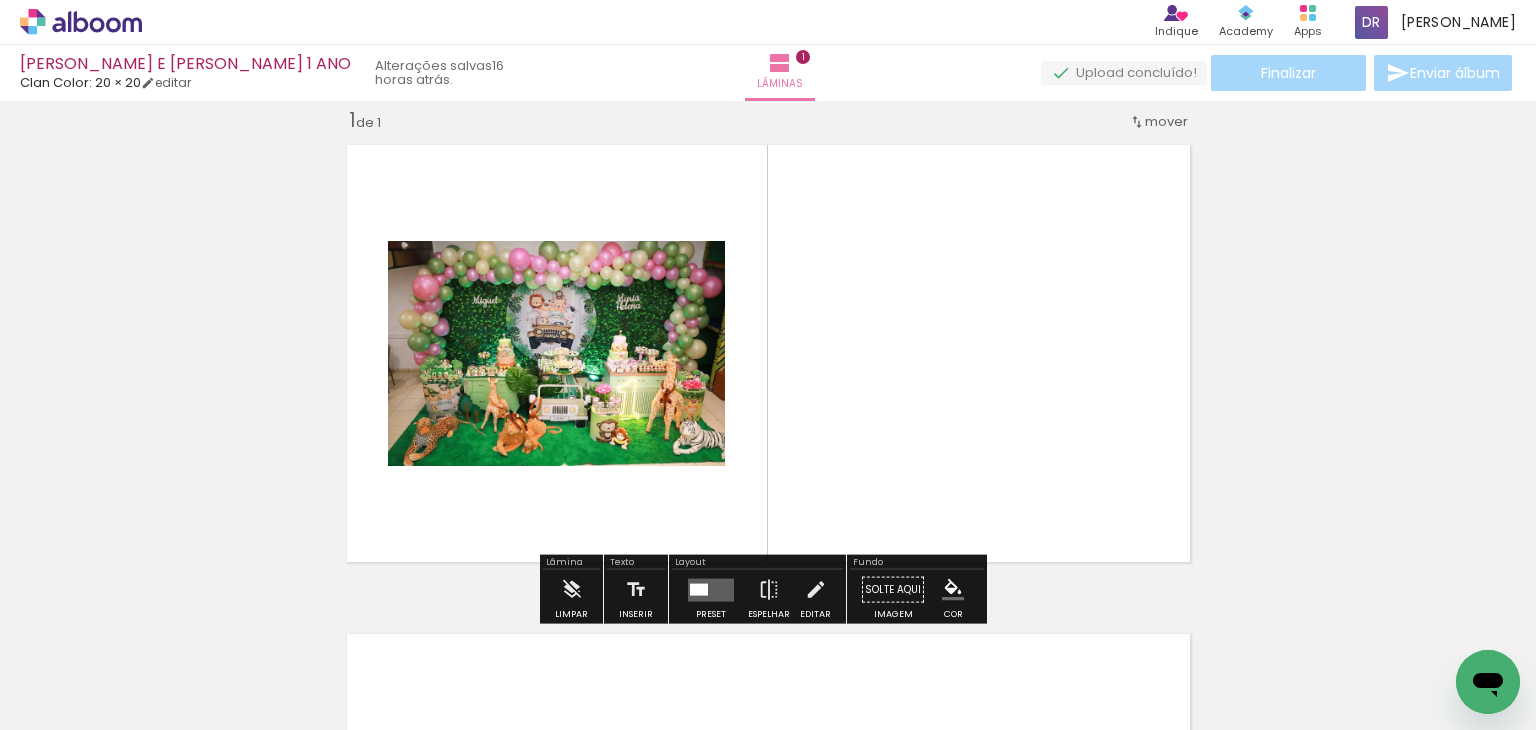 scroll, scrollTop: 25, scrollLeft: 0, axis: vertical 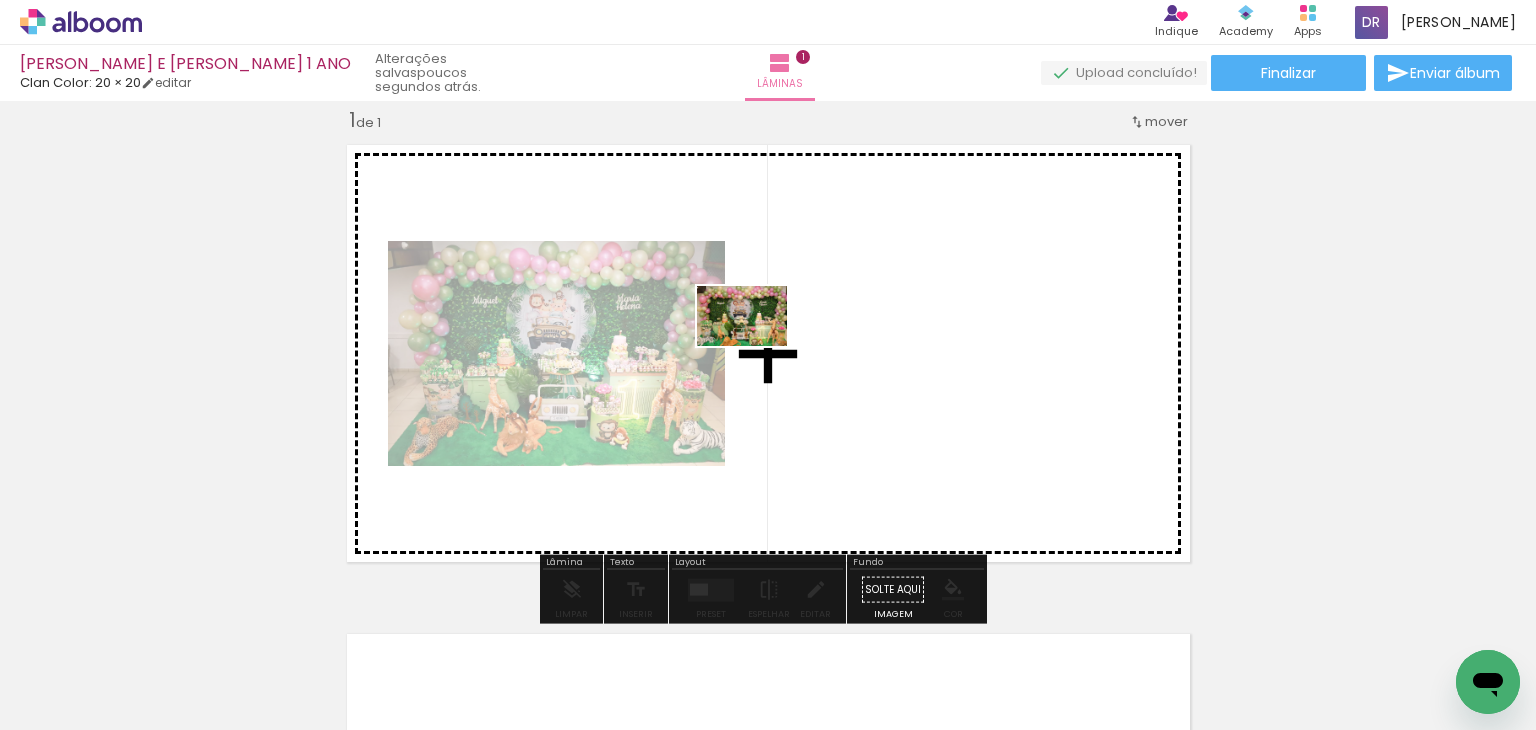 drag, startPoint x: 178, startPoint y: 649, endPoint x: 768, endPoint y: 342, distance: 665.0932 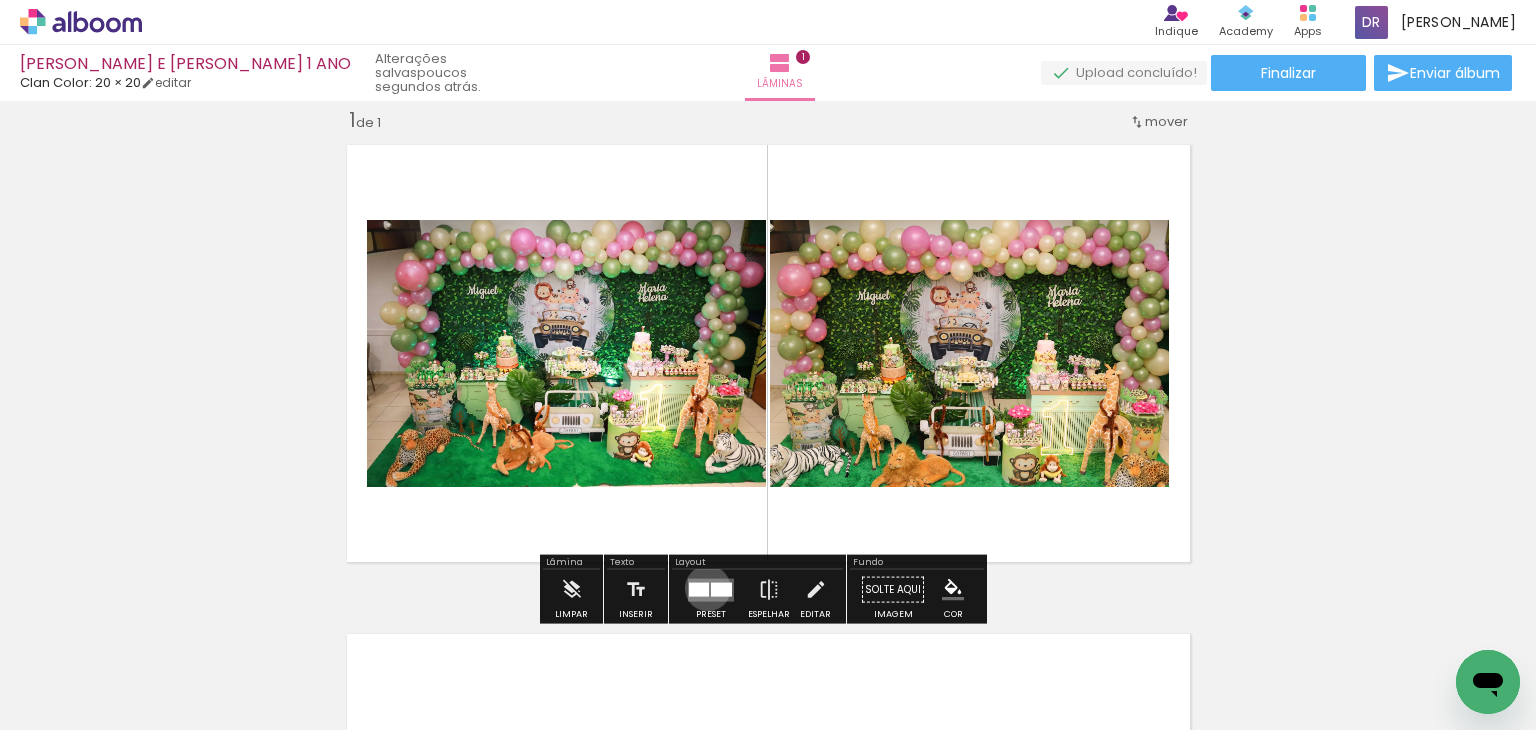 click at bounding box center [699, 589] 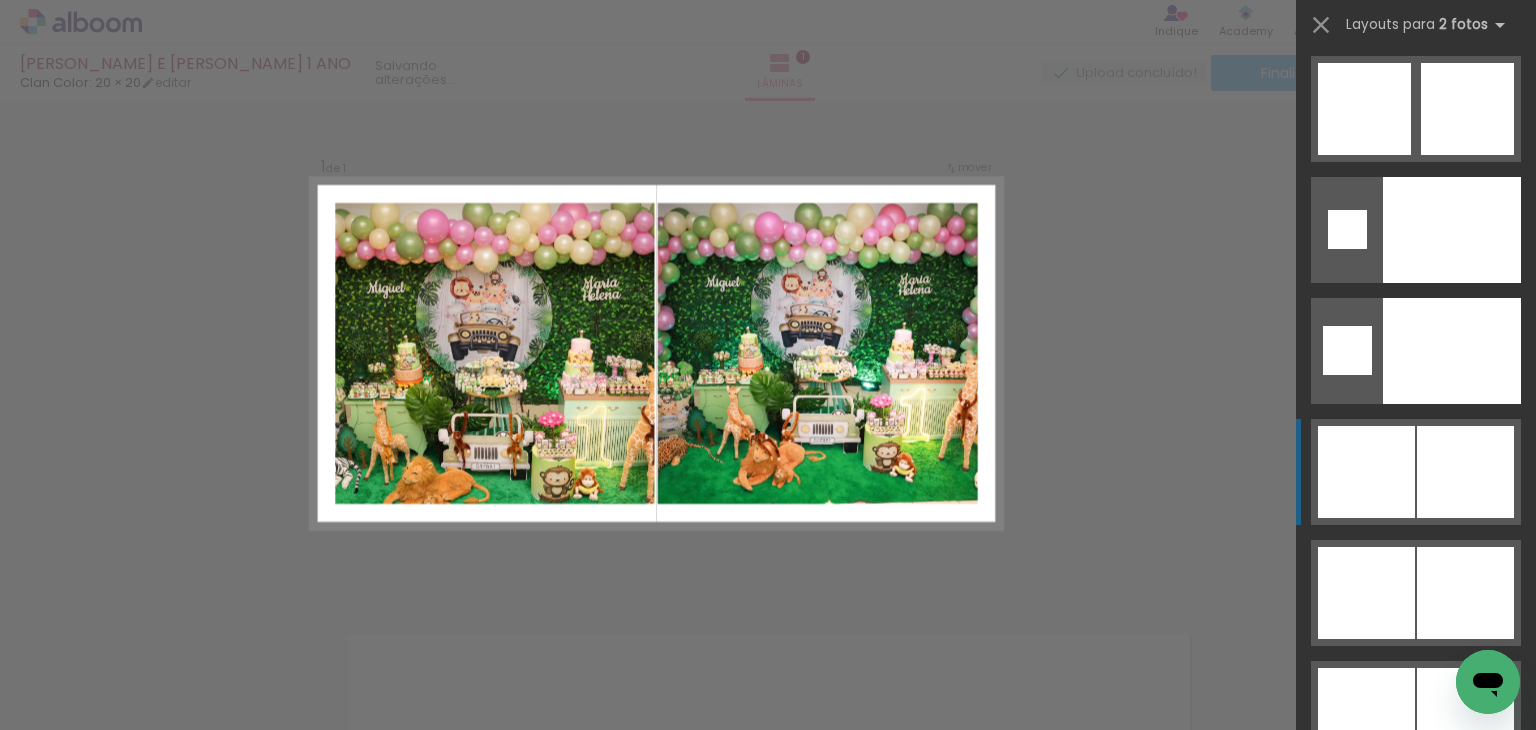 scroll, scrollTop: 8000, scrollLeft: 0, axis: vertical 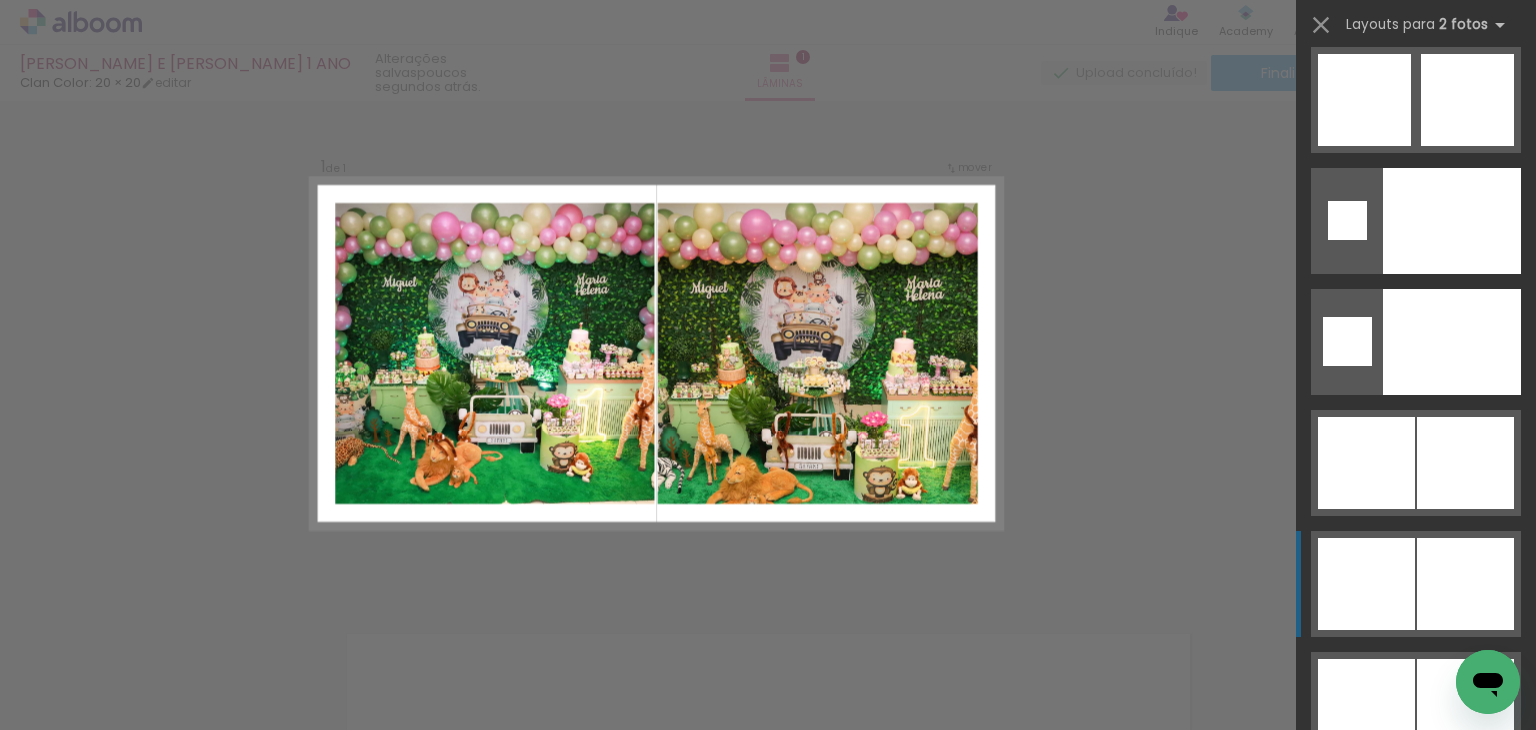 click at bounding box center [1464, -17887] 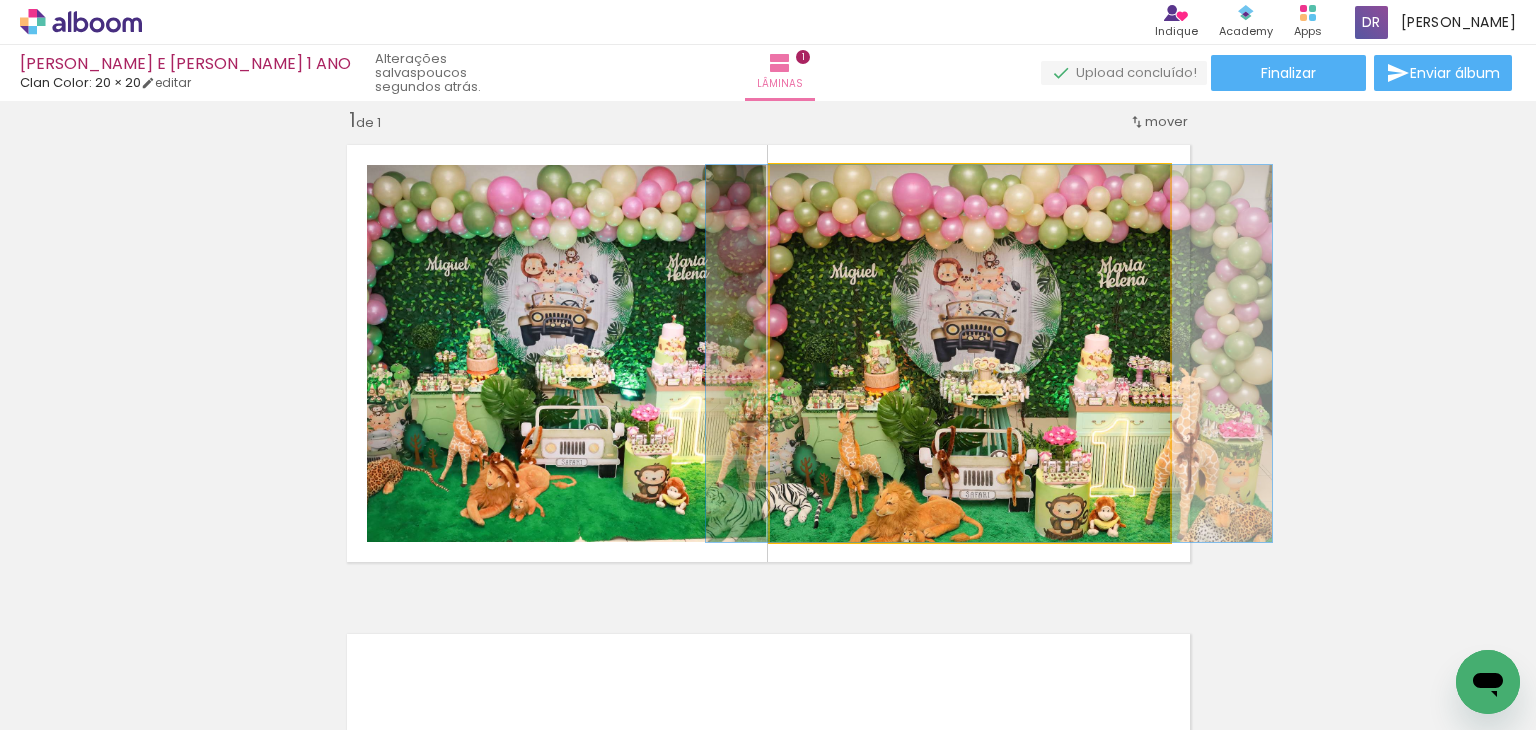 drag, startPoint x: 1032, startPoint y: 426, endPoint x: 1051, endPoint y: 433, distance: 20.248457 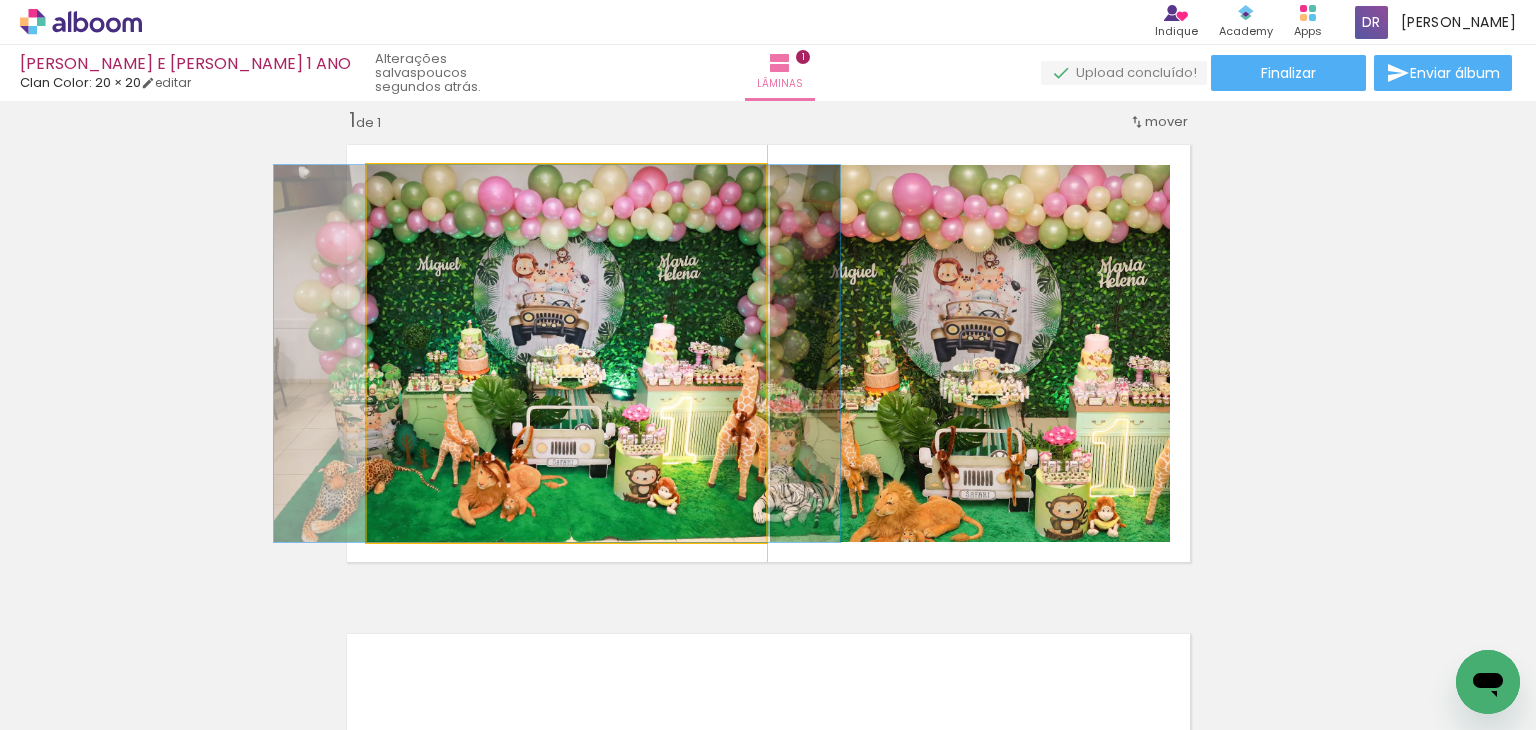 drag, startPoint x: 584, startPoint y: 440, endPoint x: 575, endPoint y: 454, distance: 16.643316 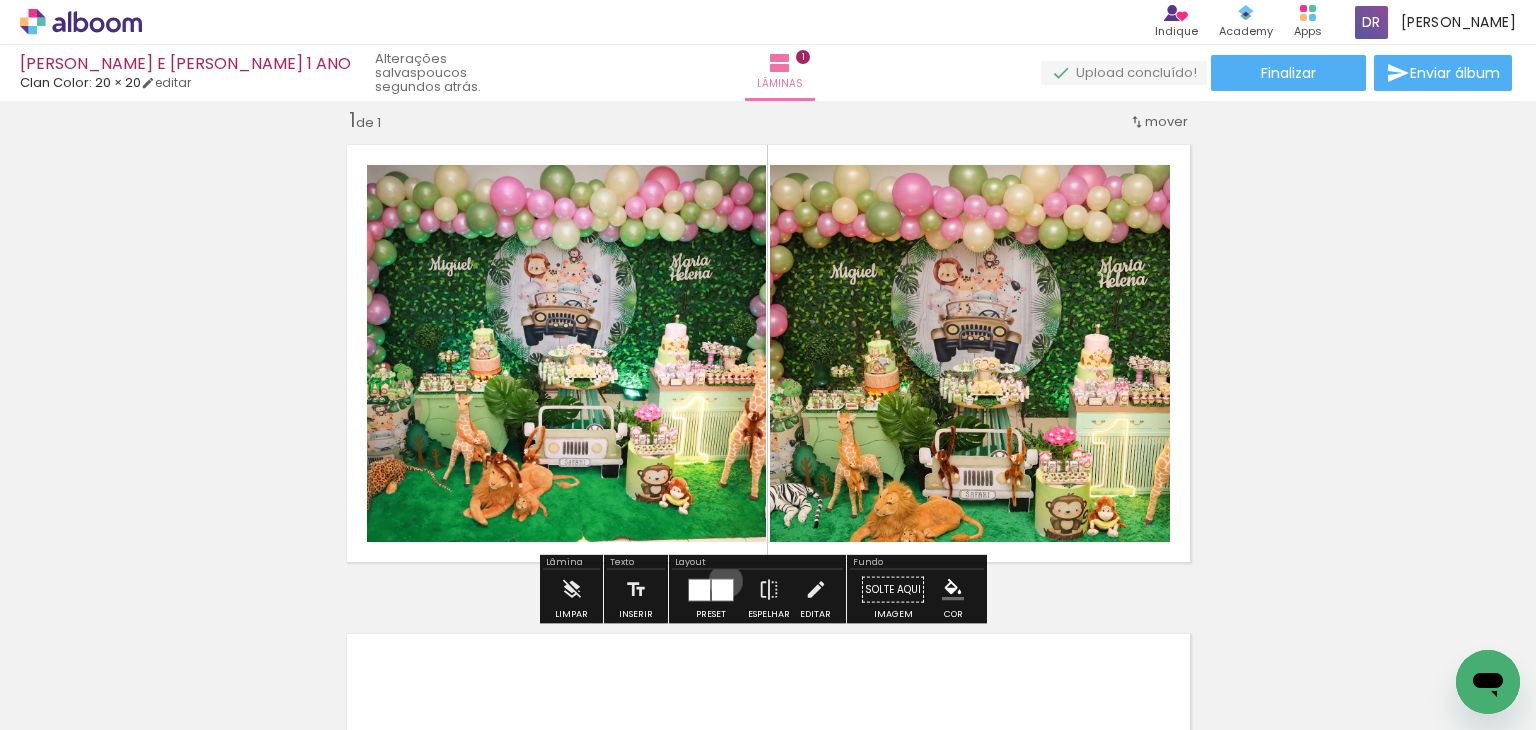 drag, startPoint x: 721, startPoint y: 580, endPoint x: 746, endPoint y: 565, distance: 29.15476 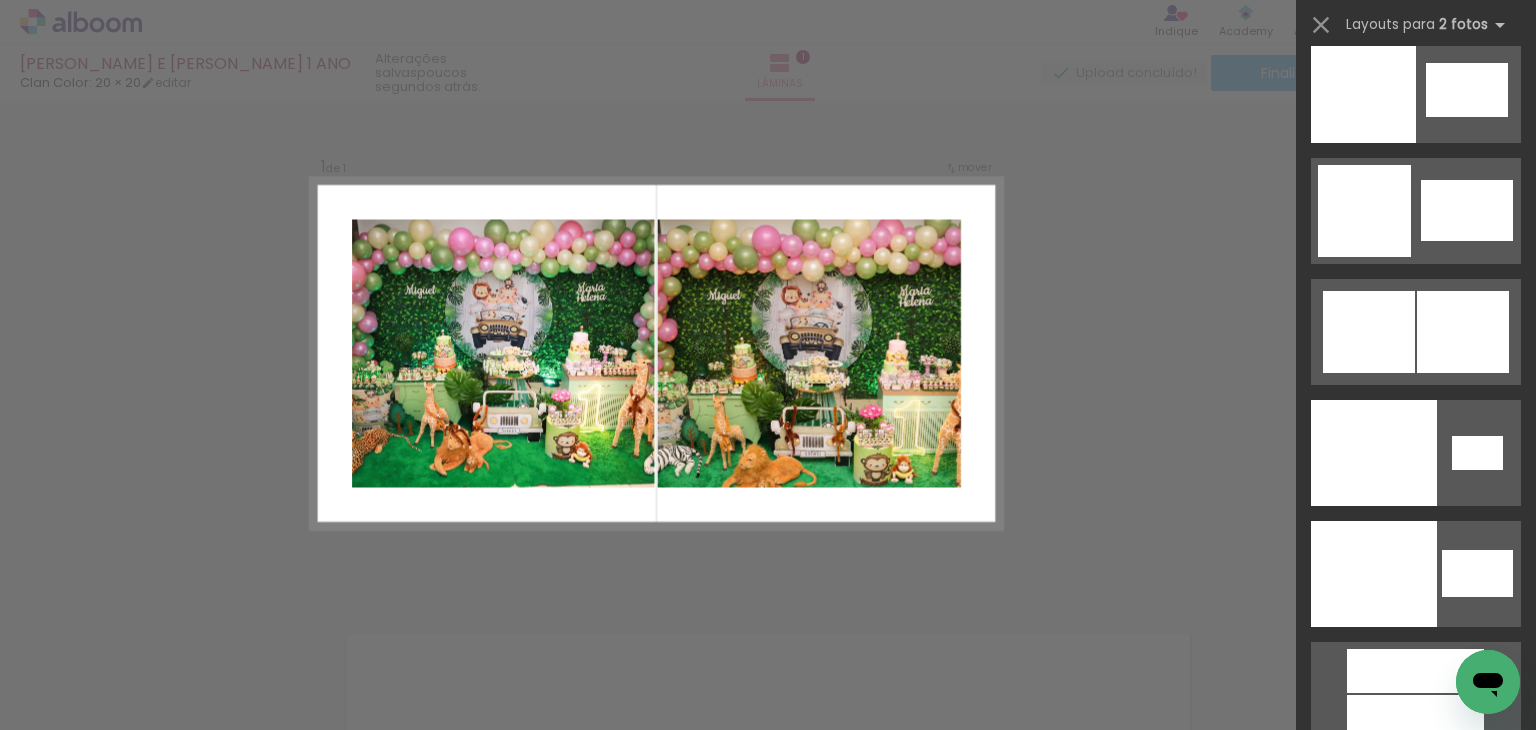 scroll, scrollTop: 10811, scrollLeft: 0, axis: vertical 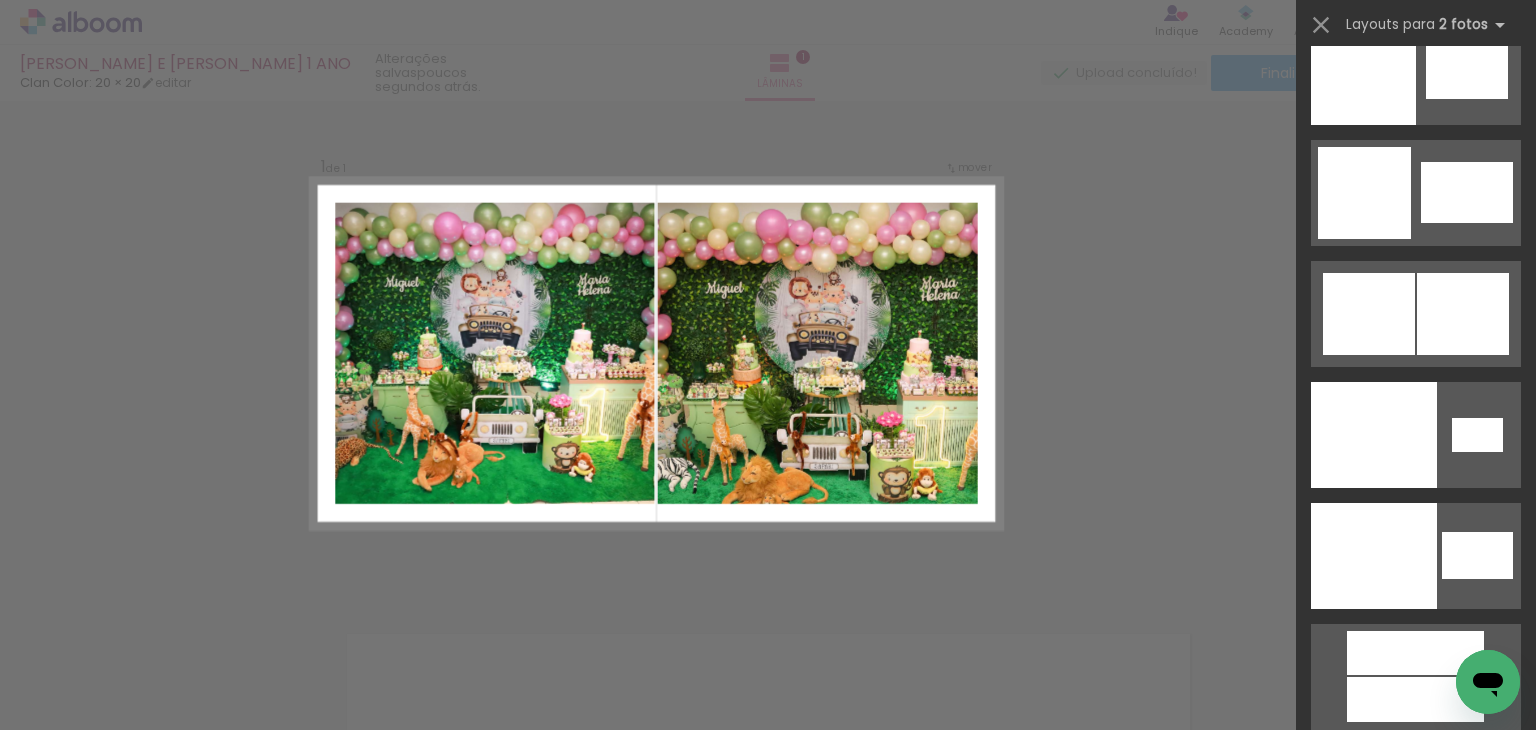click at bounding box center [1416, 306] 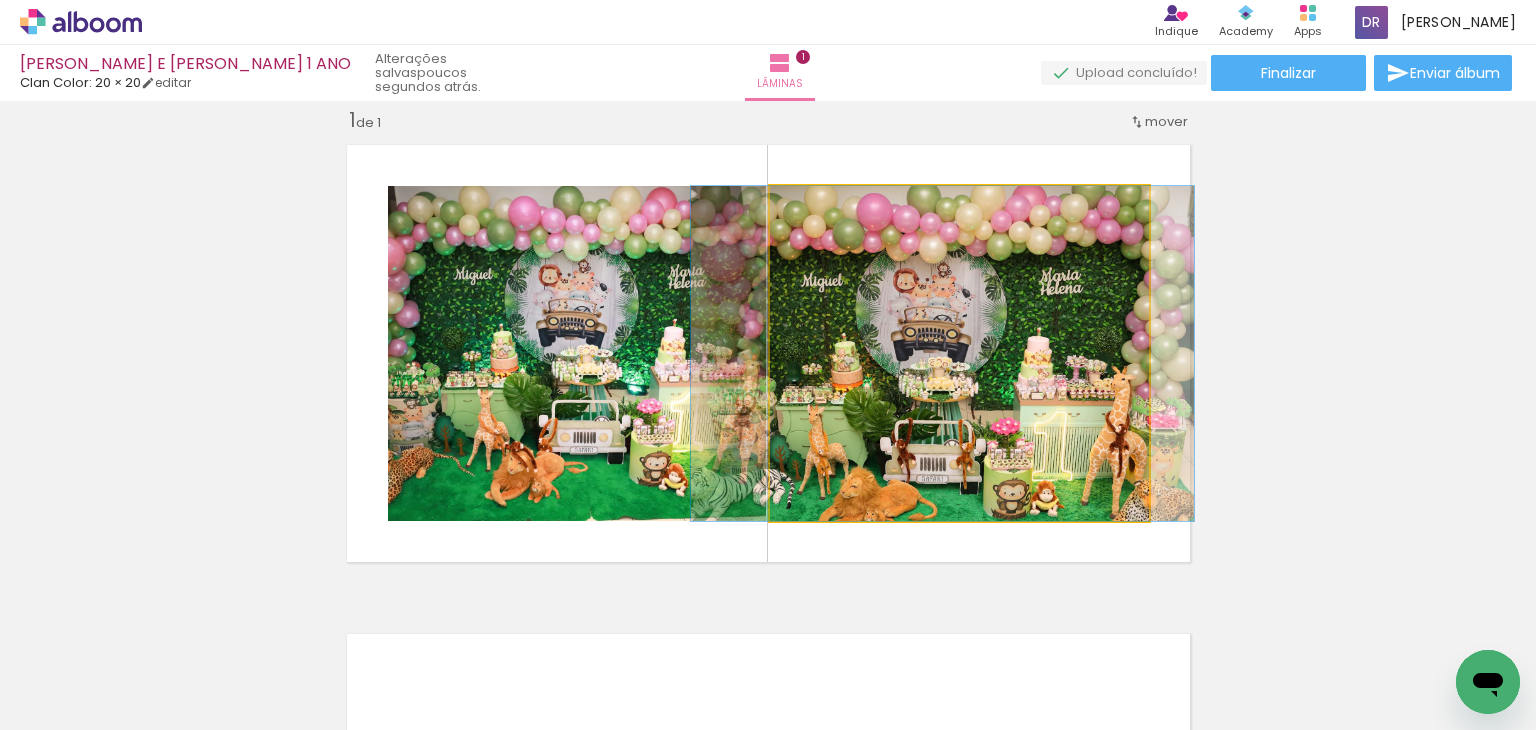 drag, startPoint x: 874, startPoint y: 365, endPoint x: 844, endPoint y: 364, distance: 30.016663 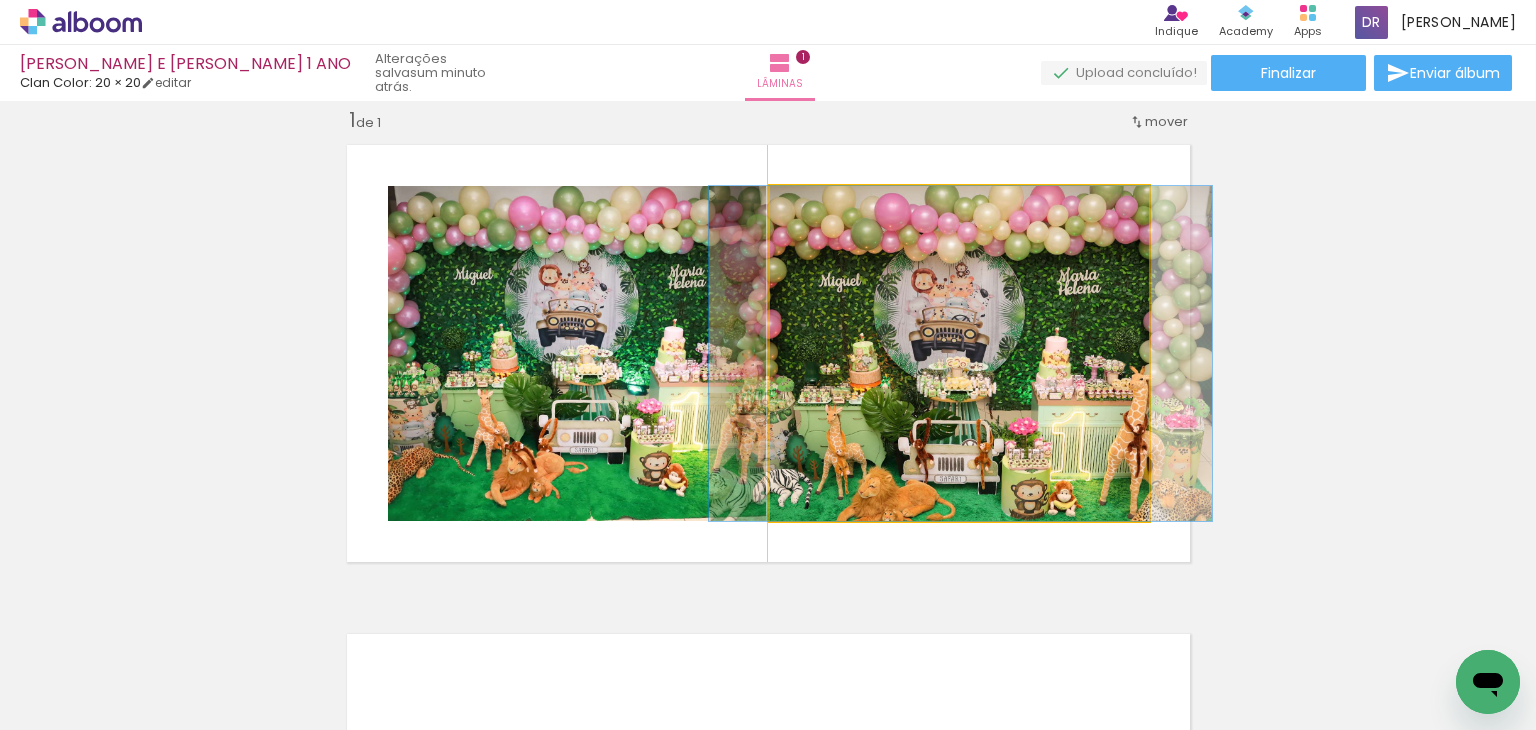 drag, startPoint x: 911, startPoint y: 393, endPoint x: 930, endPoint y: 395, distance: 19.104973 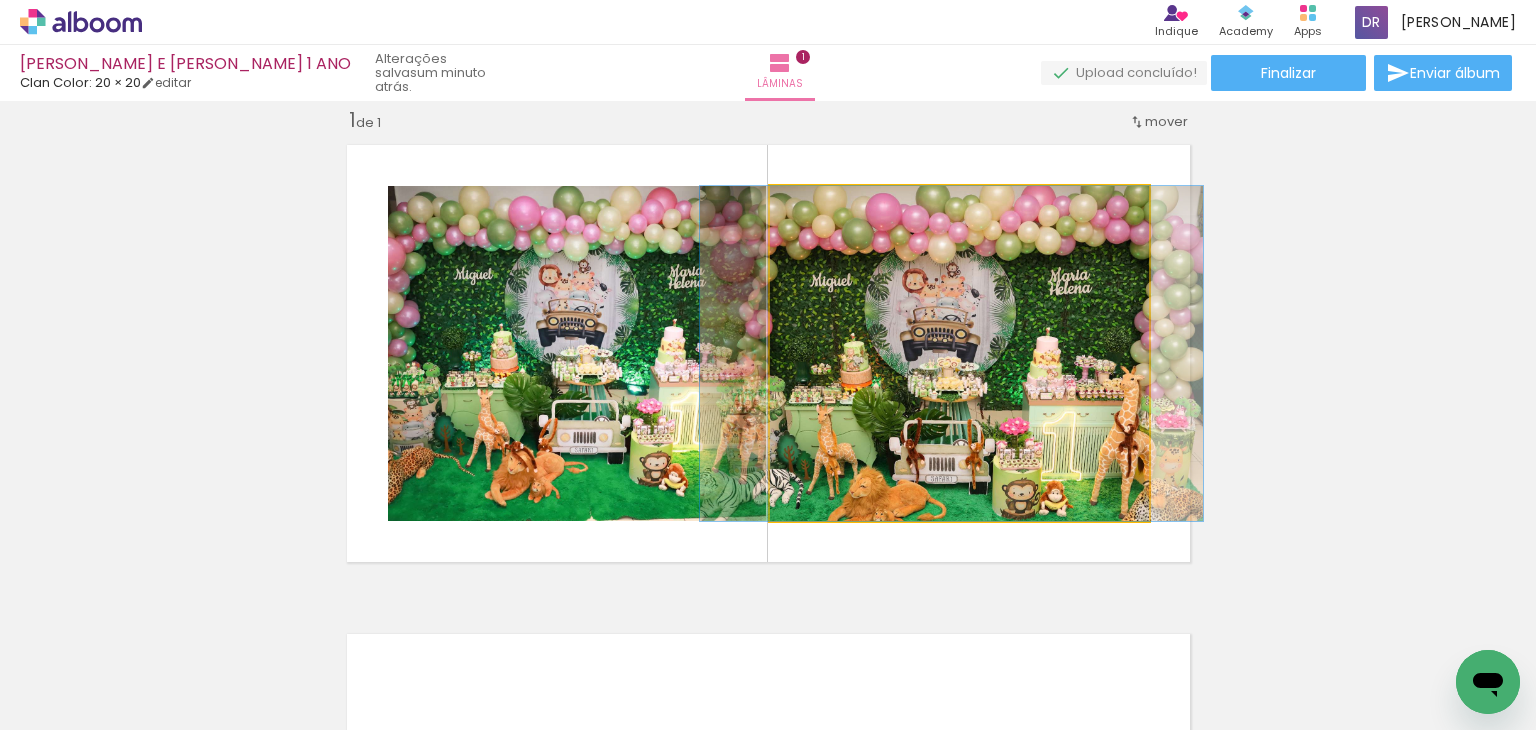 drag, startPoint x: 836, startPoint y: 417, endPoint x: 822, endPoint y: 429, distance: 18.439089 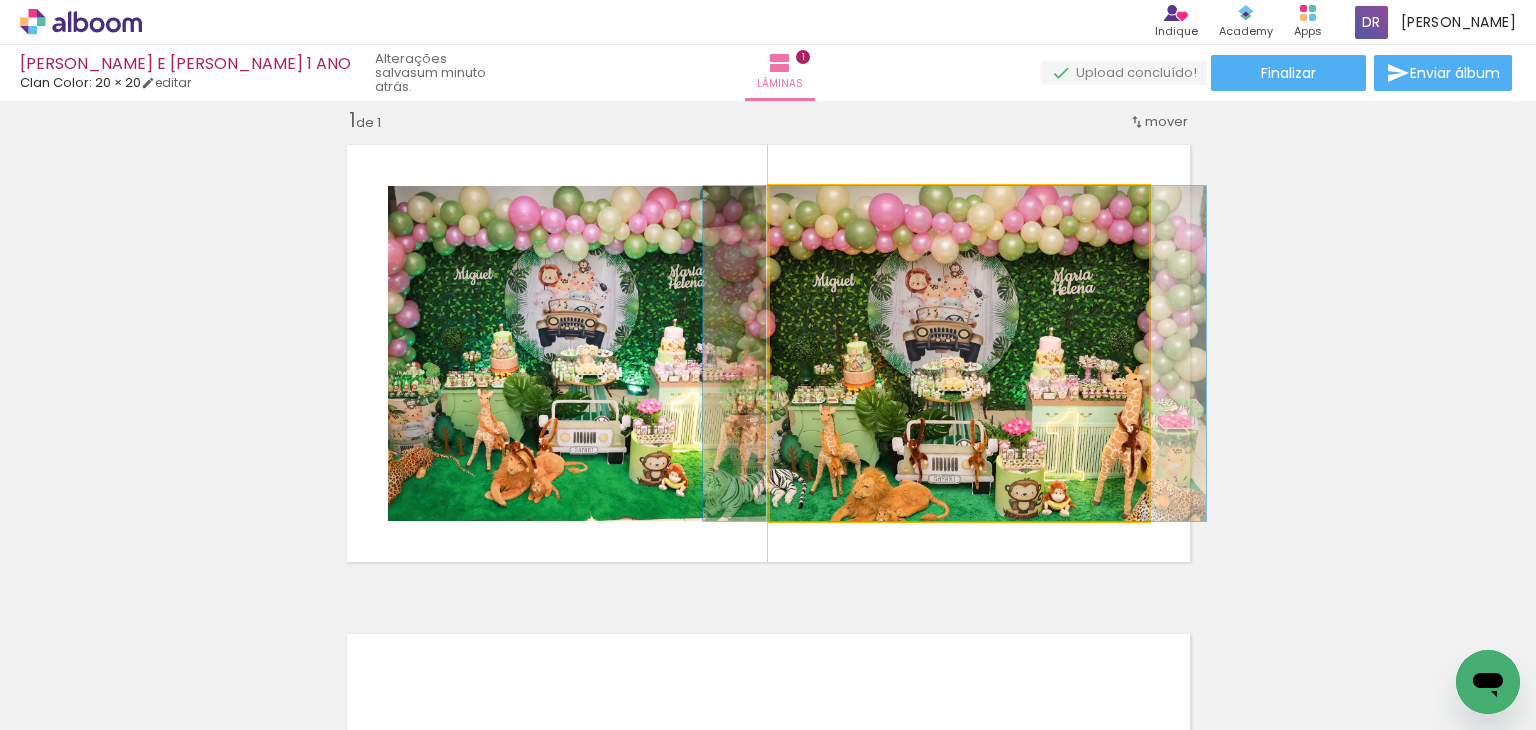 drag, startPoint x: 848, startPoint y: 451, endPoint x: 851, endPoint y: 436, distance: 15.297058 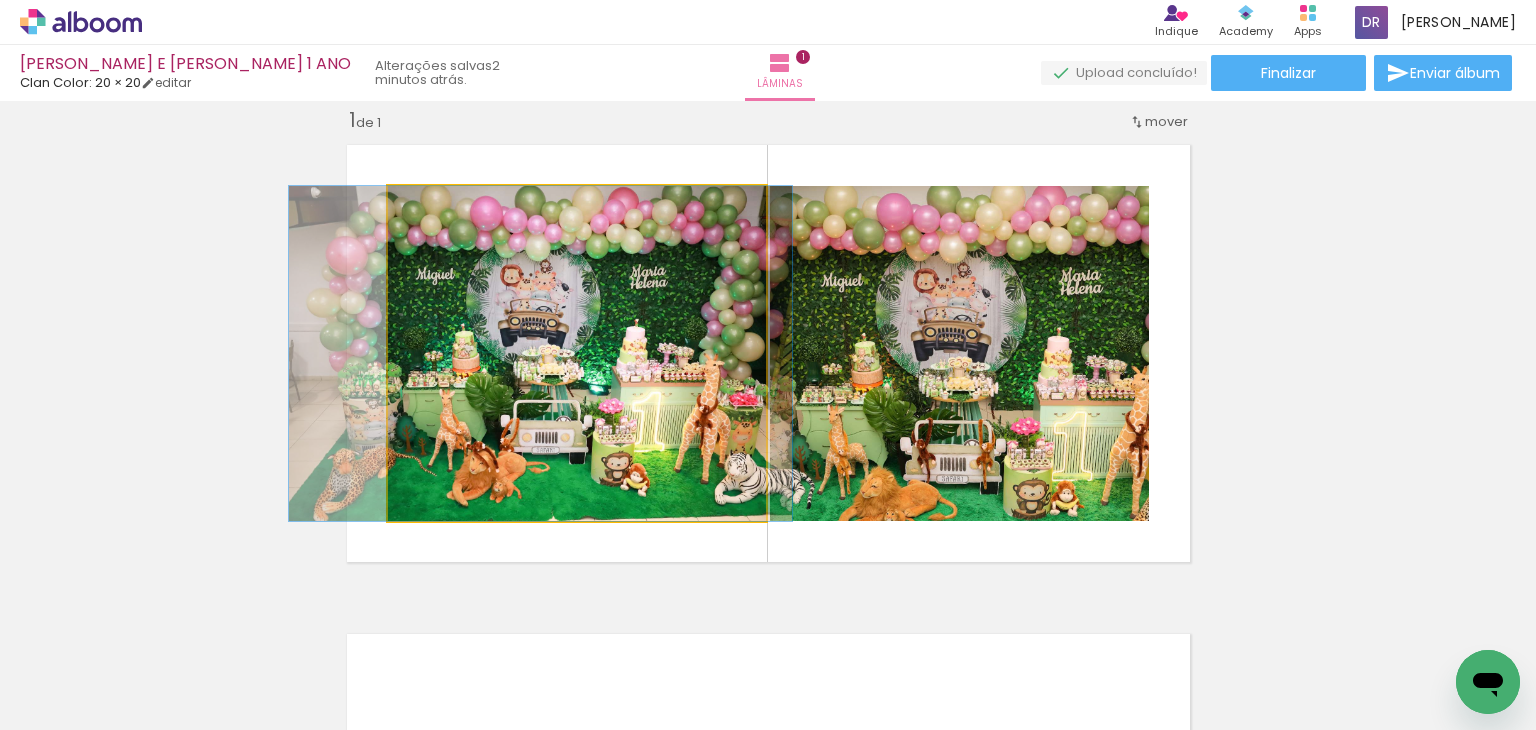 drag, startPoint x: 671, startPoint y: 413, endPoint x: 638, endPoint y: 416, distance: 33.13608 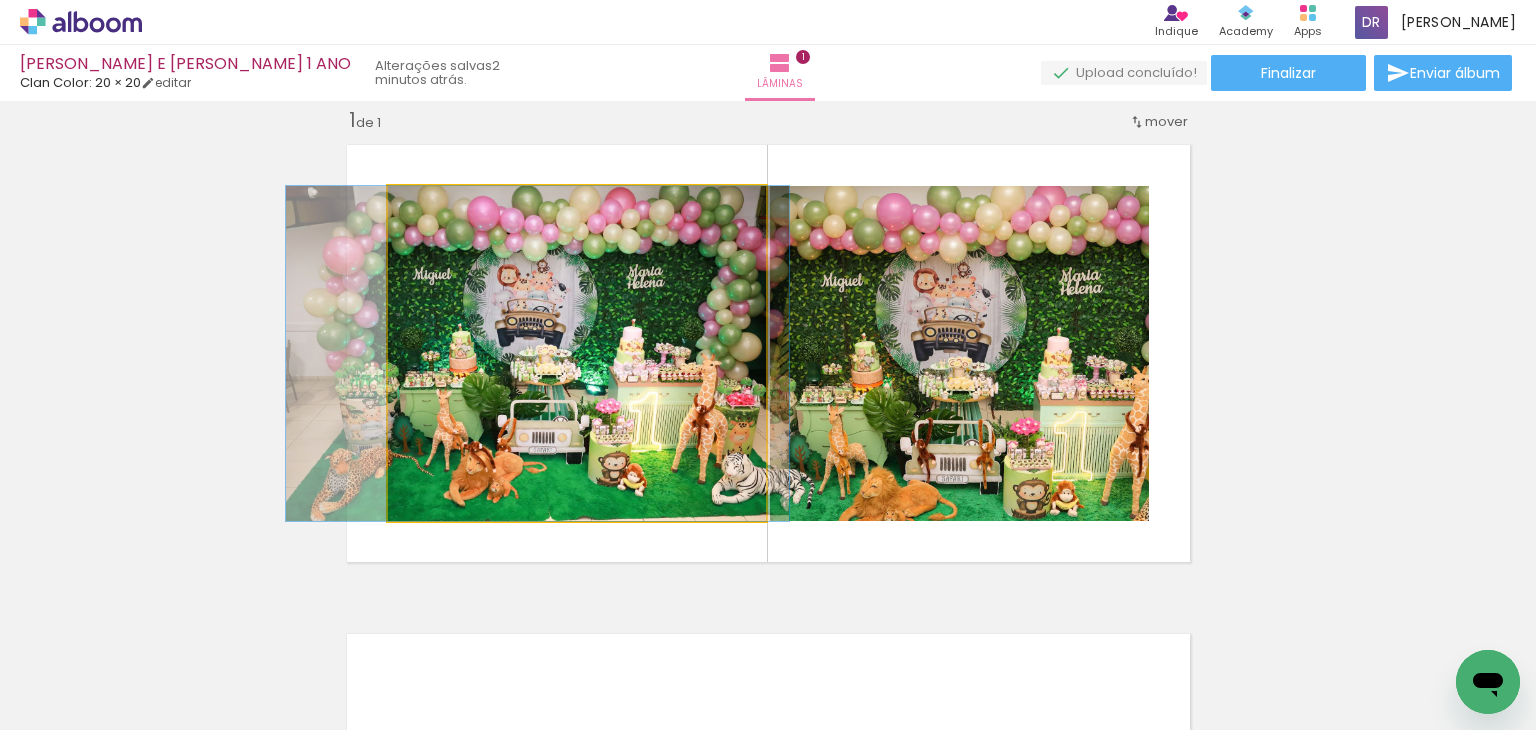 drag, startPoint x: 650, startPoint y: 422, endPoint x: 647, endPoint y: 400, distance: 22.203604 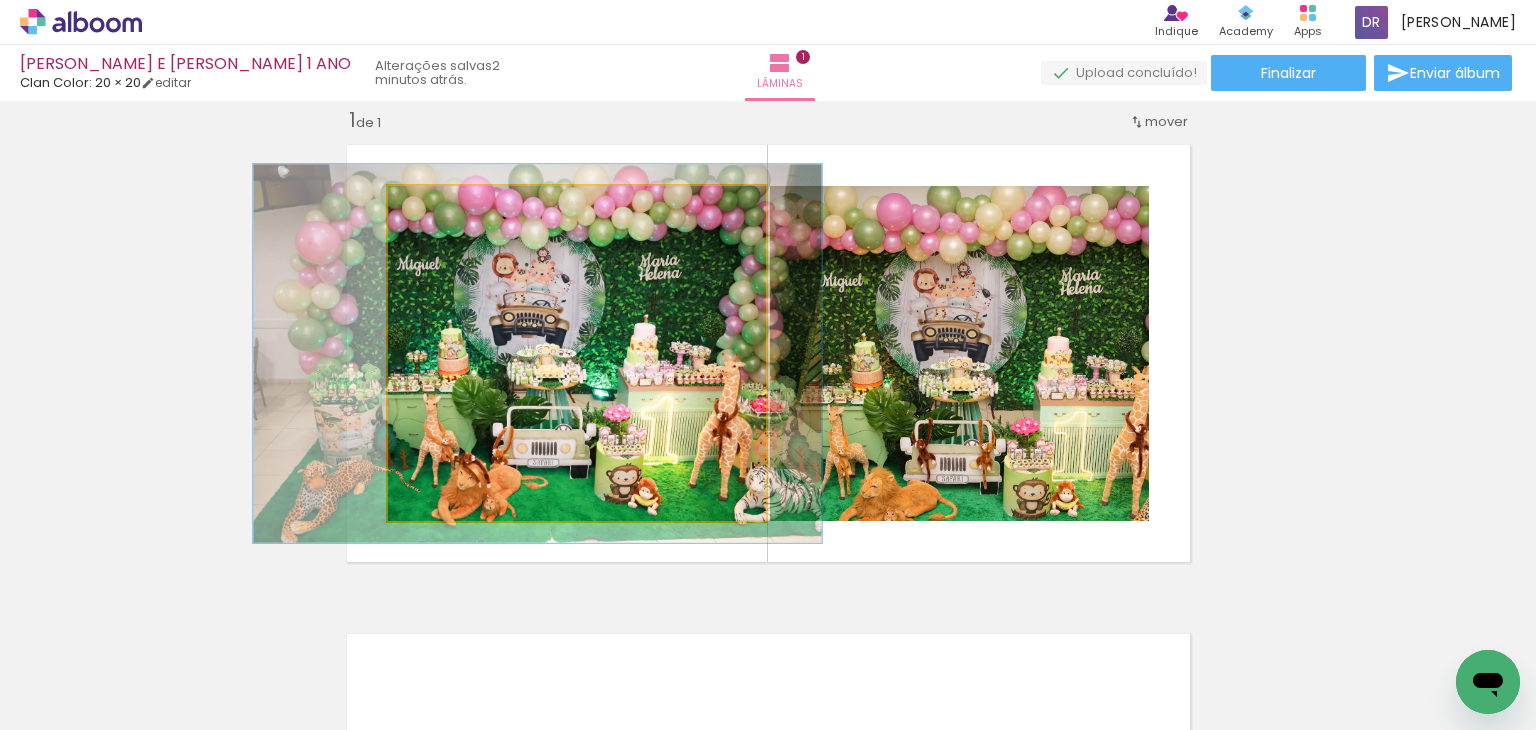 click at bounding box center [443, 207] 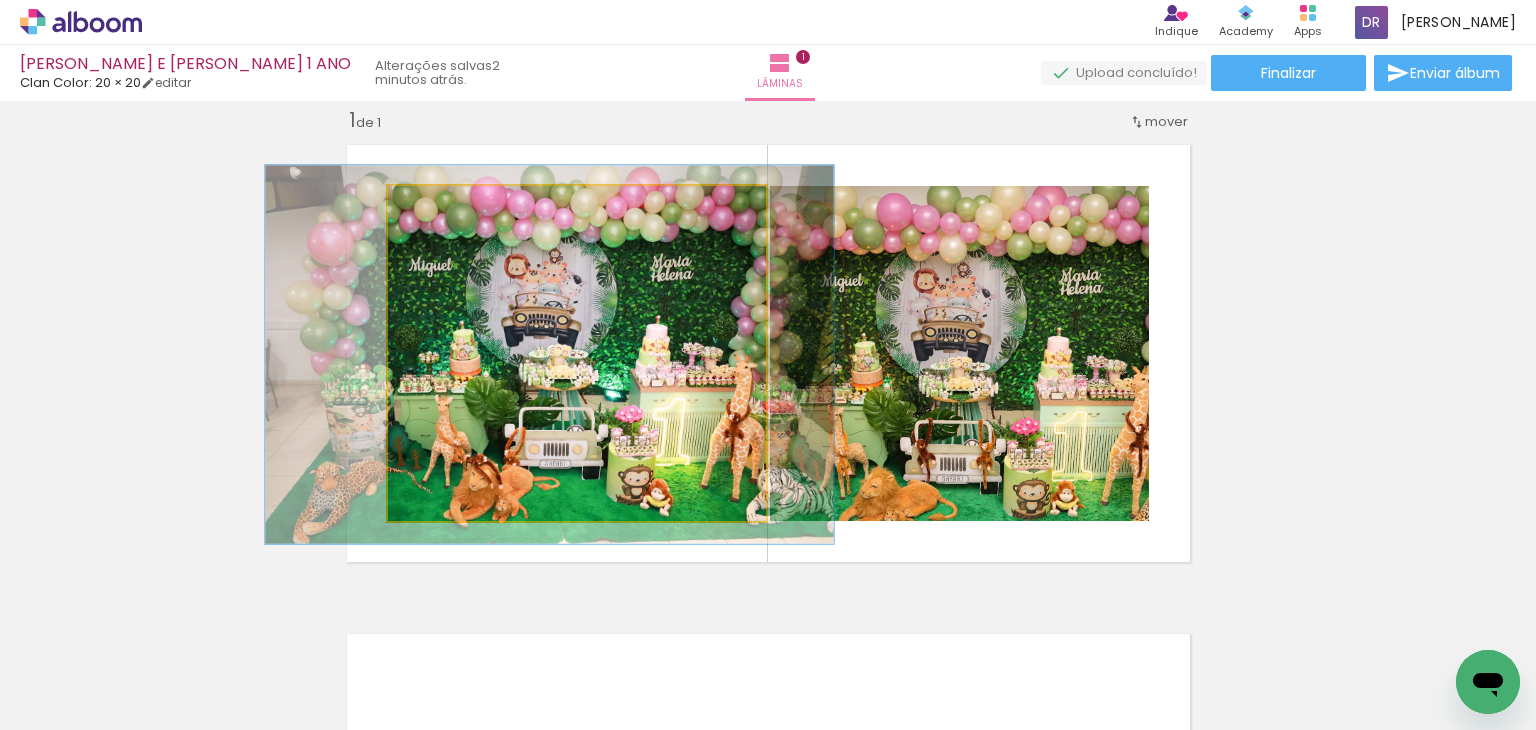 drag, startPoint x: 481, startPoint y: 313, endPoint x: 493, endPoint y: 314, distance: 12.0415945 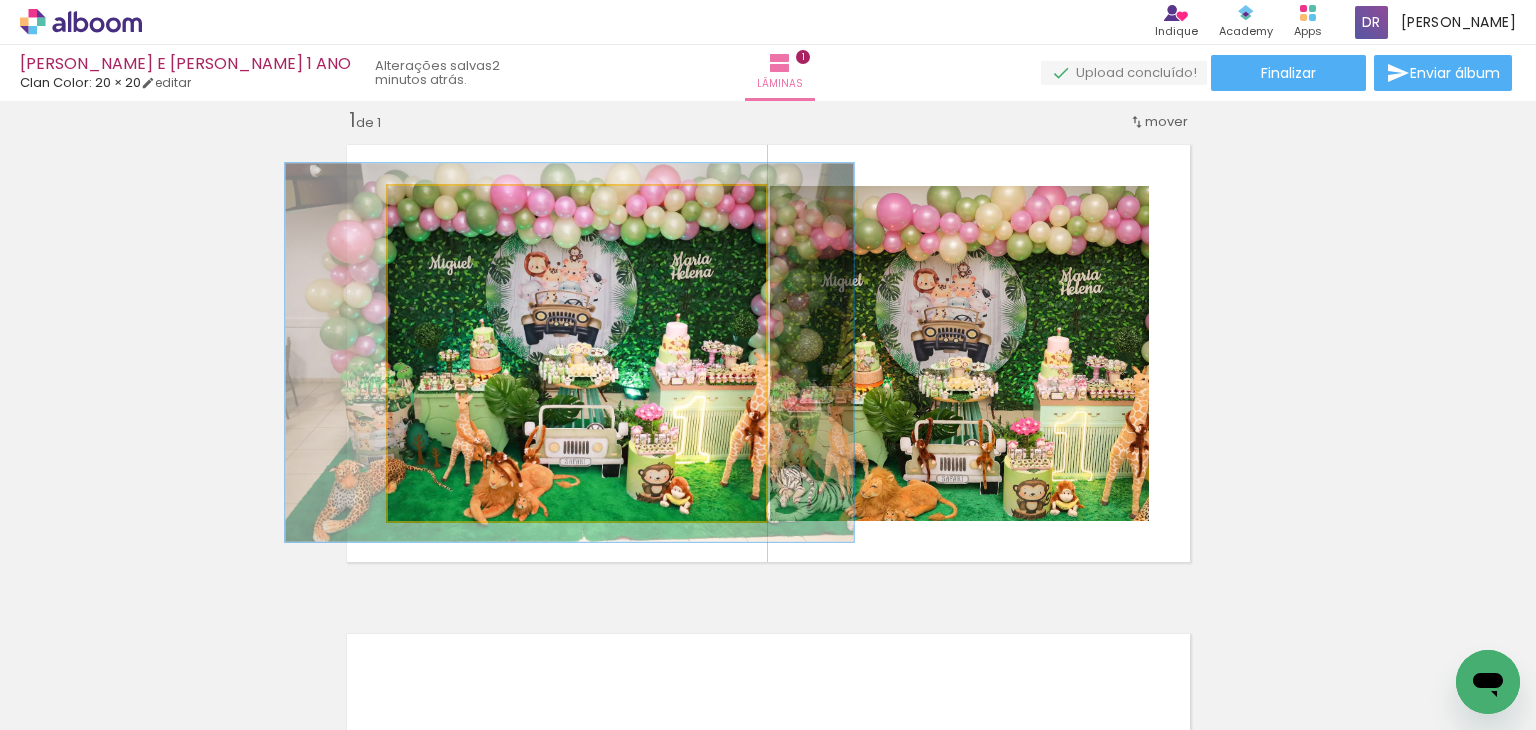 drag, startPoint x: 488, startPoint y: 324, endPoint x: 508, endPoint y: 322, distance: 20.09975 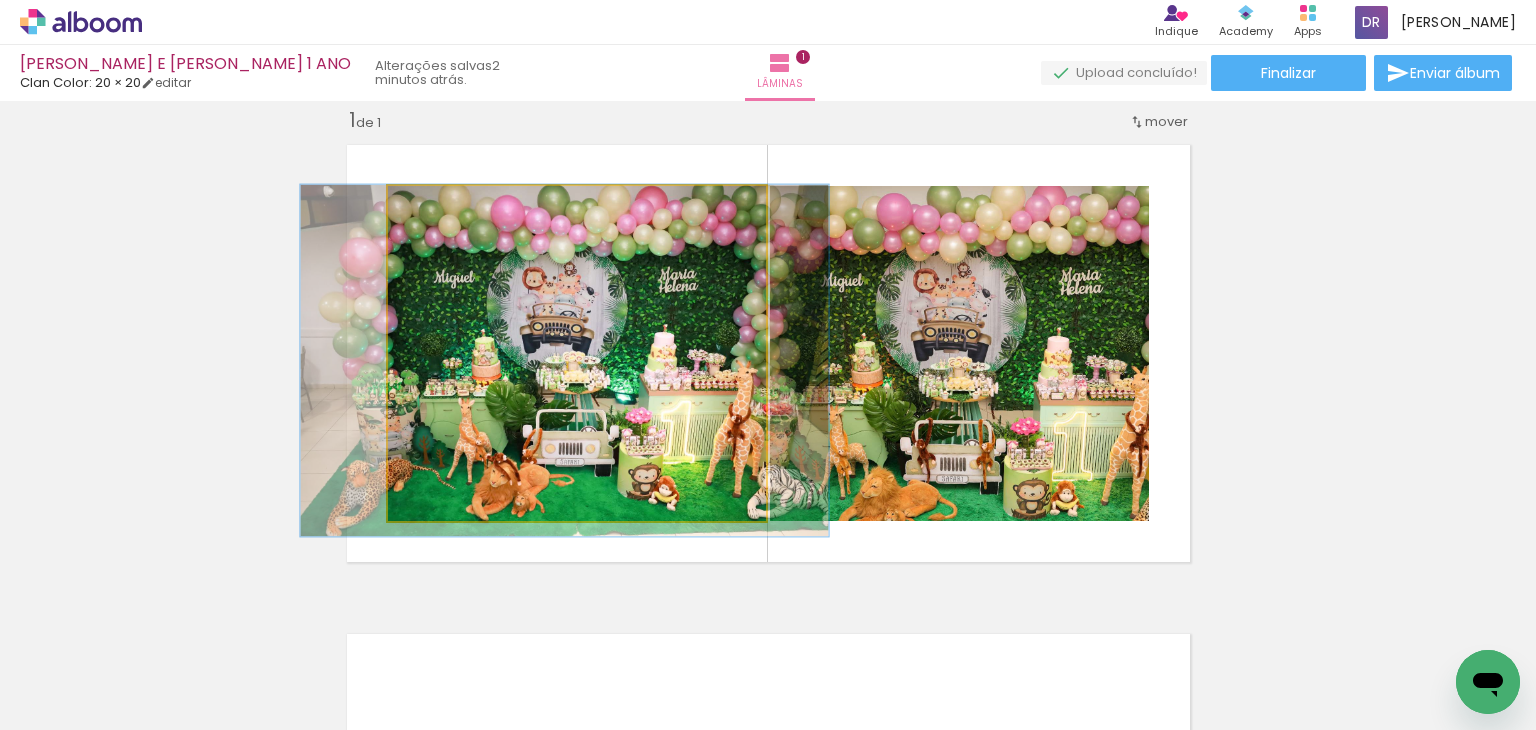 click at bounding box center (438, 207) 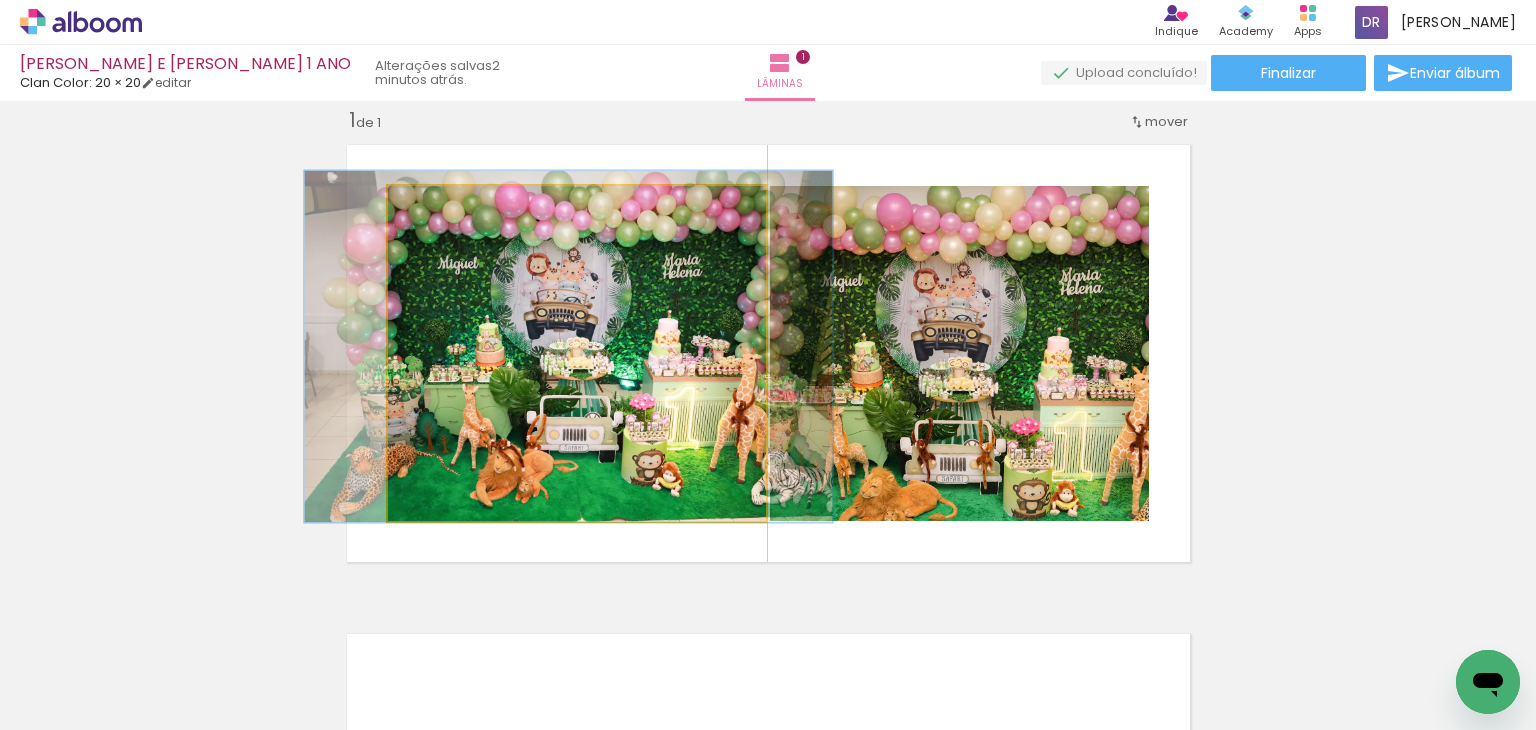 drag, startPoint x: 521, startPoint y: 343, endPoint x: 524, endPoint y: 329, distance: 14.3178215 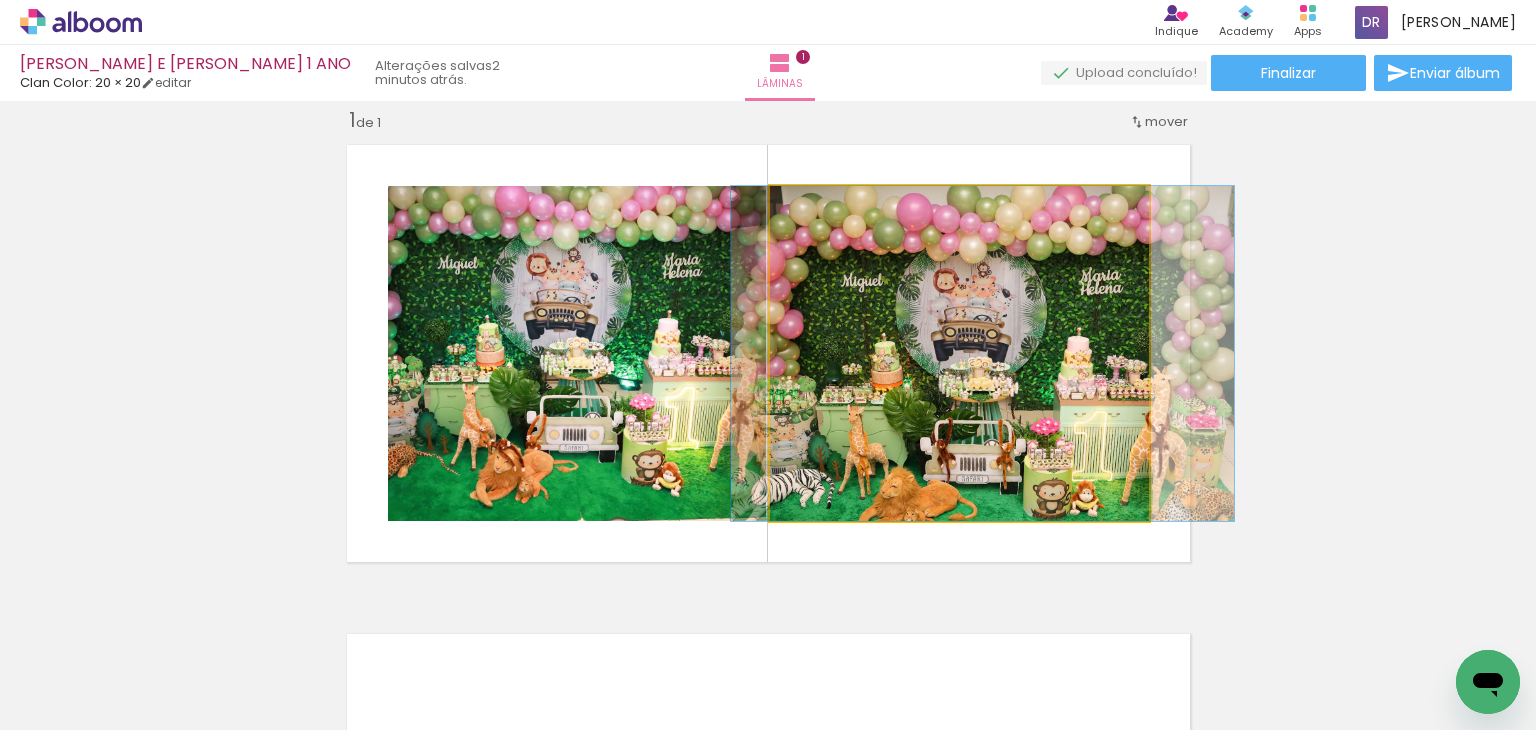drag, startPoint x: 822, startPoint y: 428, endPoint x: 842, endPoint y: 421, distance: 21.189621 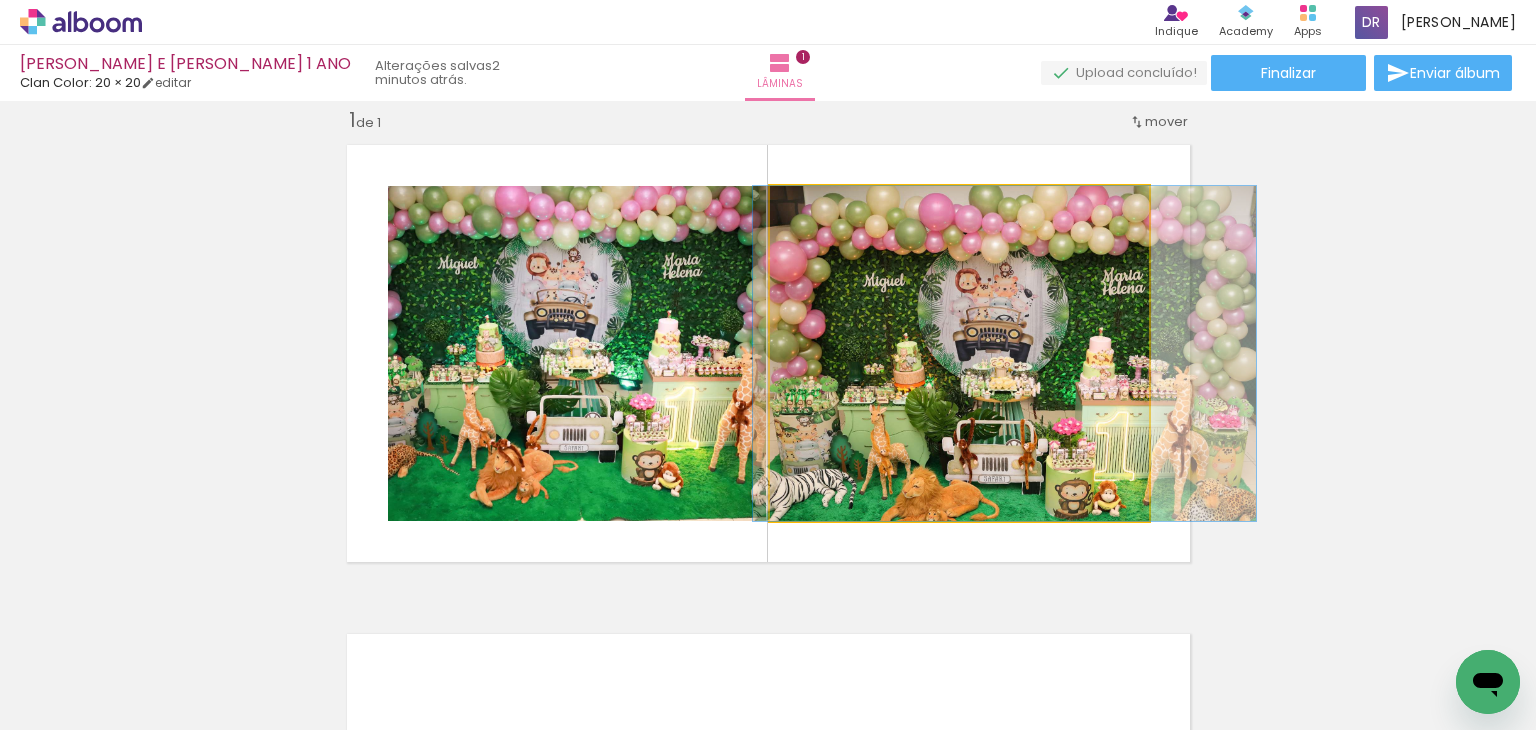drag, startPoint x: 780, startPoint y: 432, endPoint x: 802, endPoint y: 431, distance: 22.022715 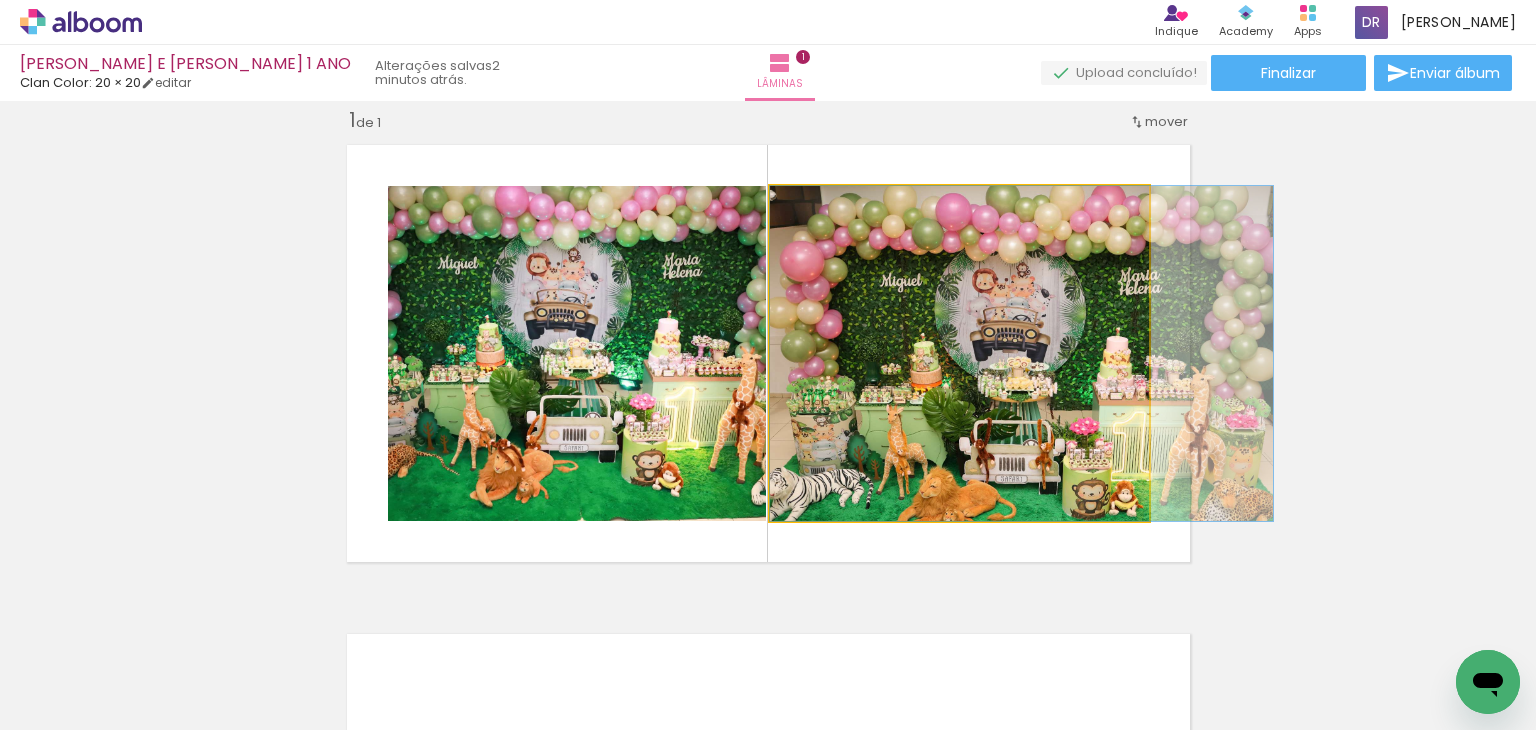 drag, startPoint x: 791, startPoint y: 445, endPoint x: 808, endPoint y: 424, distance: 27.018513 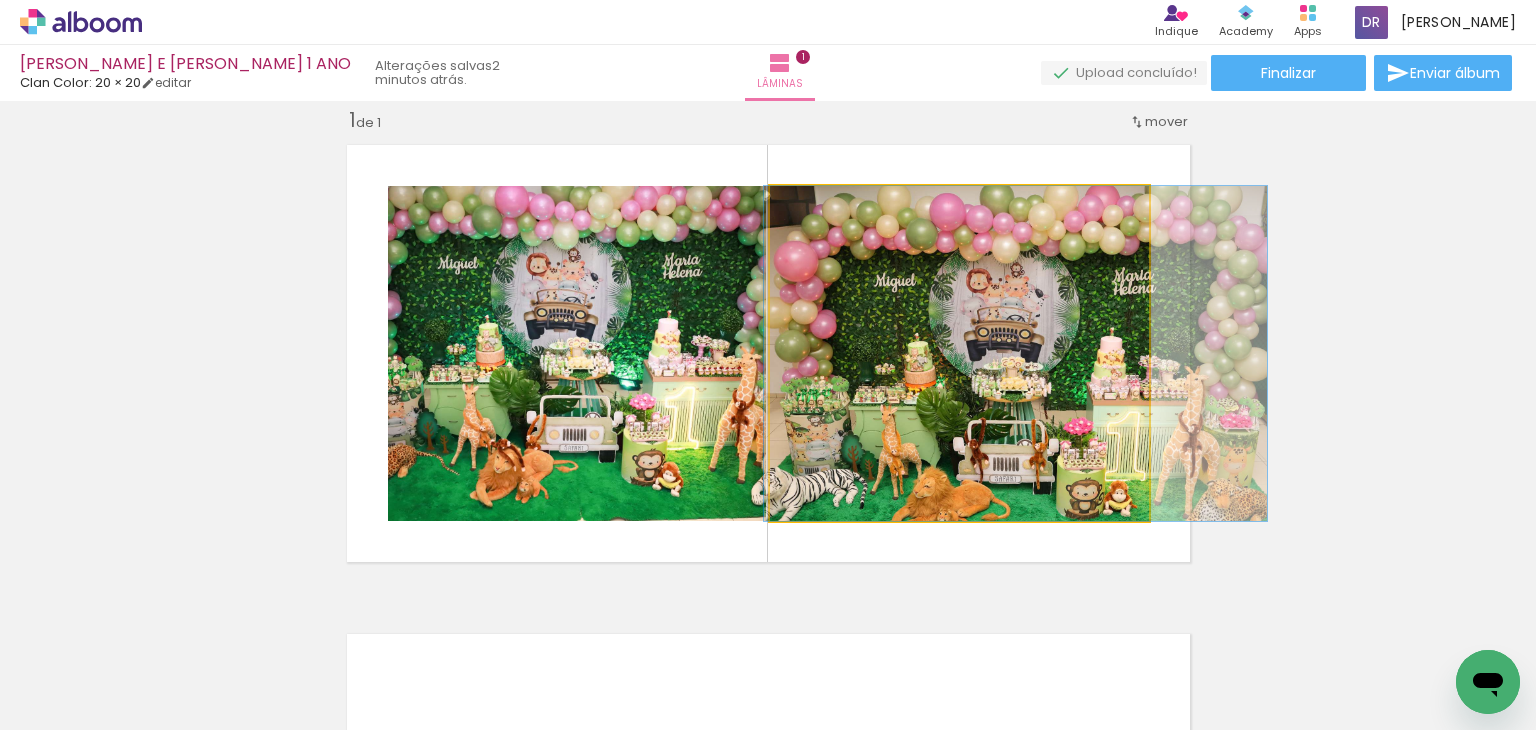 drag, startPoint x: 803, startPoint y: 444, endPoint x: 799, endPoint y: 424, distance: 20.396078 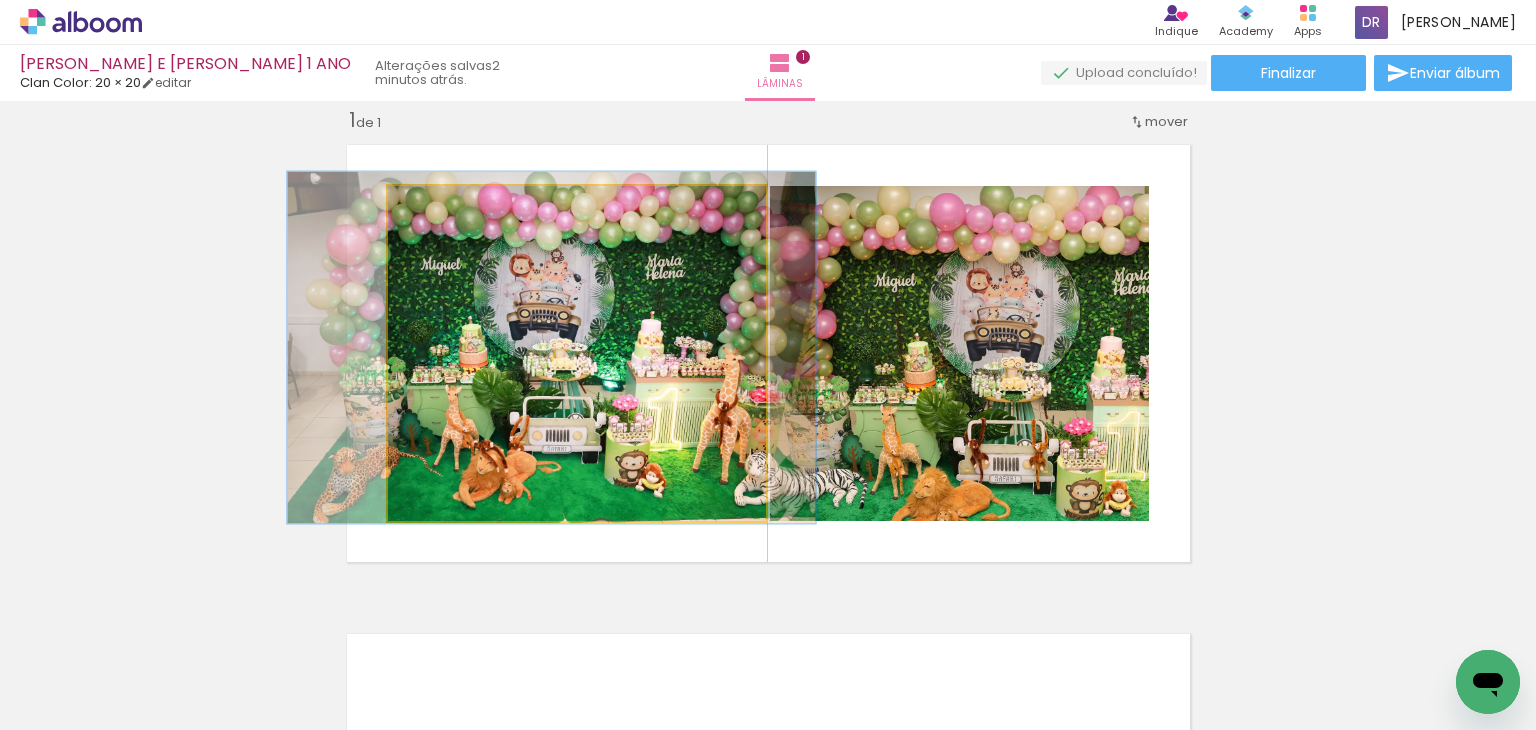 drag, startPoint x: 704, startPoint y: 447, endPoint x: 687, endPoint y: 448, distance: 17.029387 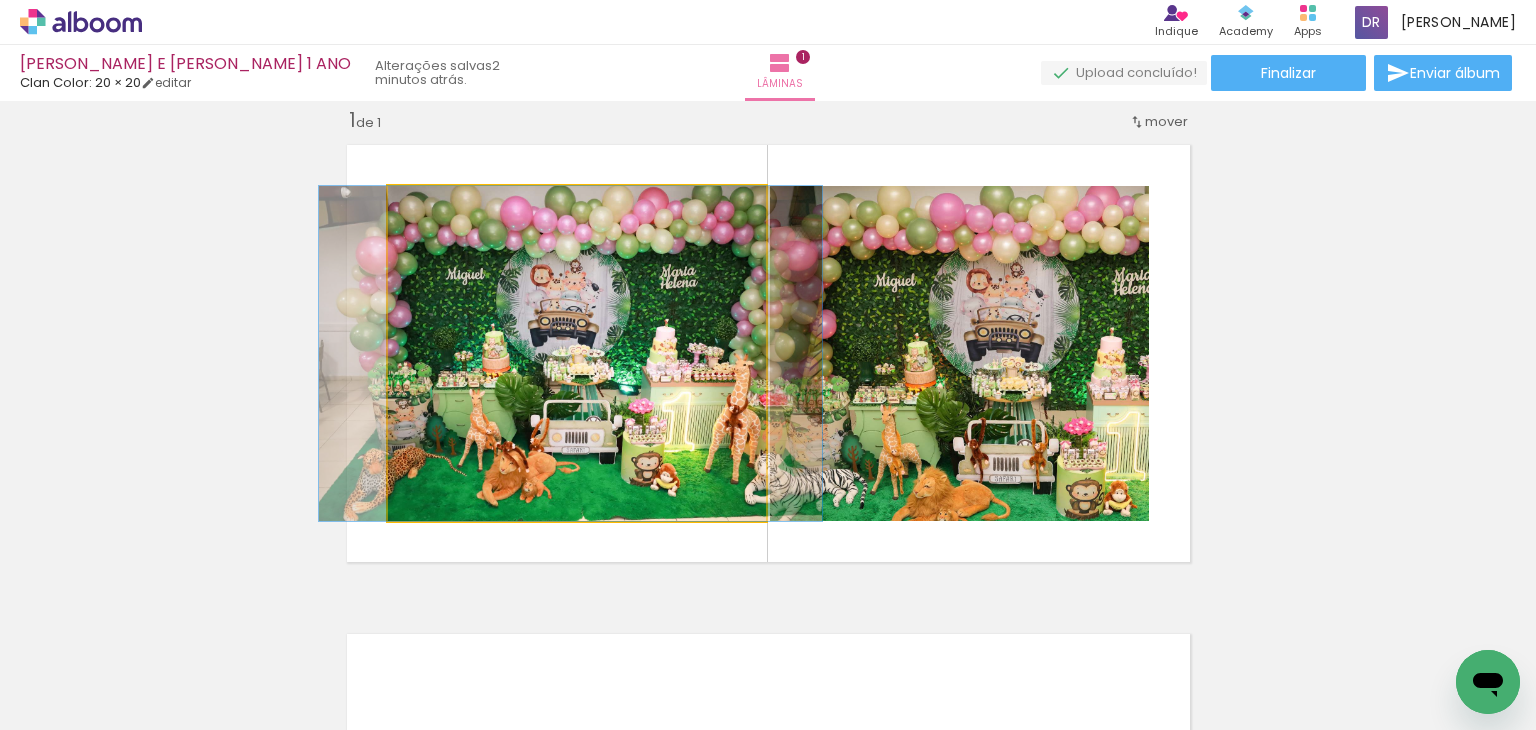 drag, startPoint x: 503, startPoint y: 365, endPoint x: 520, endPoint y: 346, distance: 25.495098 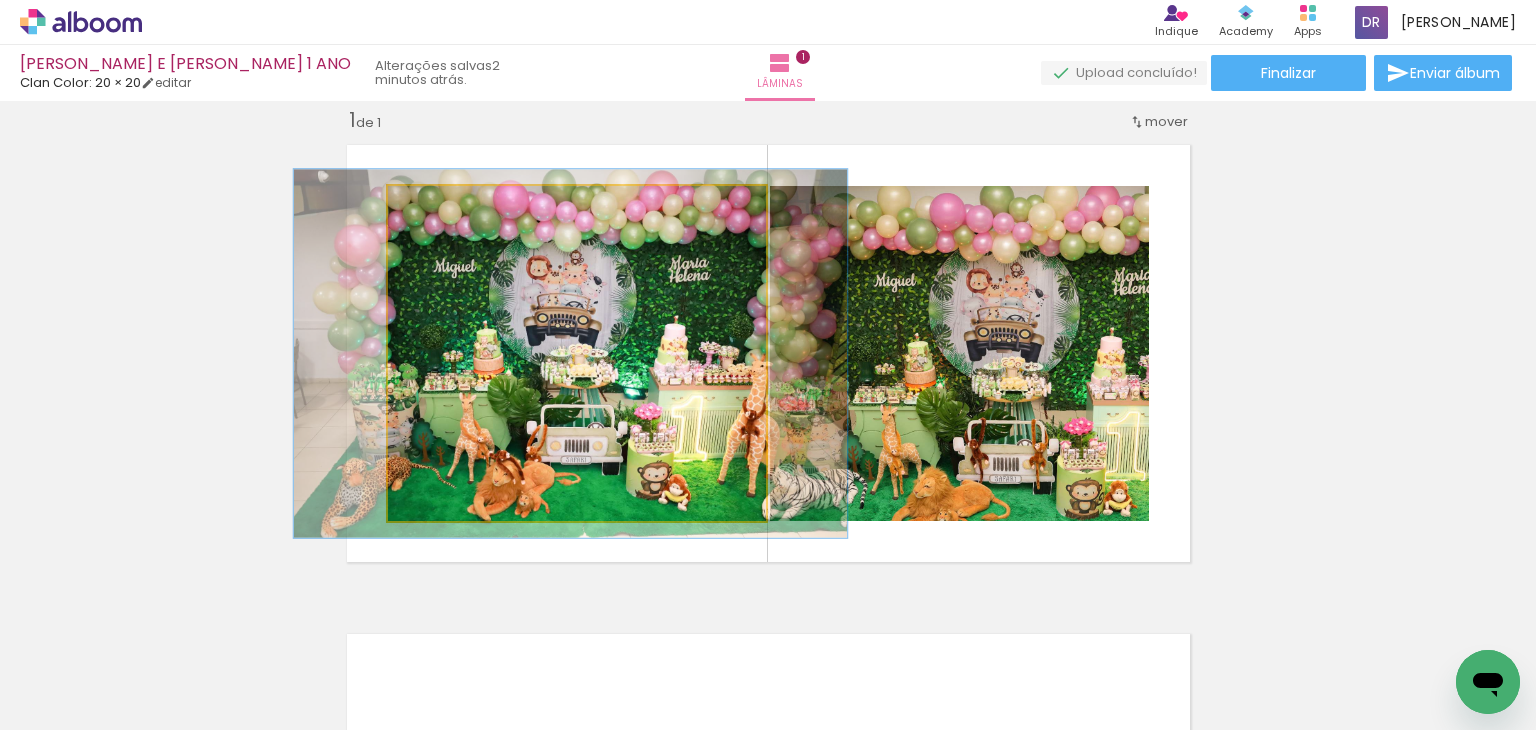 click at bounding box center (441, 207) 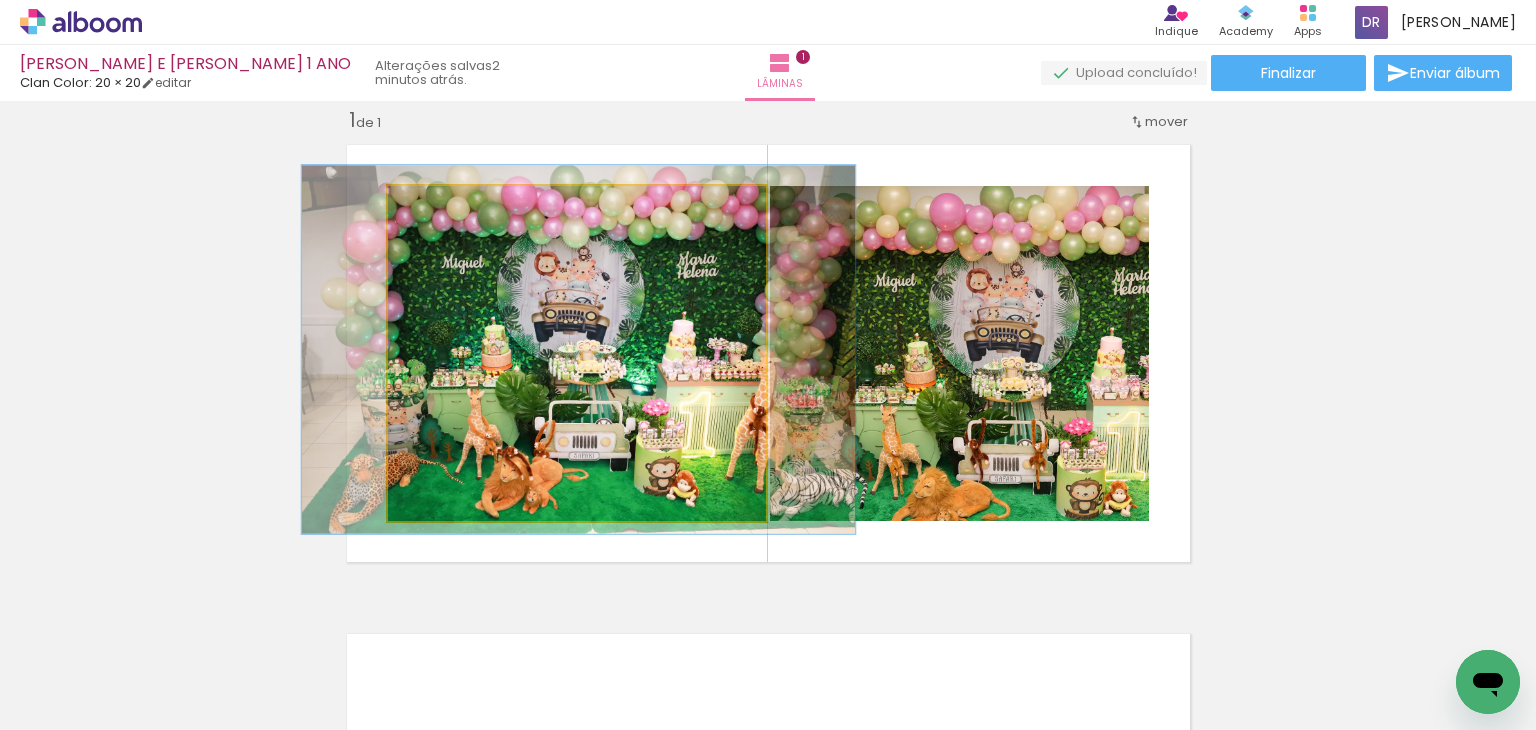 drag, startPoint x: 460, startPoint y: 296, endPoint x: 469, endPoint y: 291, distance: 10.29563 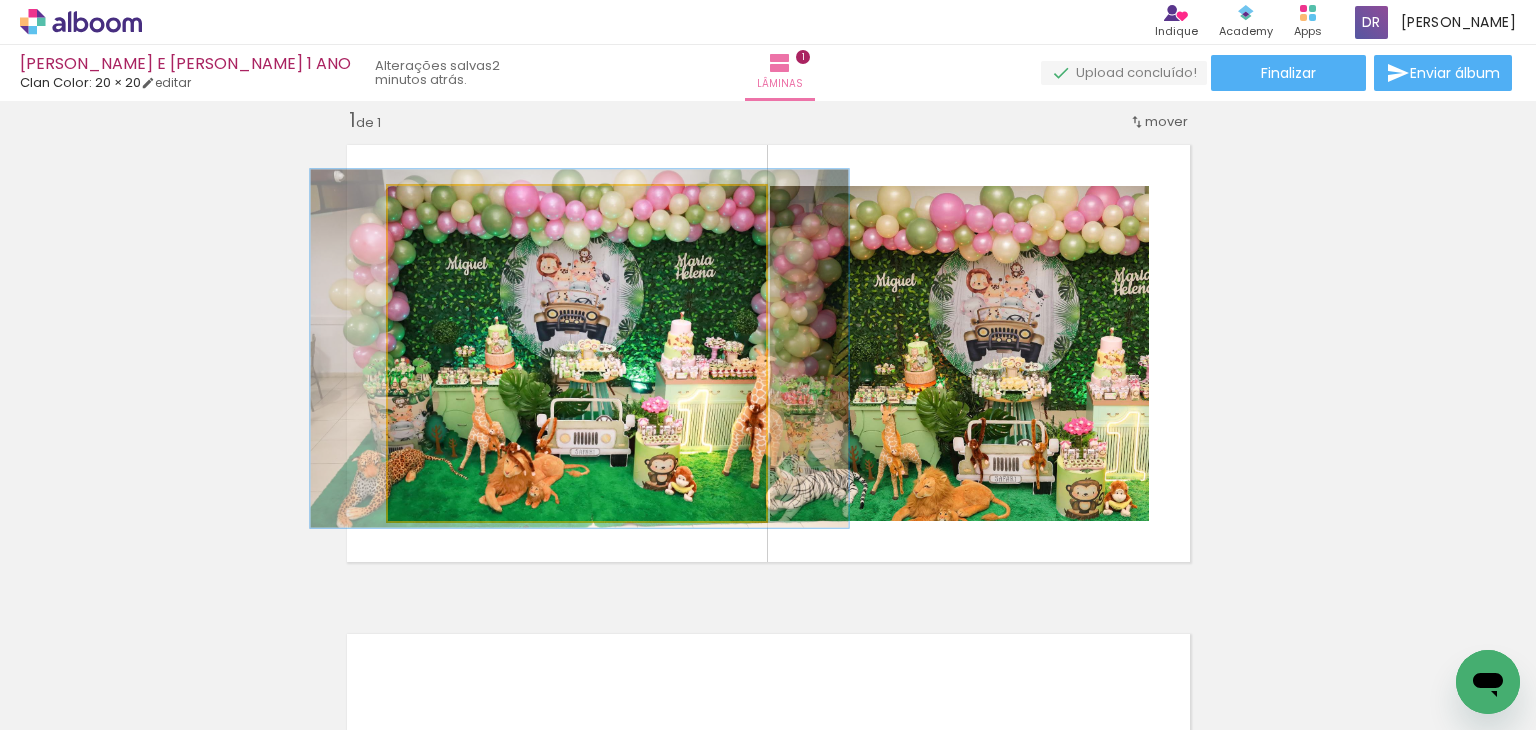 type on "107" 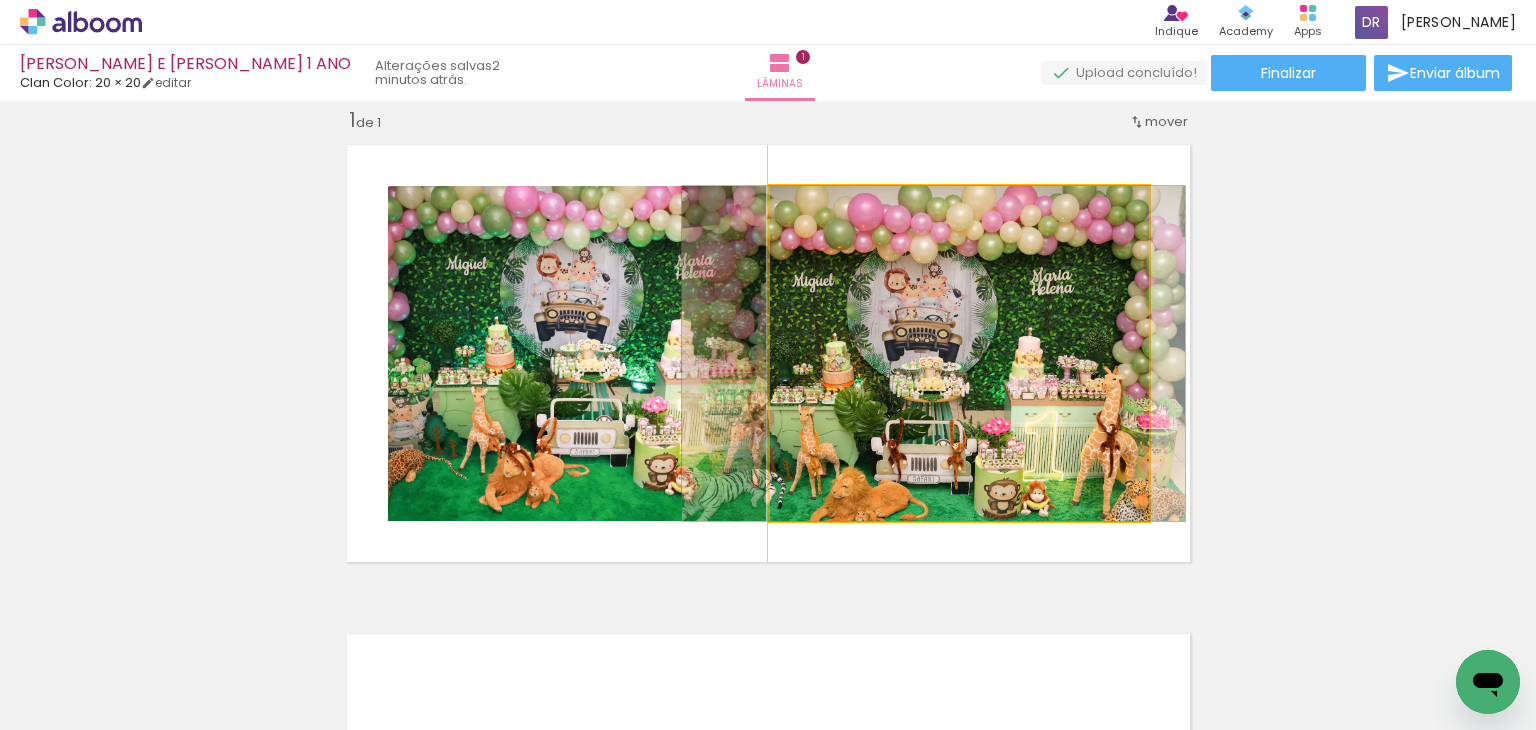 drag, startPoint x: 861, startPoint y: 311, endPoint x: 786, endPoint y: 292, distance: 77.36925 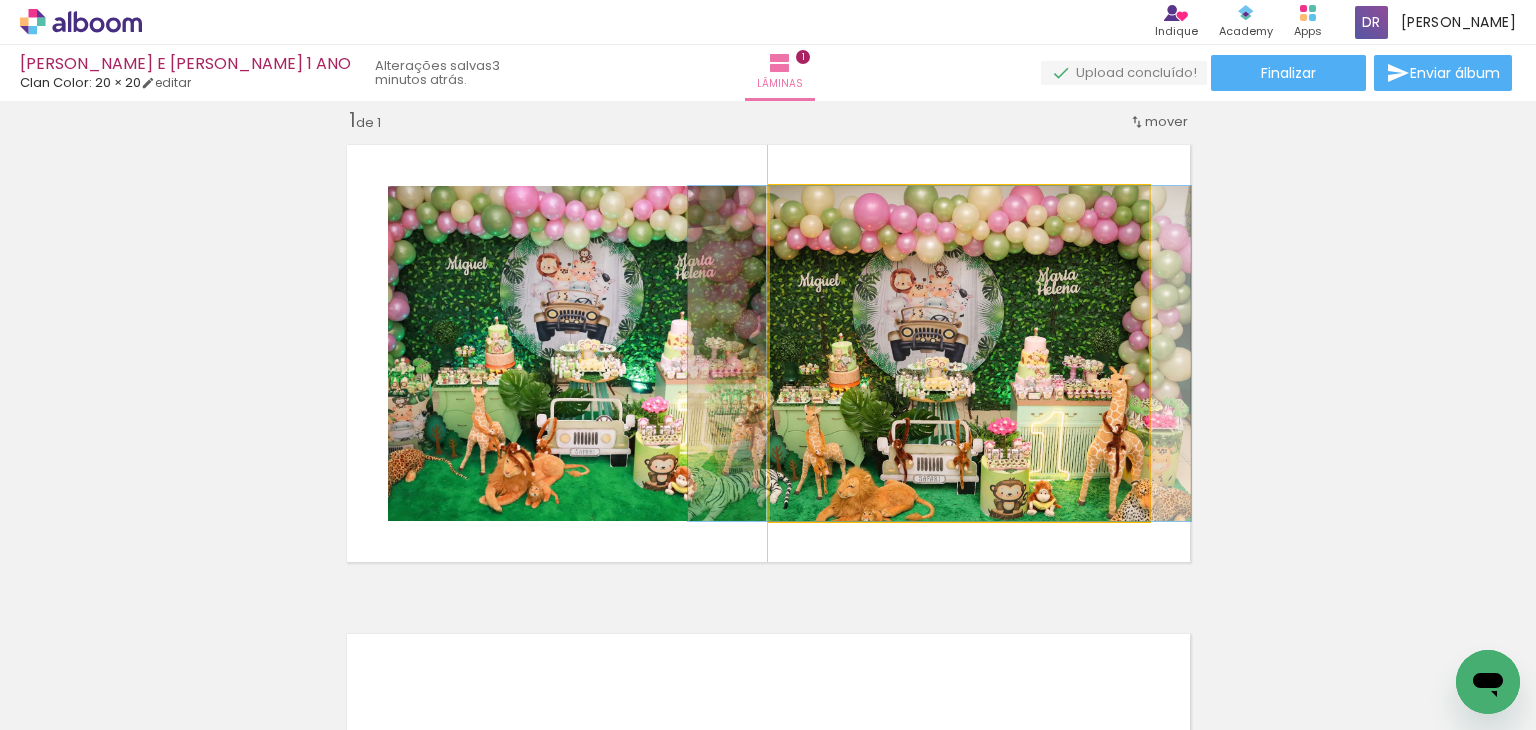drag, startPoint x: 948, startPoint y: 375, endPoint x: 954, endPoint y: 354, distance: 21.84033 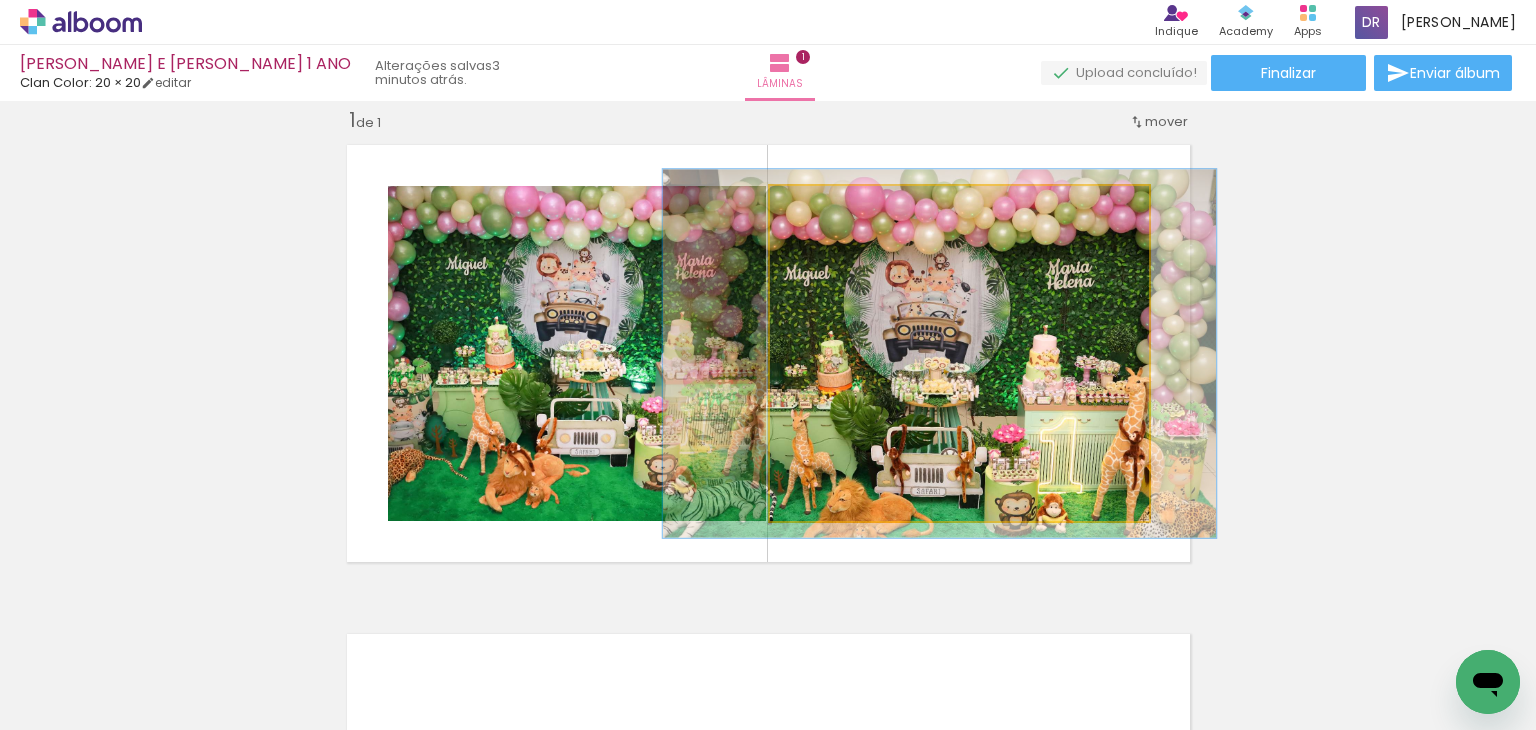click at bounding box center [823, 207] 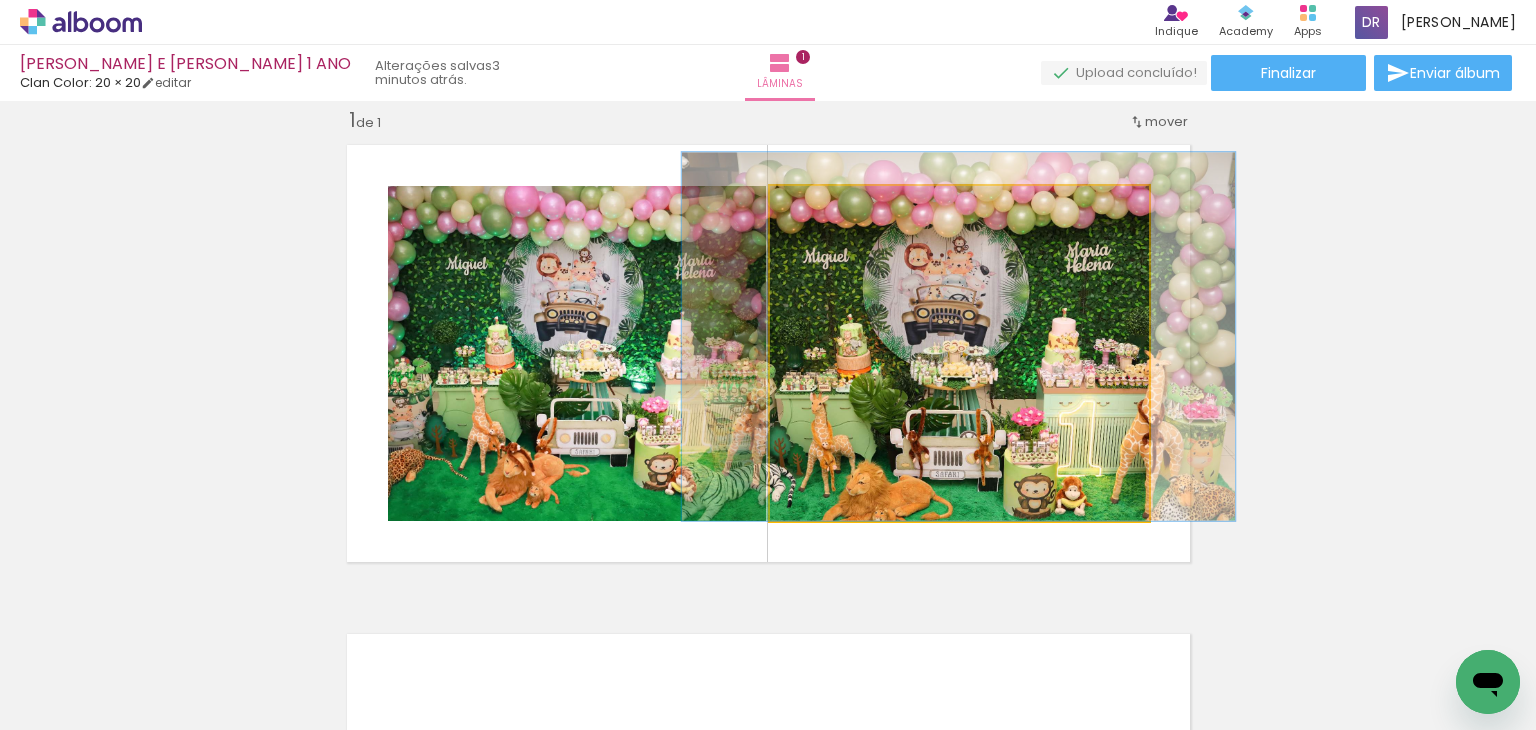 drag, startPoint x: 911, startPoint y: 365, endPoint x: 928, endPoint y: 350, distance: 22.671568 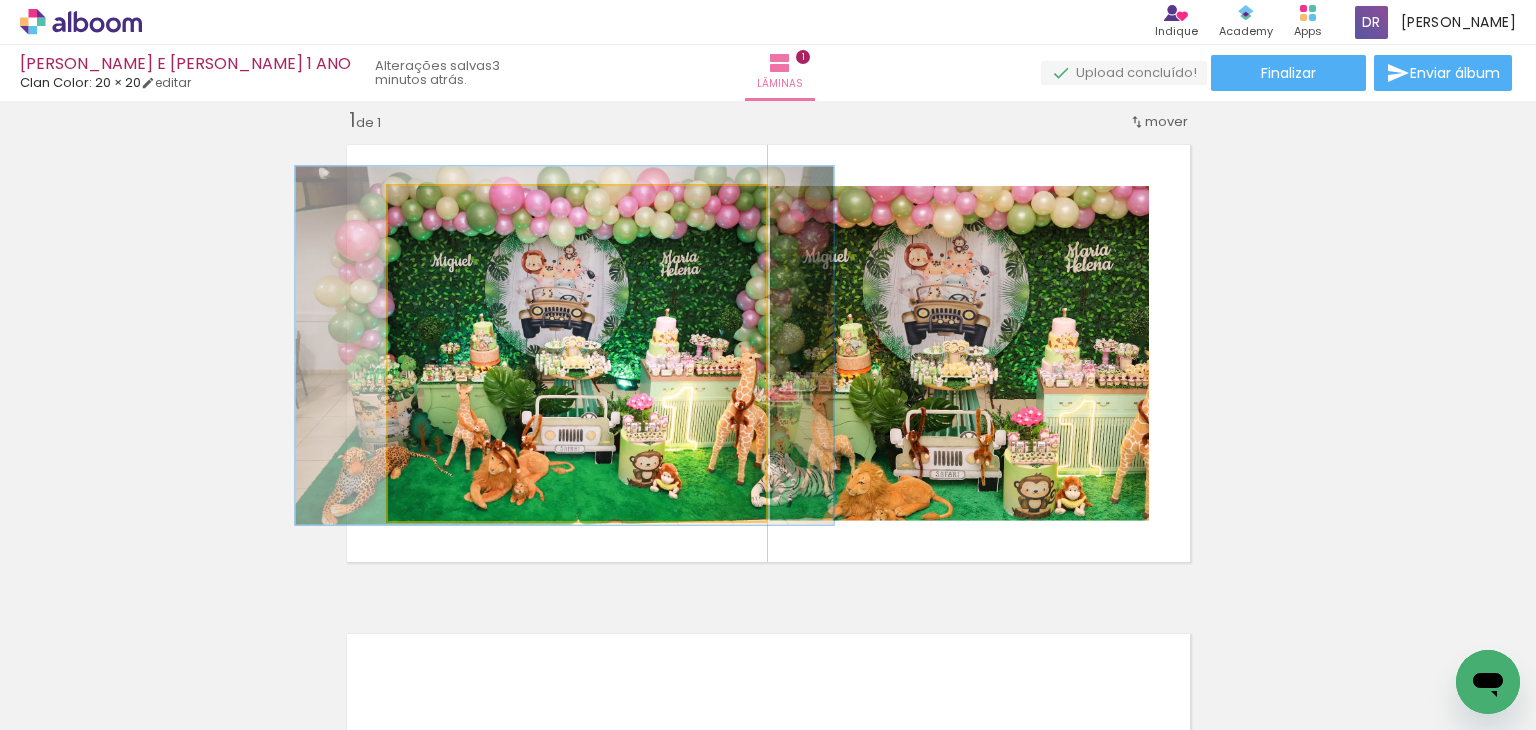 drag, startPoint x: 679, startPoint y: 413, endPoint x: 664, endPoint y: 410, distance: 15.297058 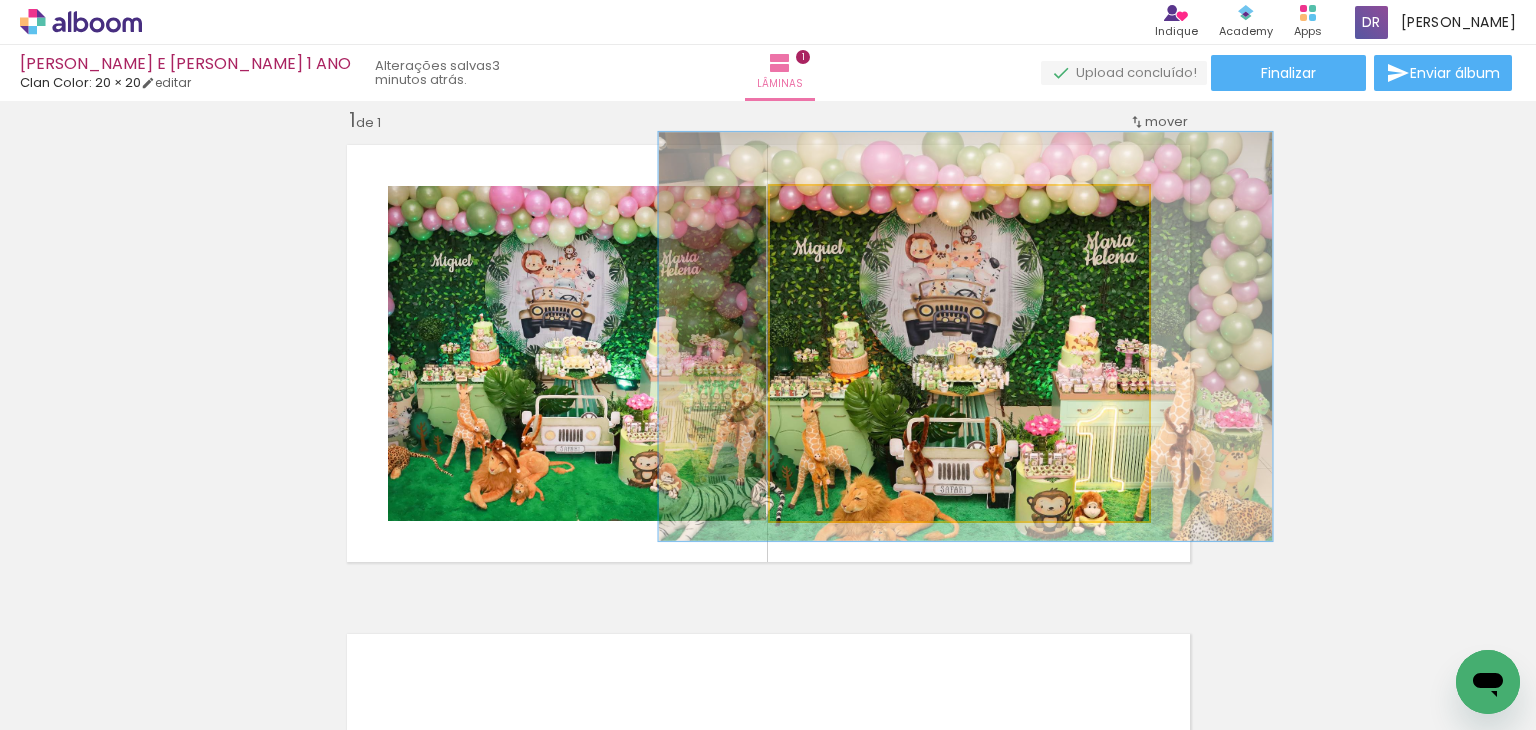 drag, startPoint x: 815, startPoint y: 209, endPoint x: 824, endPoint y: 203, distance: 10.816654 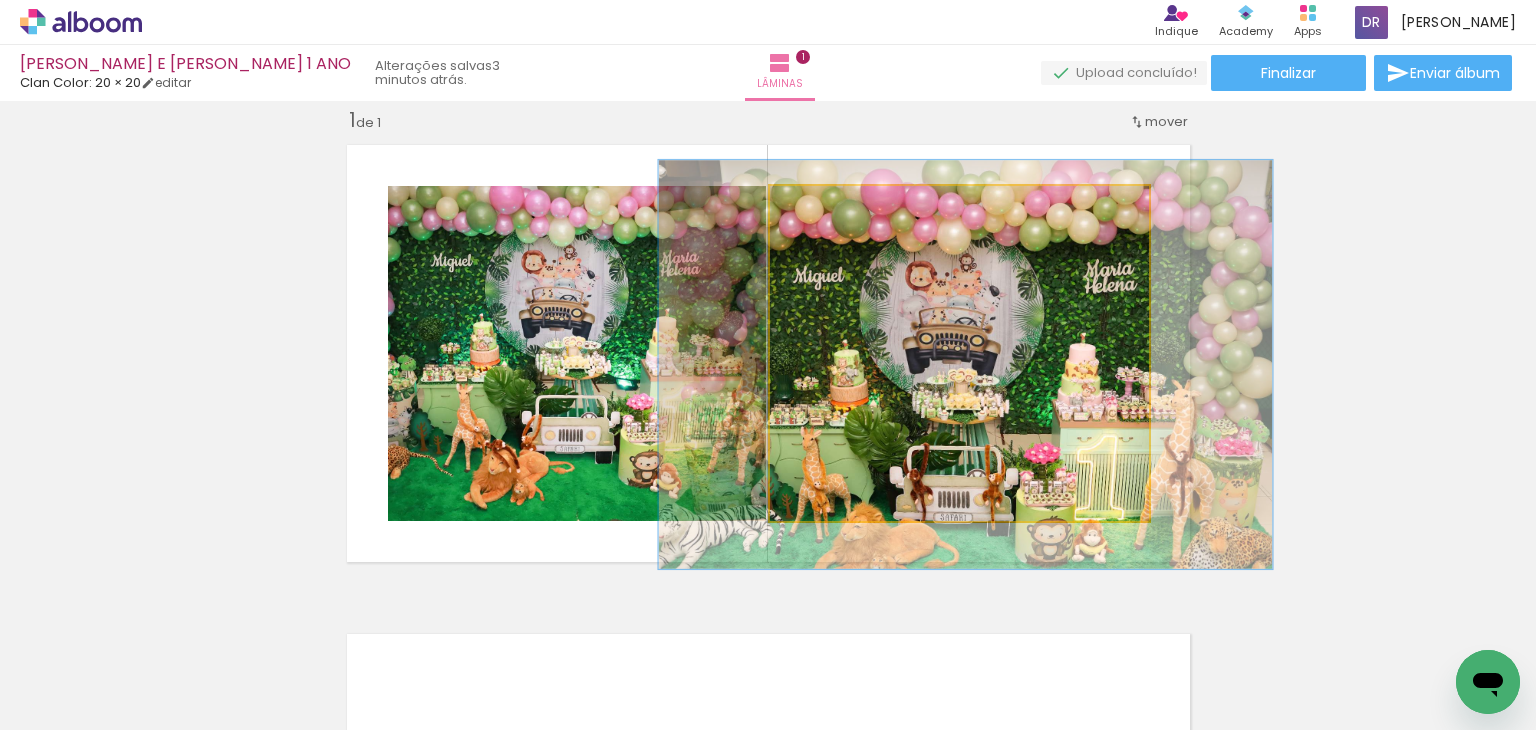 drag, startPoint x: 869, startPoint y: 307, endPoint x: 868, endPoint y: 330, distance: 23.021729 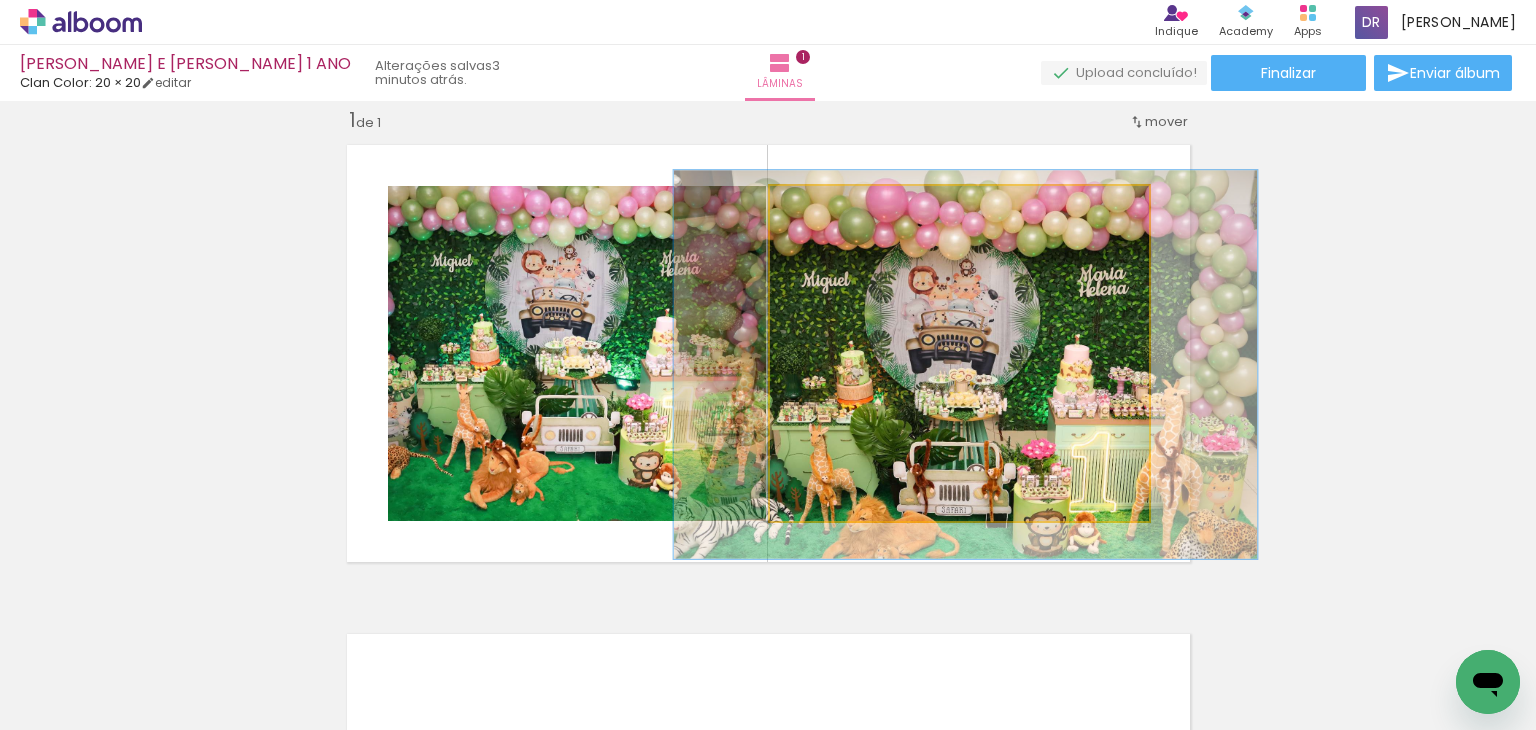 type on "116" 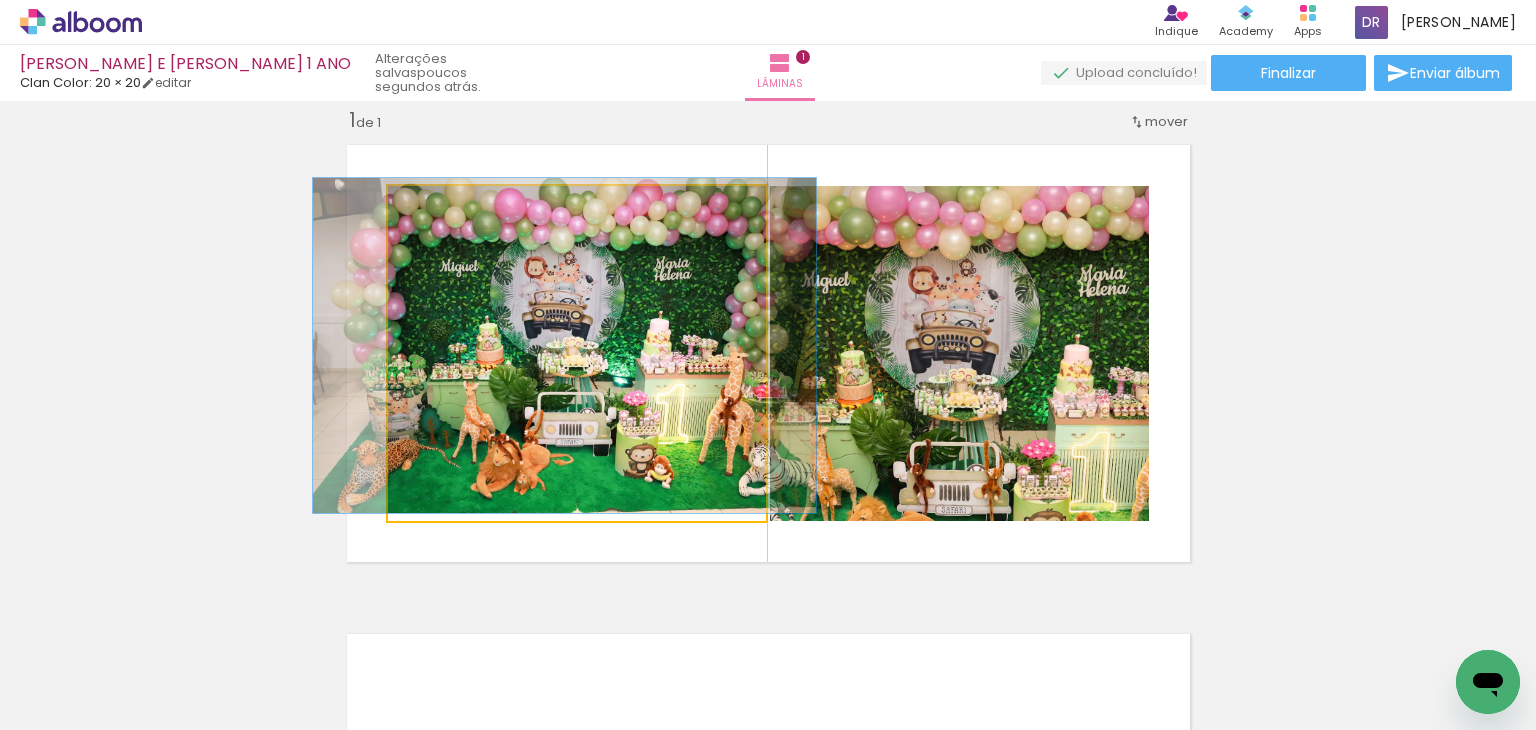 drag, startPoint x: 431, startPoint y: 207, endPoint x: 416, endPoint y: 215, distance: 17 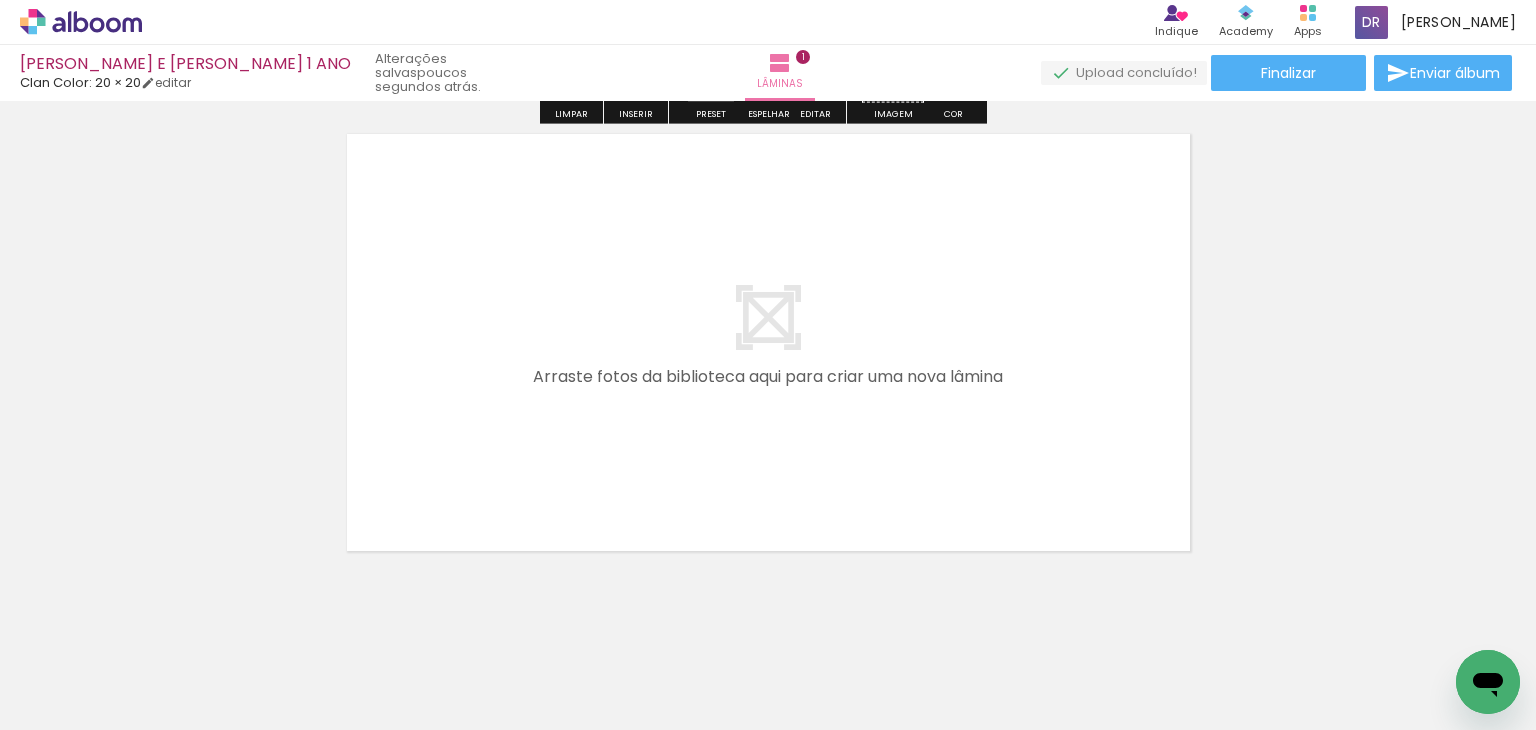 scroll, scrollTop: 552, scrollLeft: 0, axis: vertical 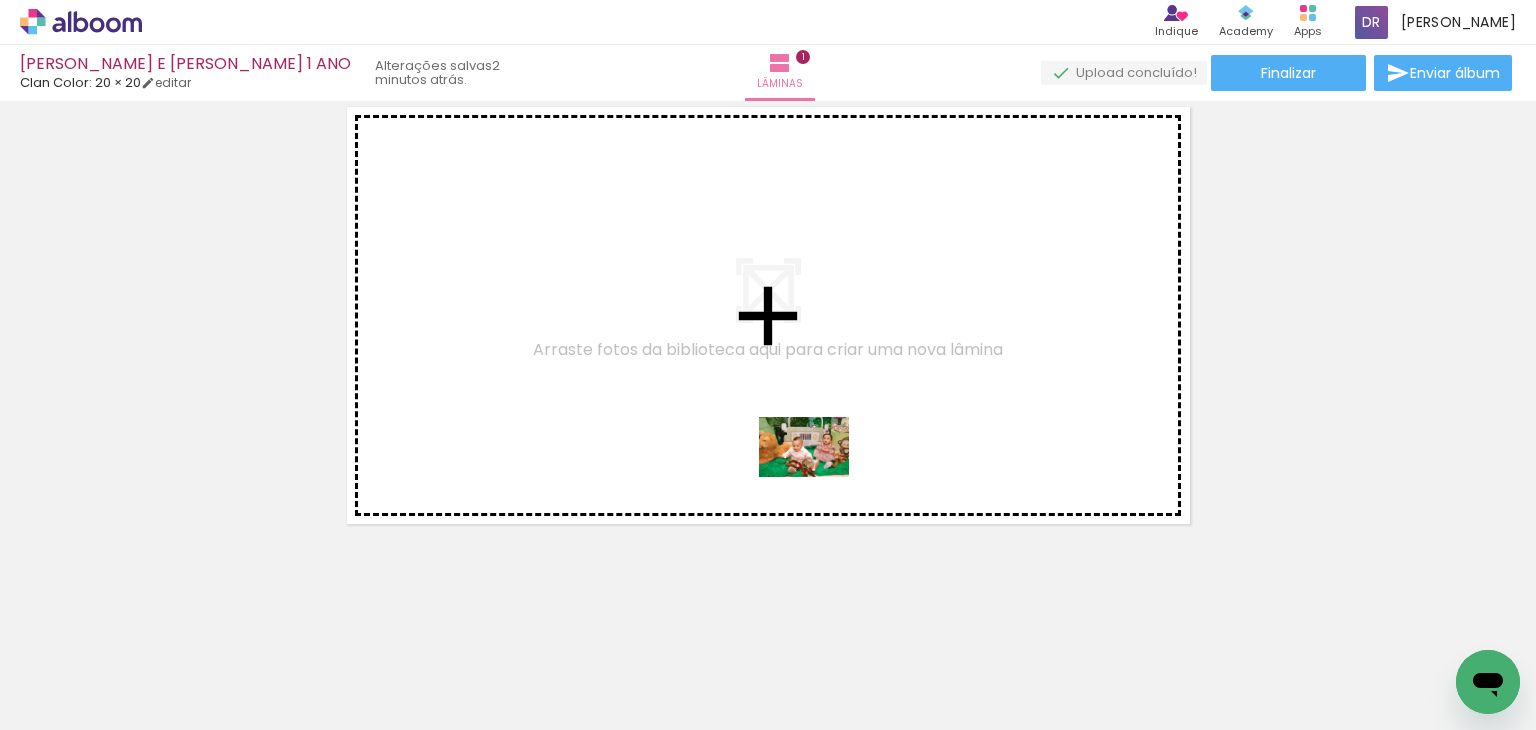 drag, startPoint x: 865, startPoint y: 679, endPoint x: 819, endPoint y: 477, distance: 207.17143 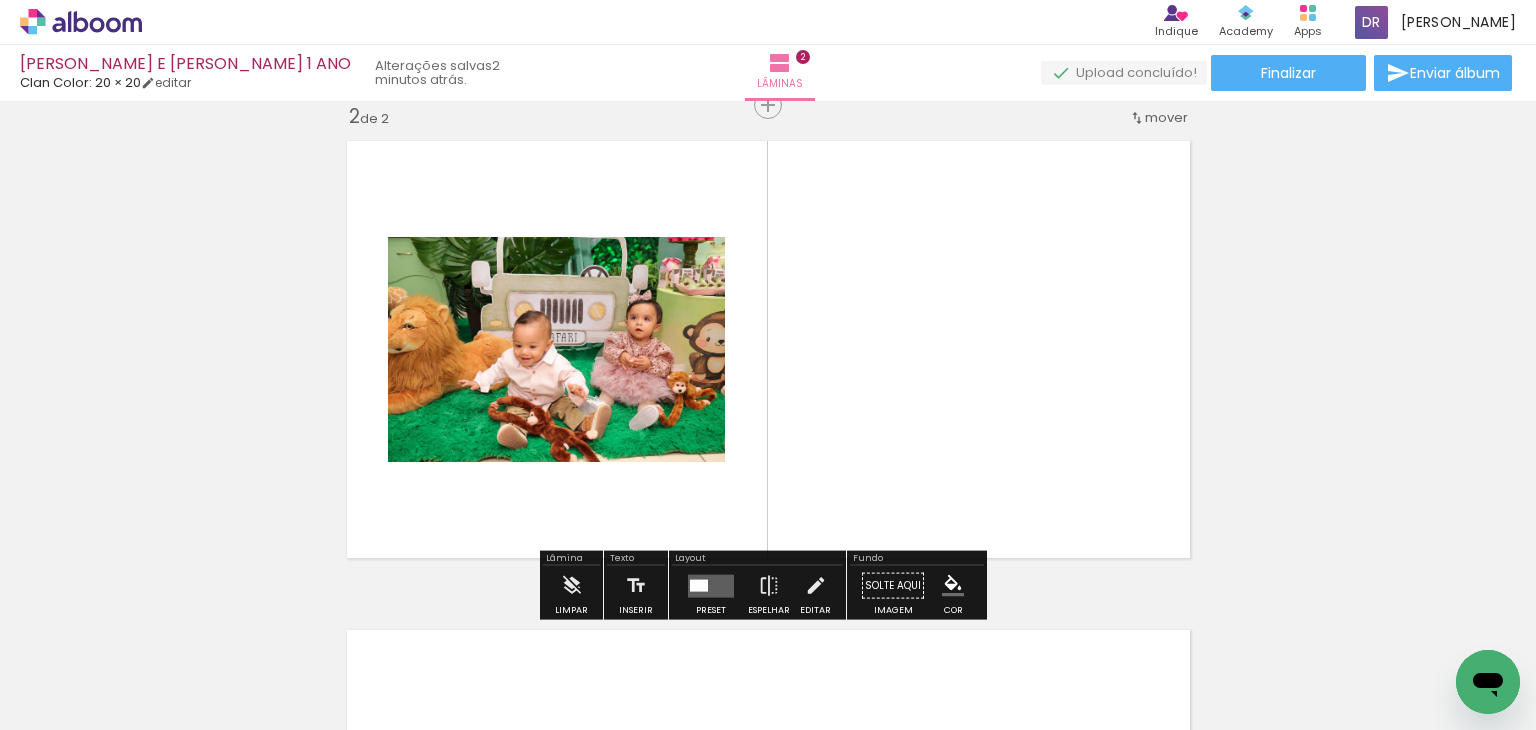 scroll, scrollTop: 514, scrollLeft: 0, axis: vertical 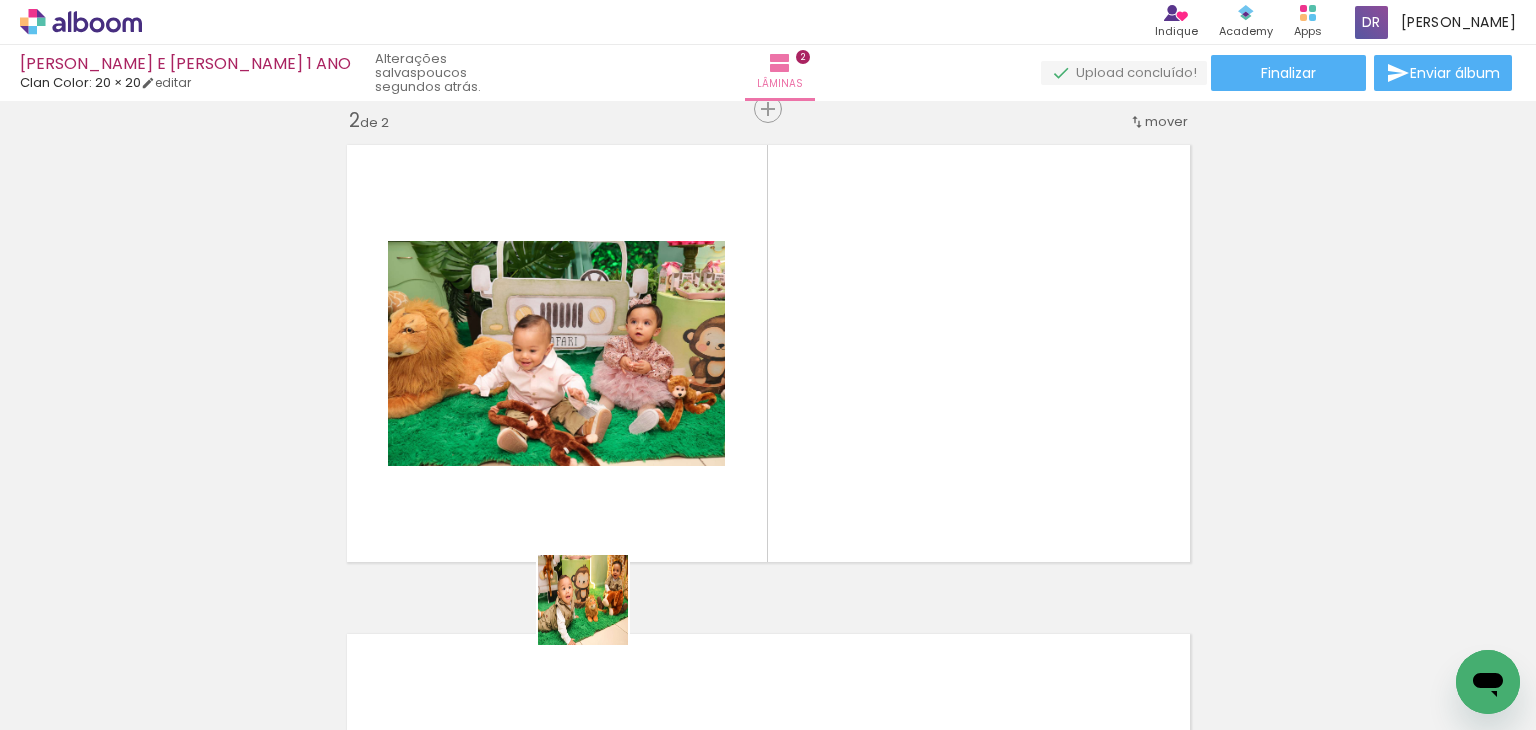 drag, startPoint x: 525, startPoint y: 659, endPoint x: 821, endPoint y: 501, distance: 335.52942 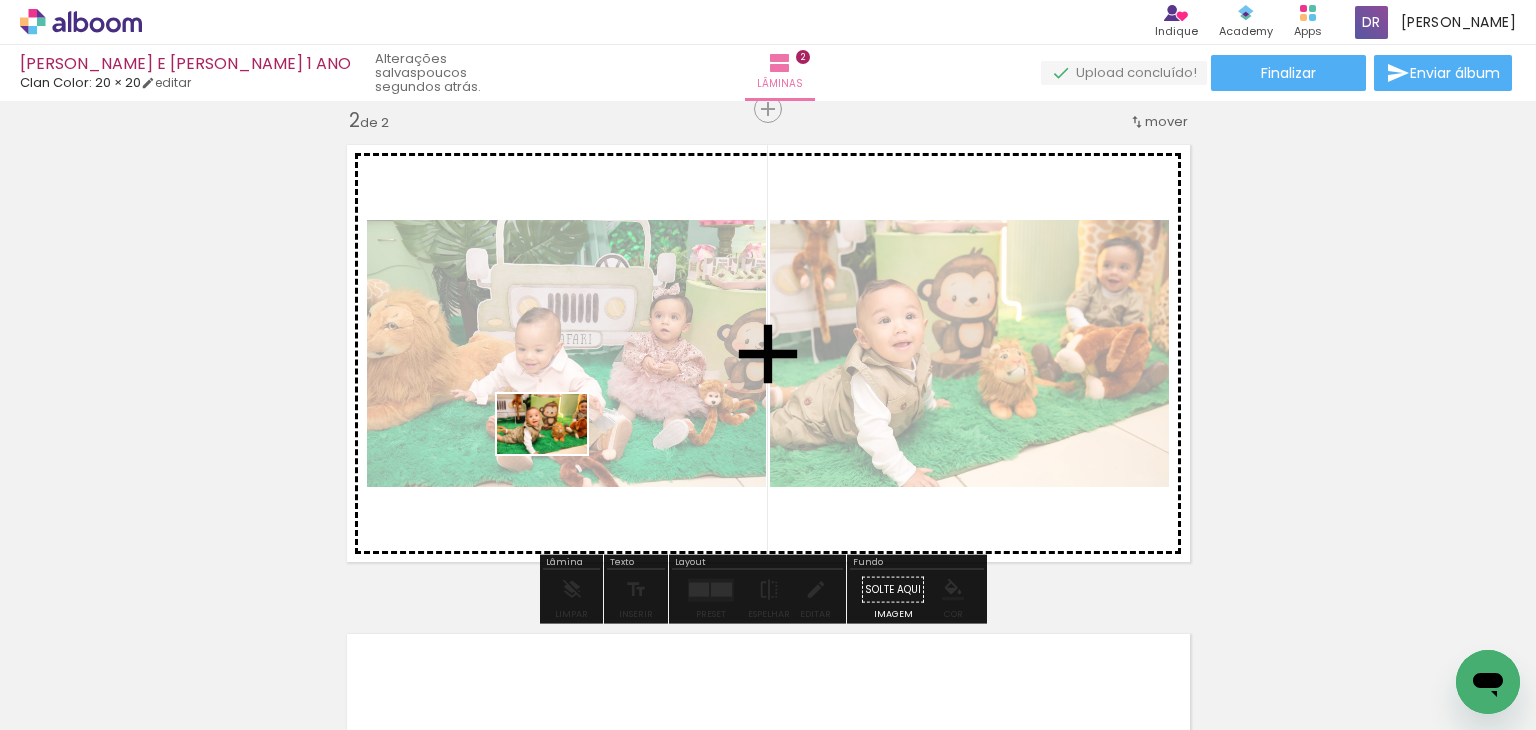 drag, startPoint x: 448, startPoint y: 689, endPoint x: 557, endPoint y: 453, distance: 259.95578 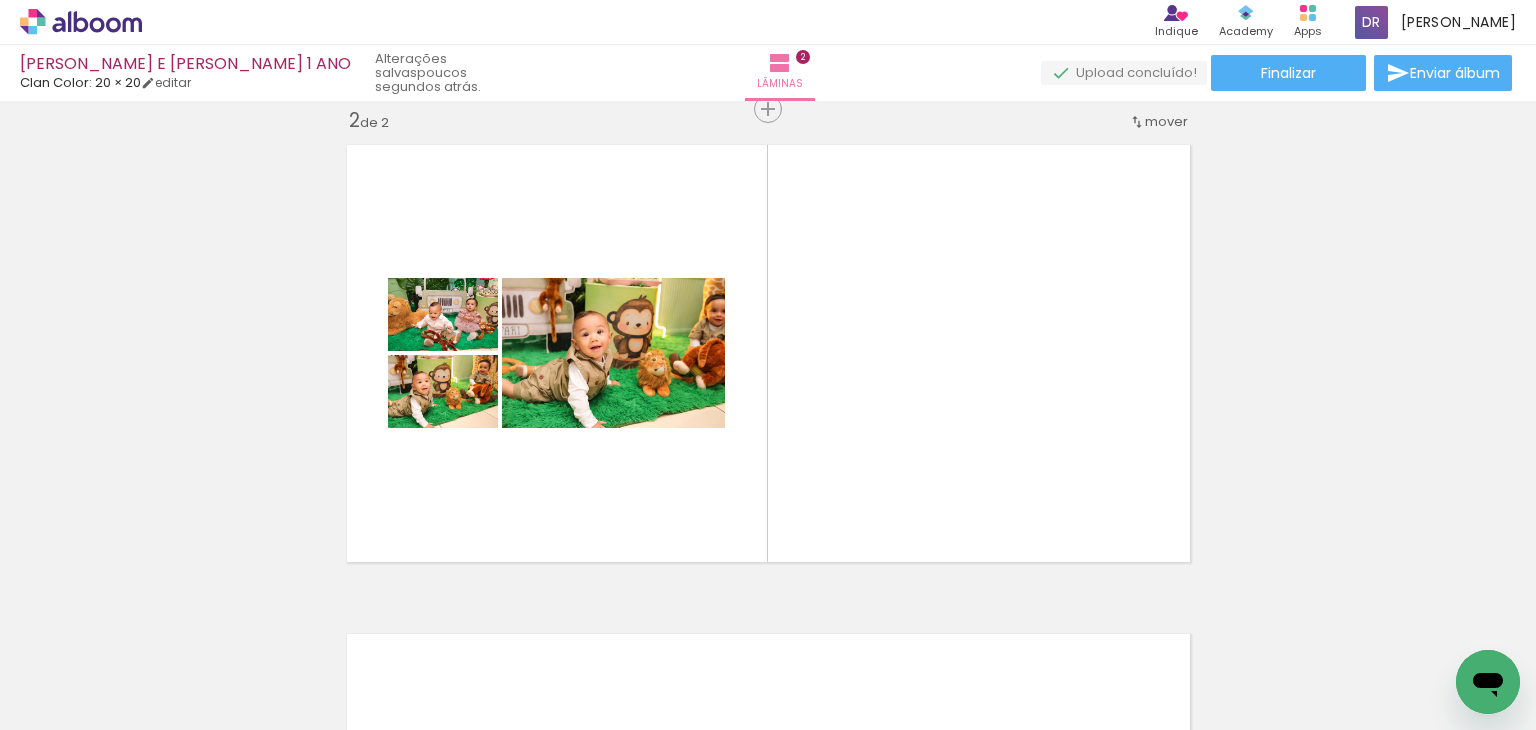 scroll, scrollTop: 0, scrollLeft: 4, axis: horizontal 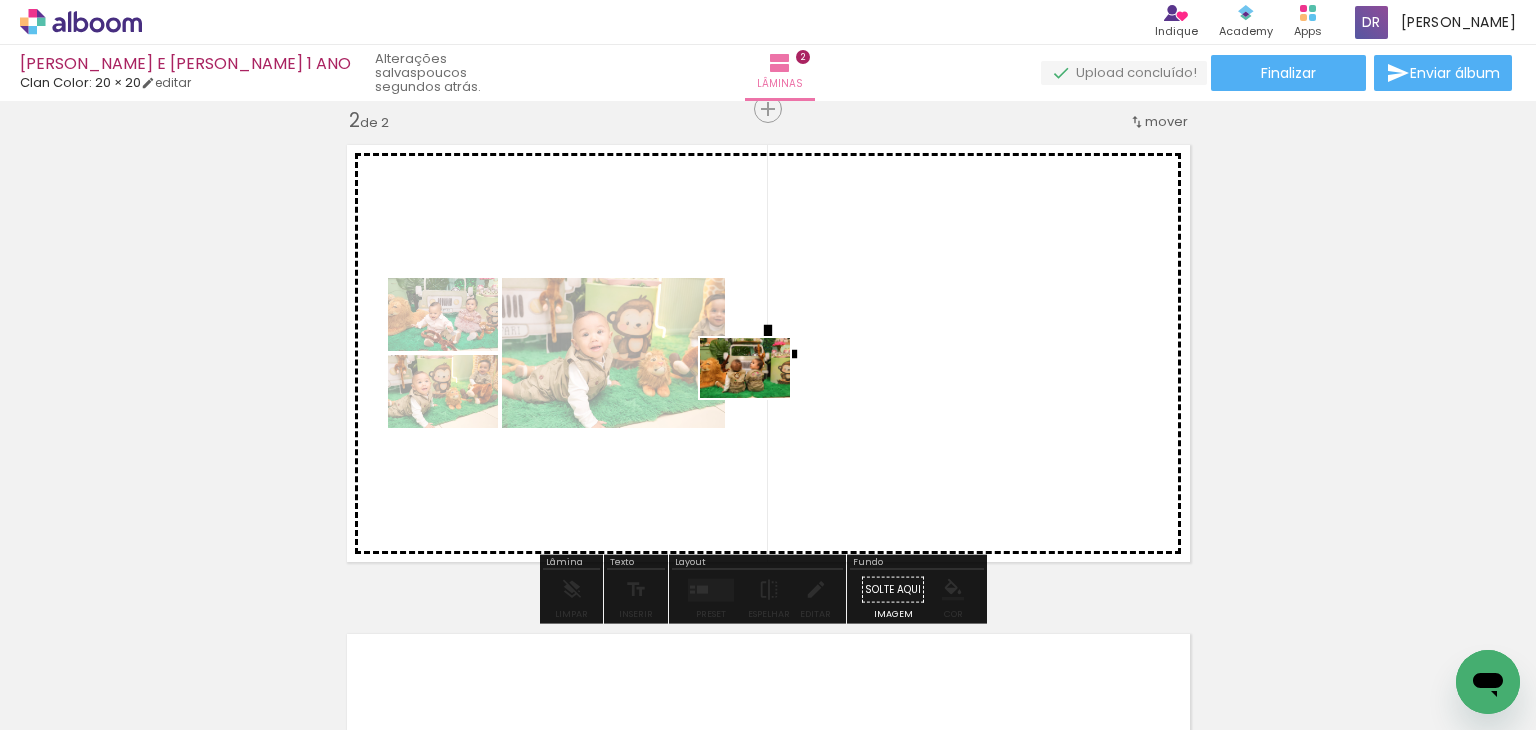 drag, startPoint x: 482, startPoint y: 620, endPoint x: 760, endPoint y: 398, distance: 355.76398 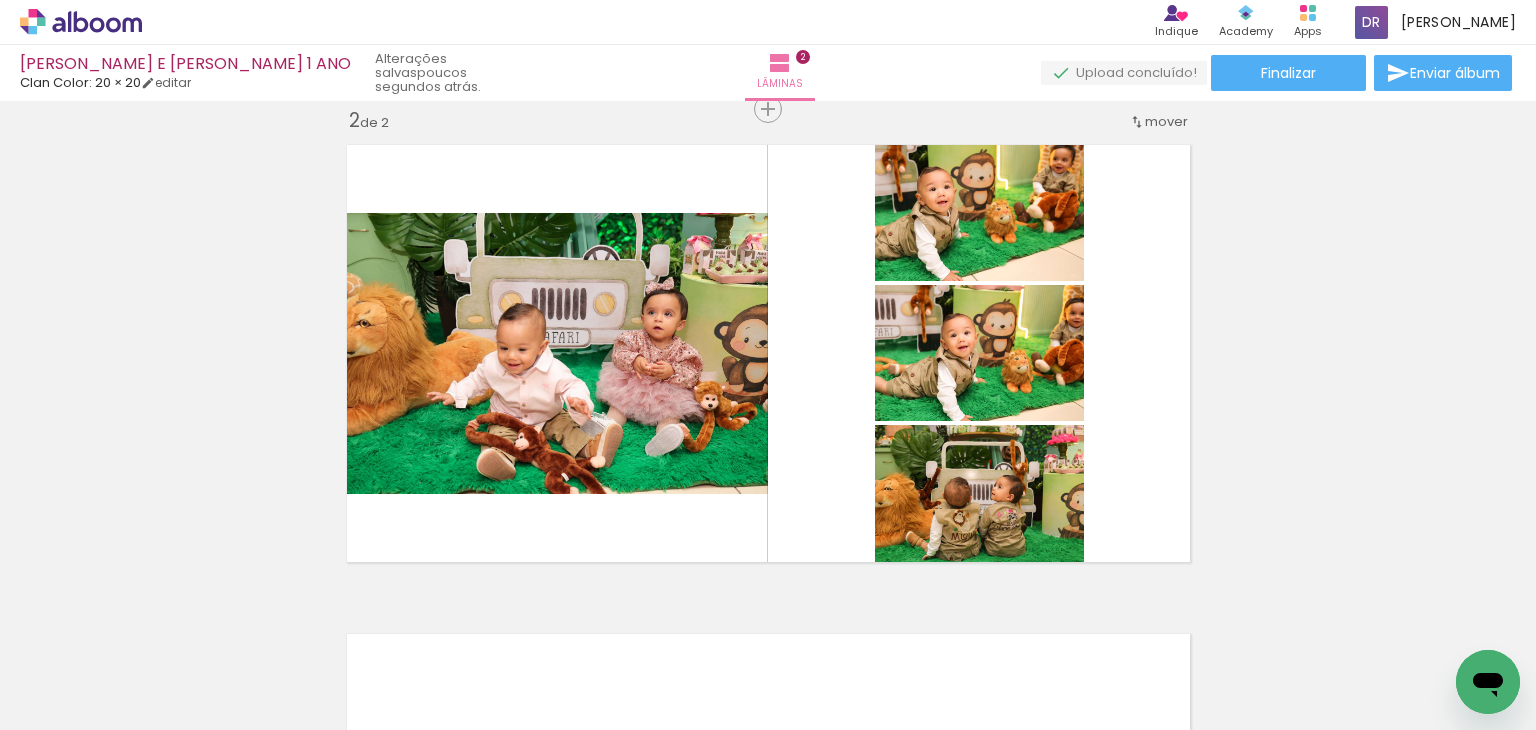 scroll, scrollTop: 0, scrollLeft: 0, axis: both 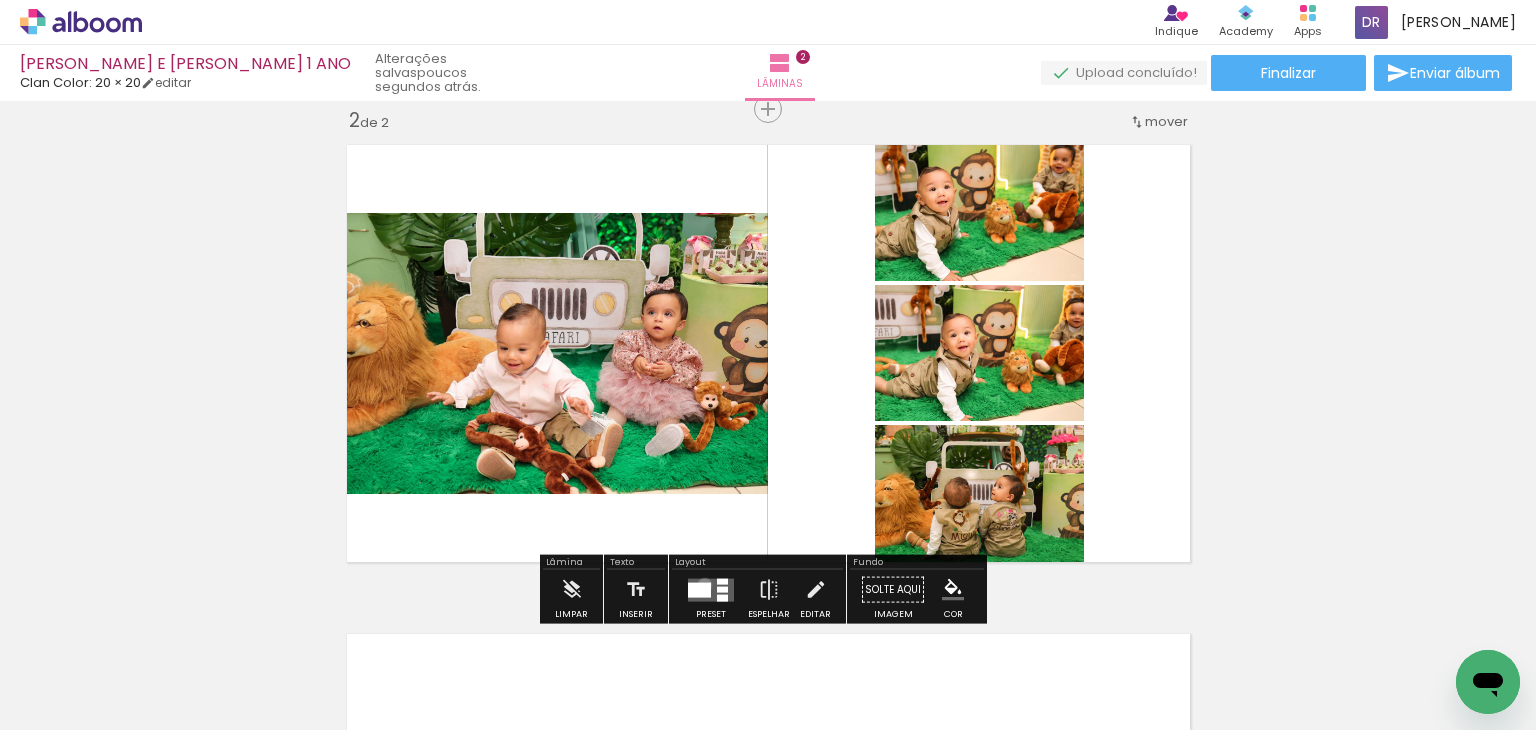 click at bounding box center (699, 589) 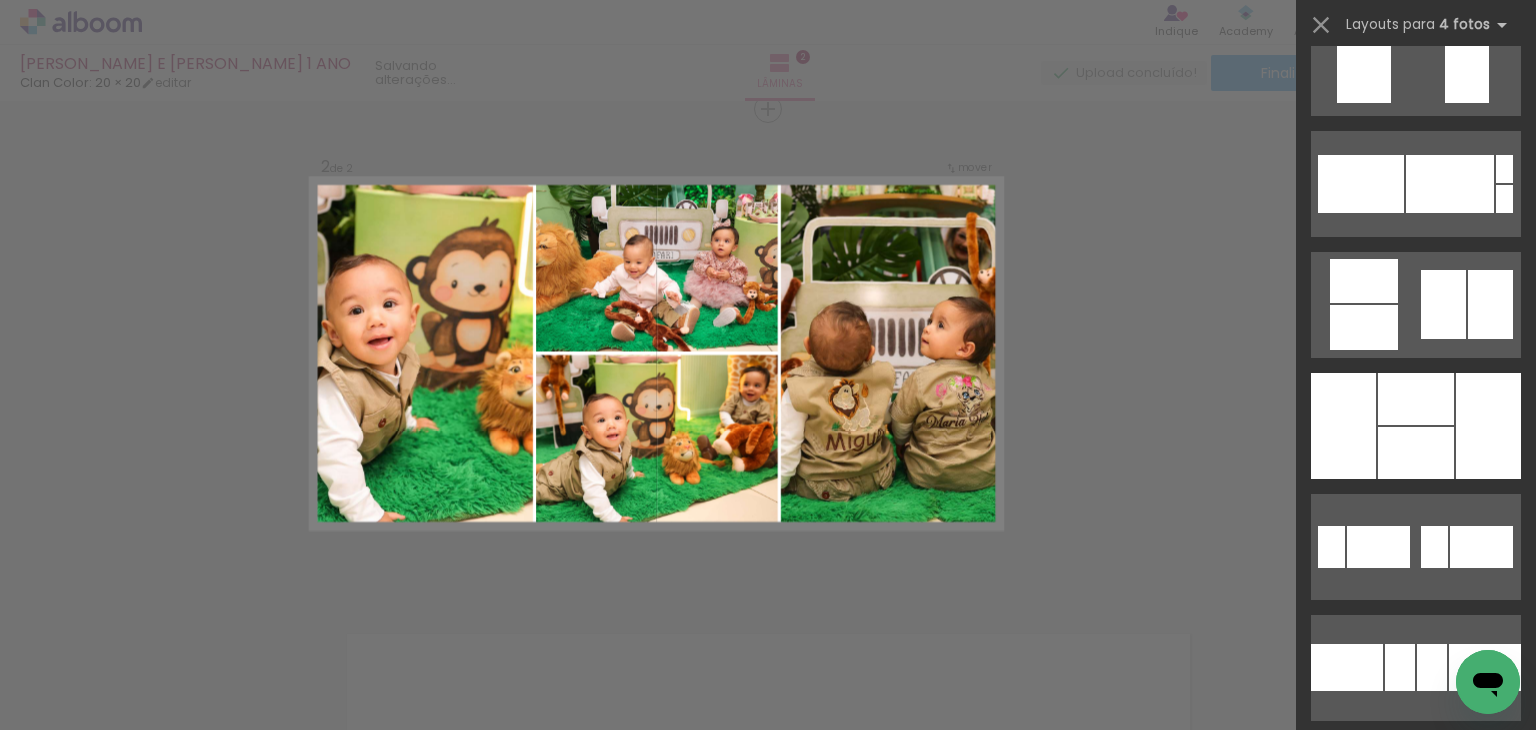 scroll, scrollTop: 22800, scrollLeft: 0, axis: vertical 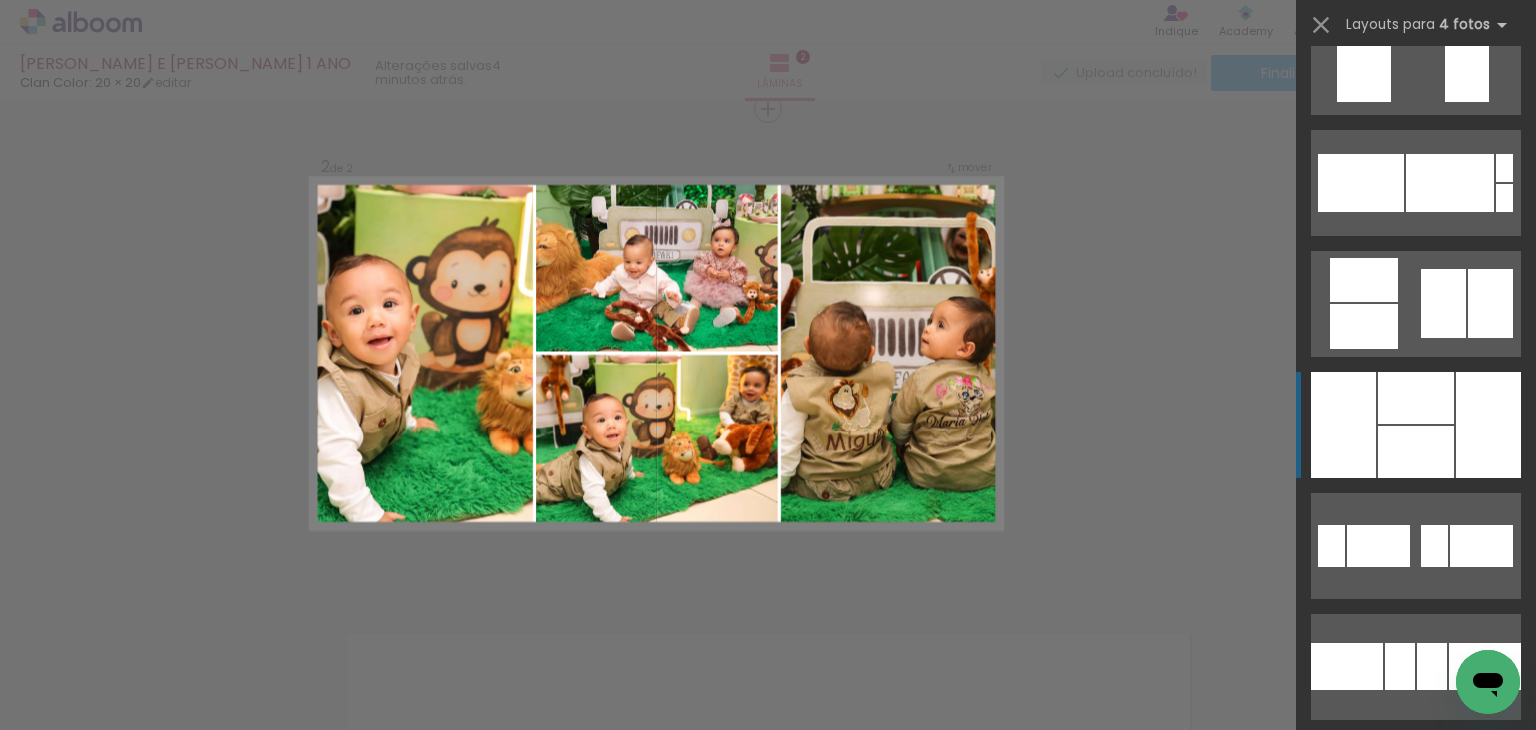 click at bounding box center [1416, 398] 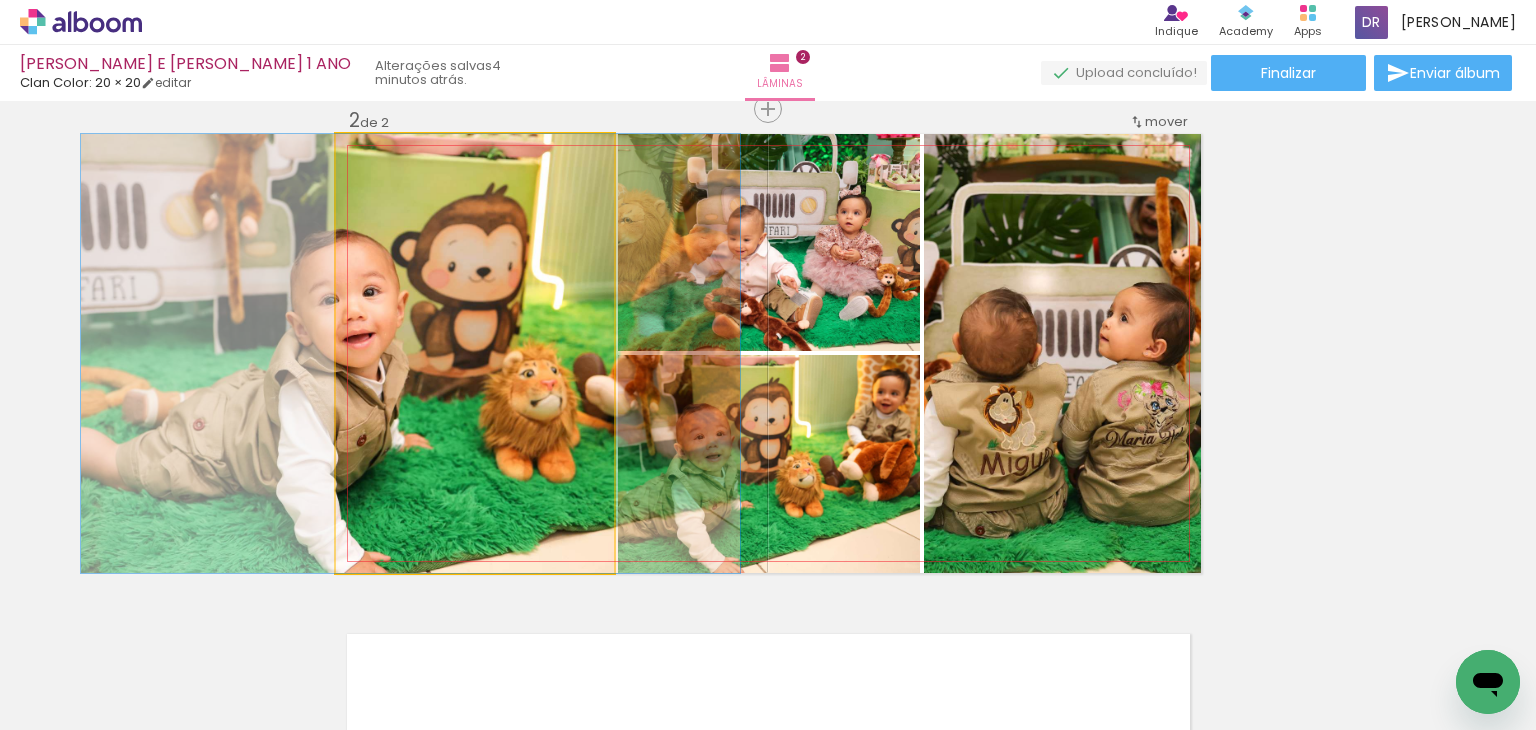 drag, startPoint x: 557, startPoint y: 435, endPoint x: 493, endPoint y: 433, distance: 64.03124 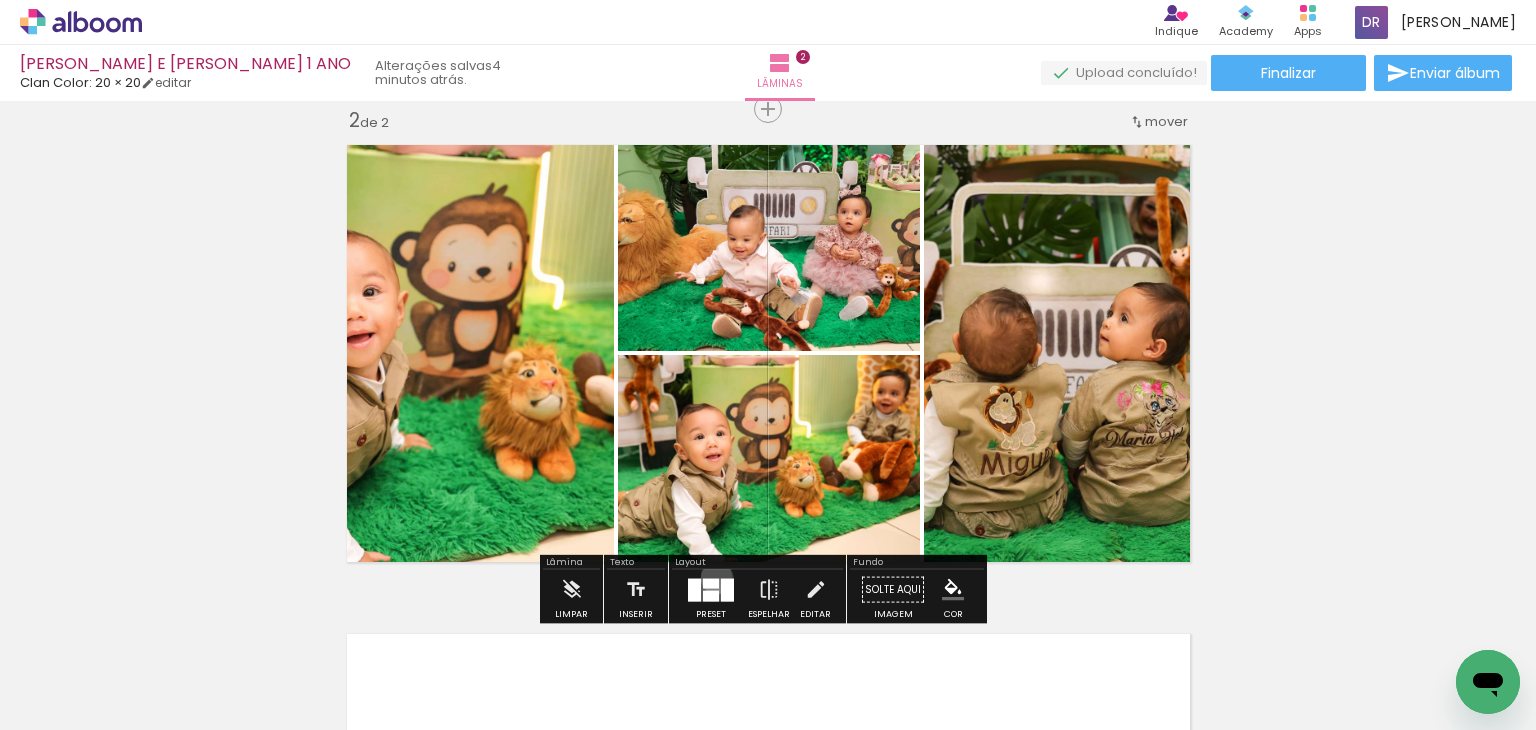 click at bounding box center [711, 583] 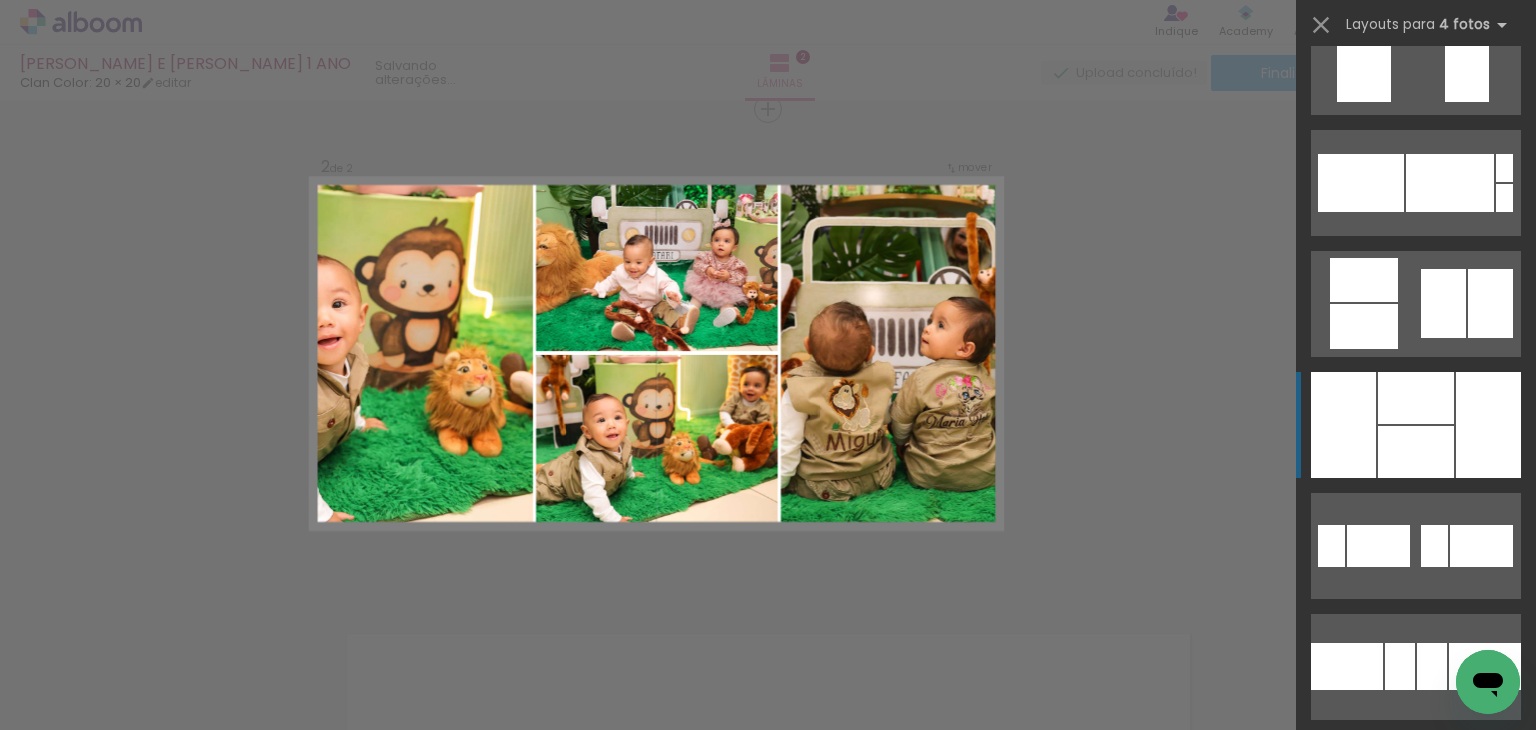 scroll, scrollTop: 23111, scrollLeft: 0, axis: vertical 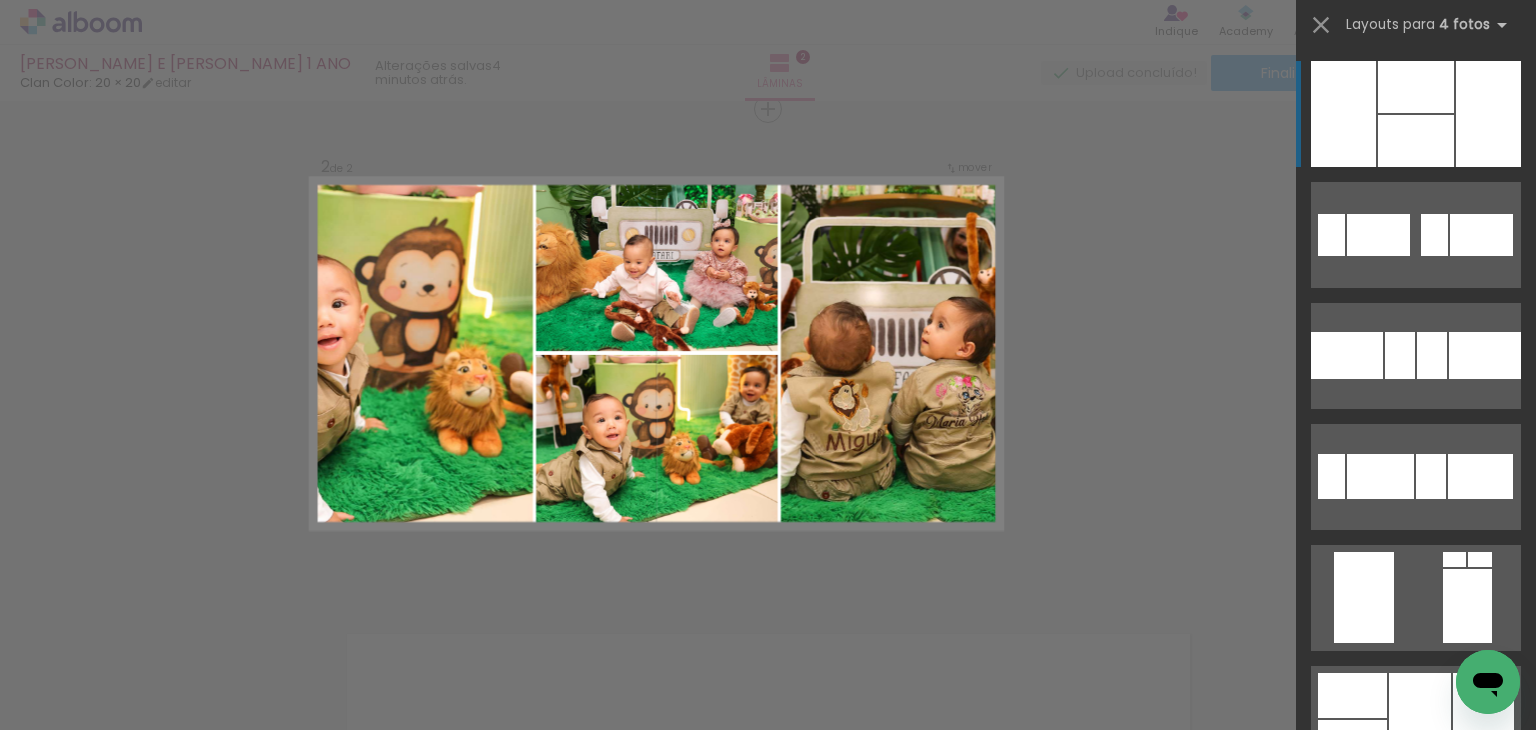 click on "Confirmar Cancelar" at bounding box center [768, 344] 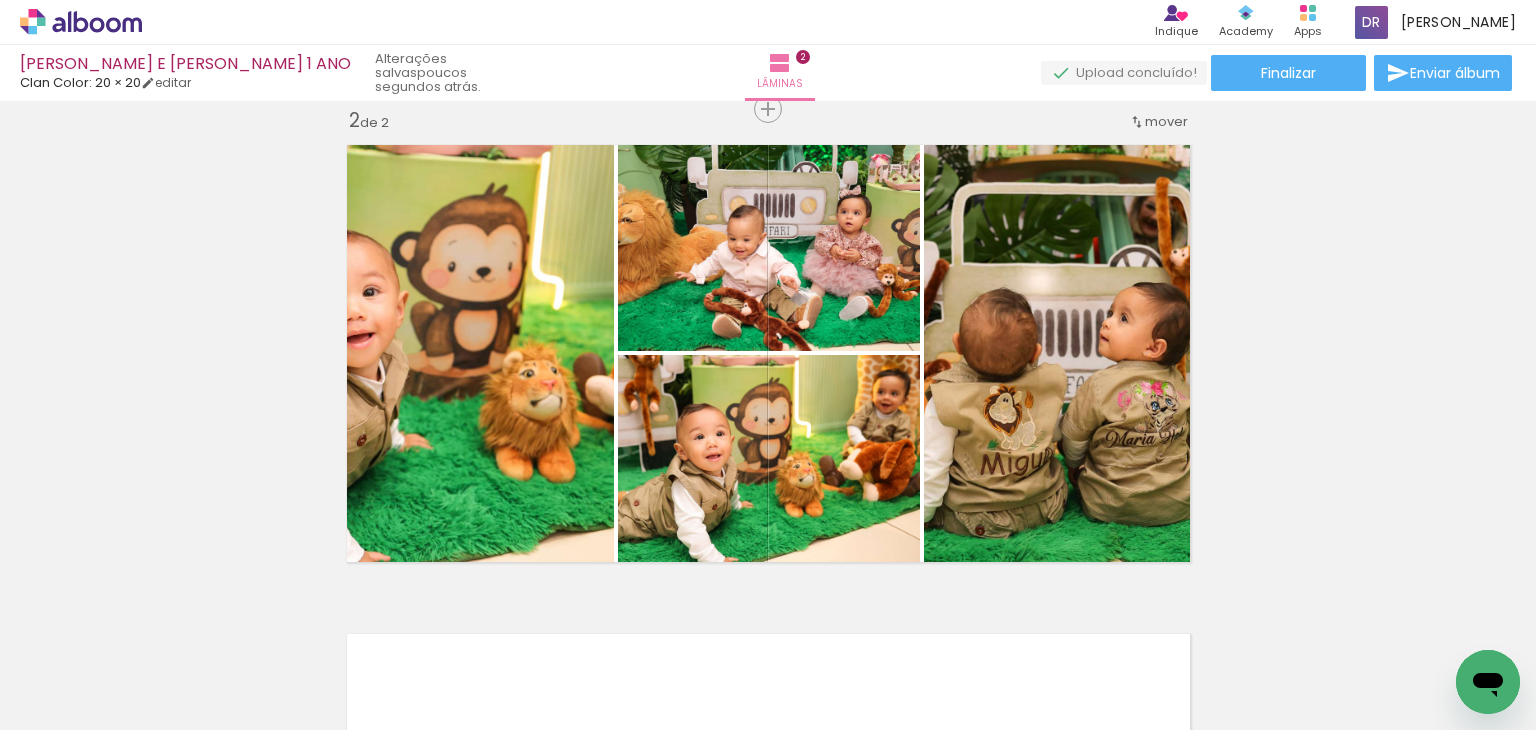 scroll, scrollTop: 0, scrollLeft: 3064, axis: horizontal 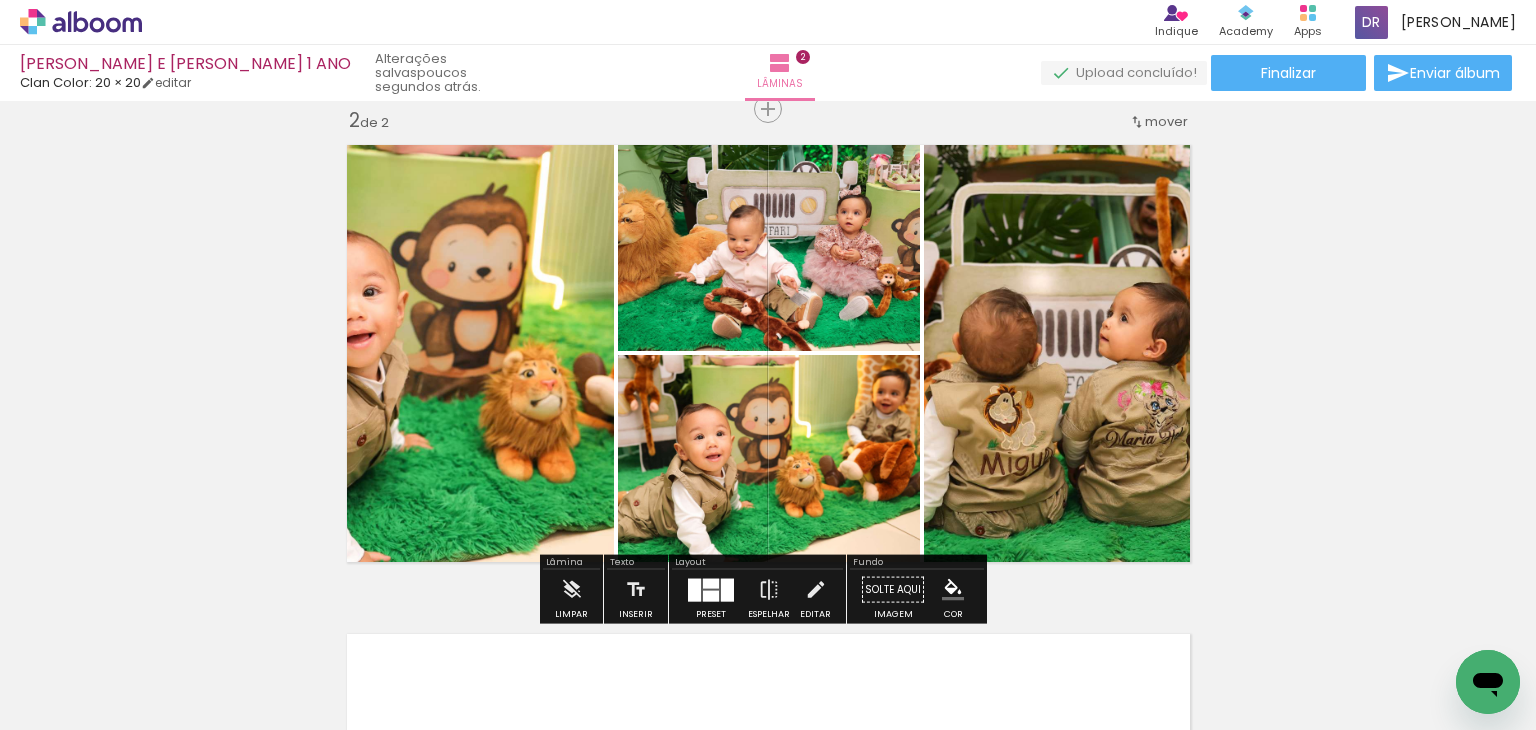 click at bounding box center [727, 589] 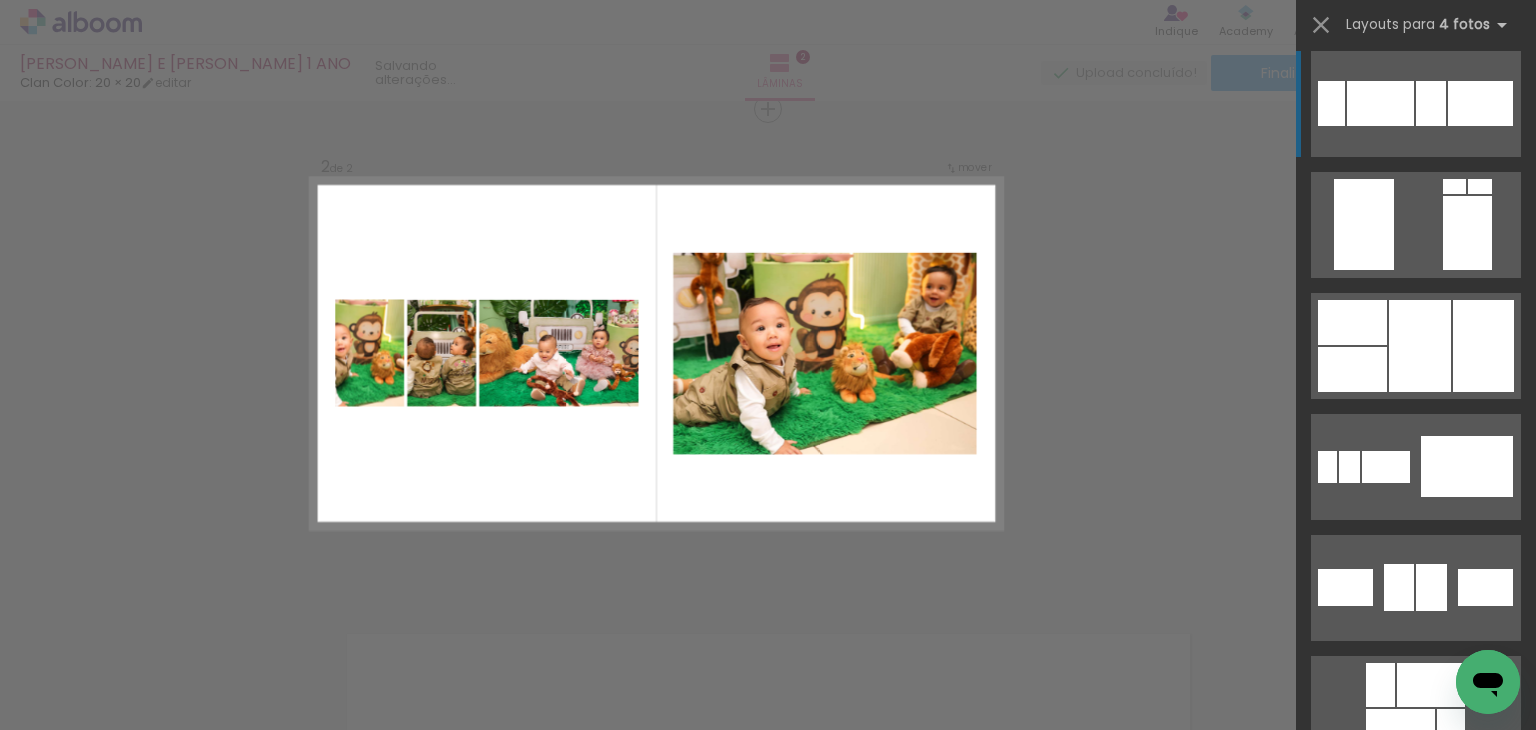 scroll, scrollTop: 23511, scrollLeft: 0, axis: vertical 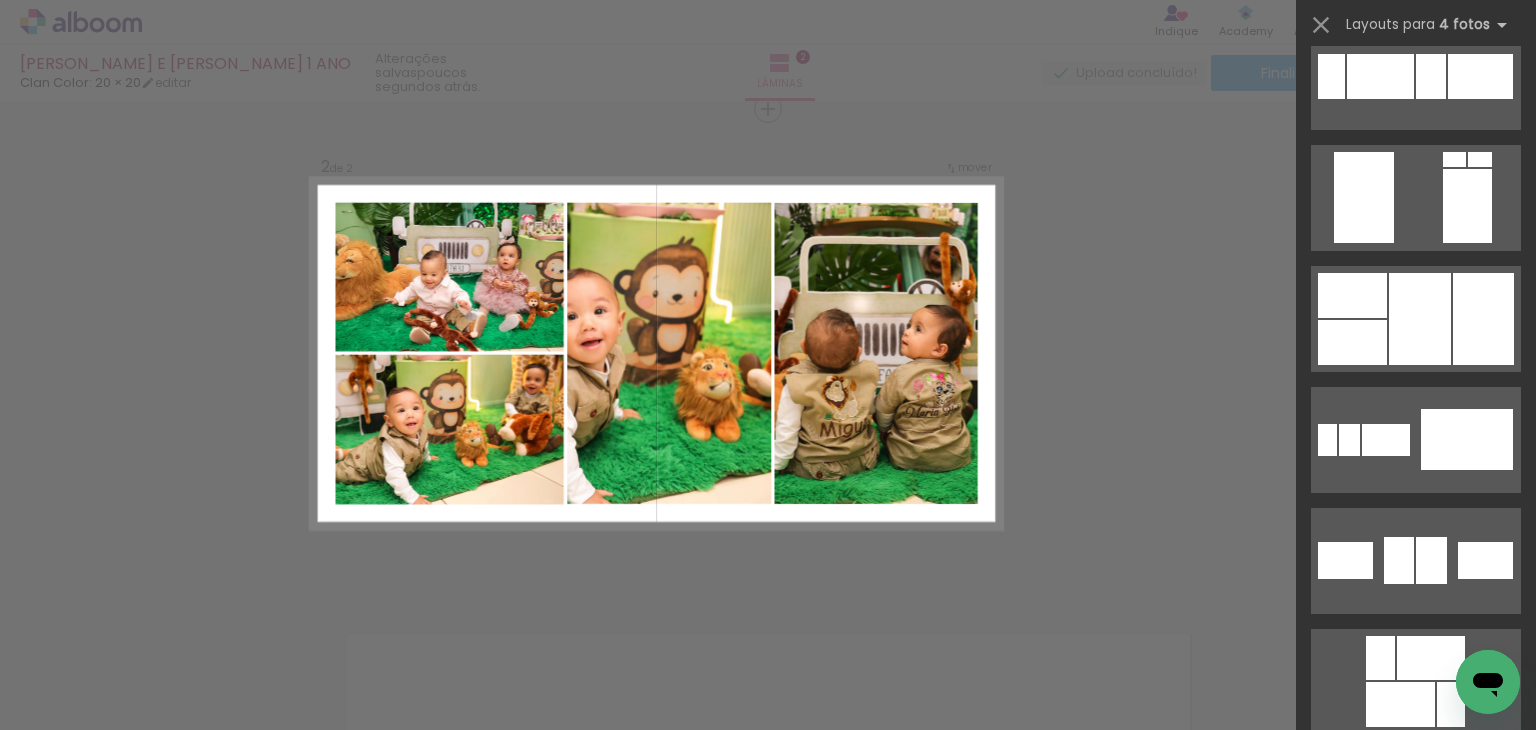 click on "Confirmar Cancelar" at bounding box center (768, 344) 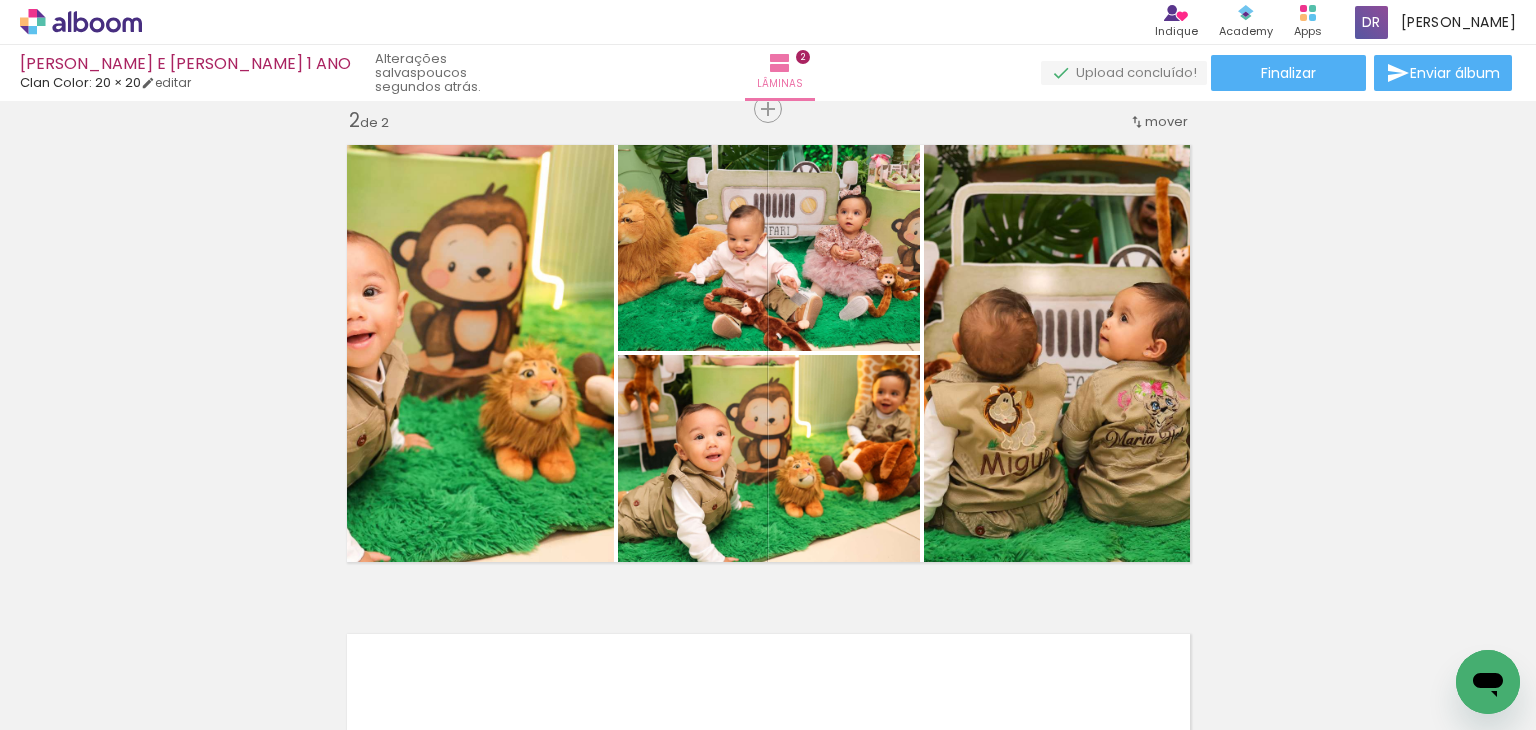 scroll, scrollTop: 0, scrollLeft: 4966, axis: horizontal 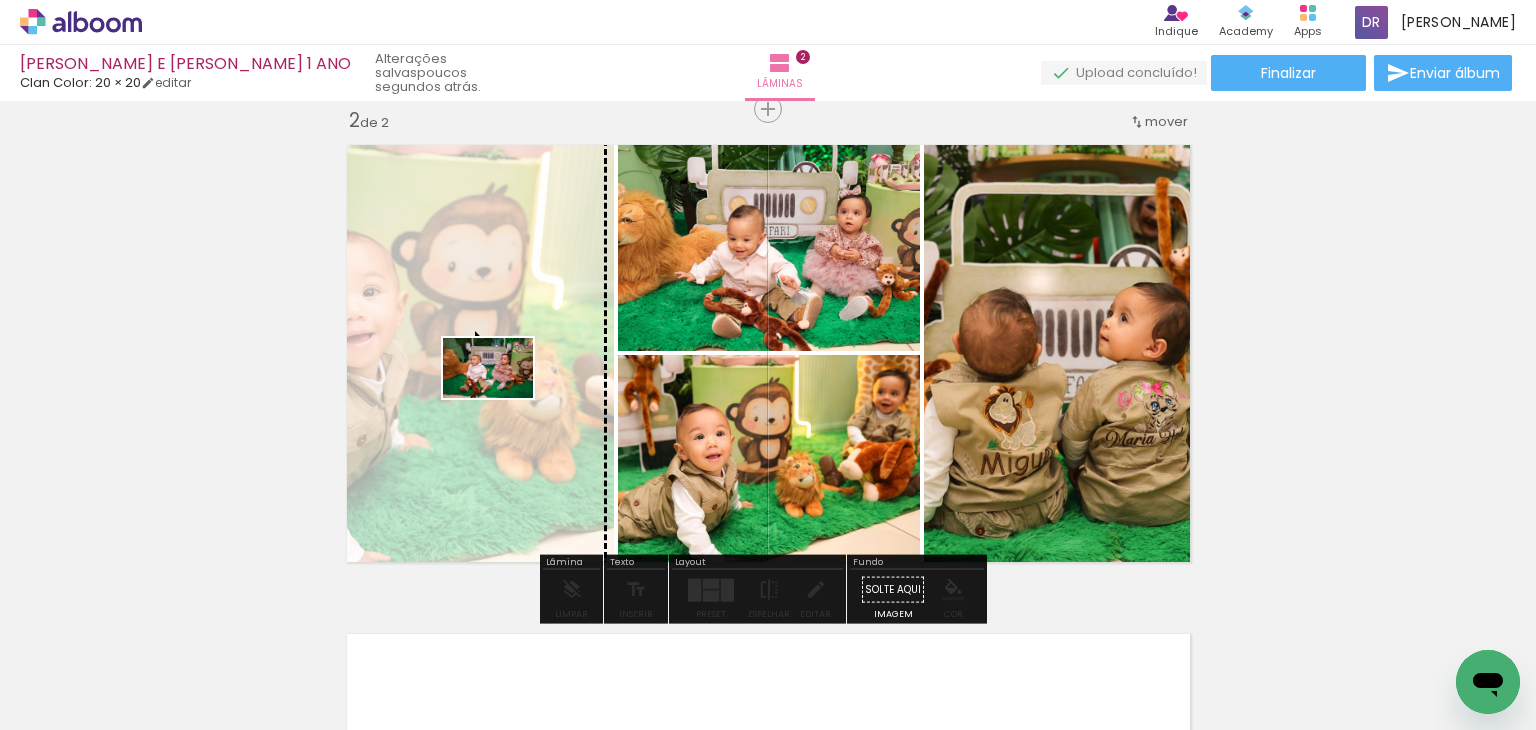 drag, startPoint x: 1279, startPoint y: 658, endPoint x: 503, endPoint y: 398, distance: 818.39844 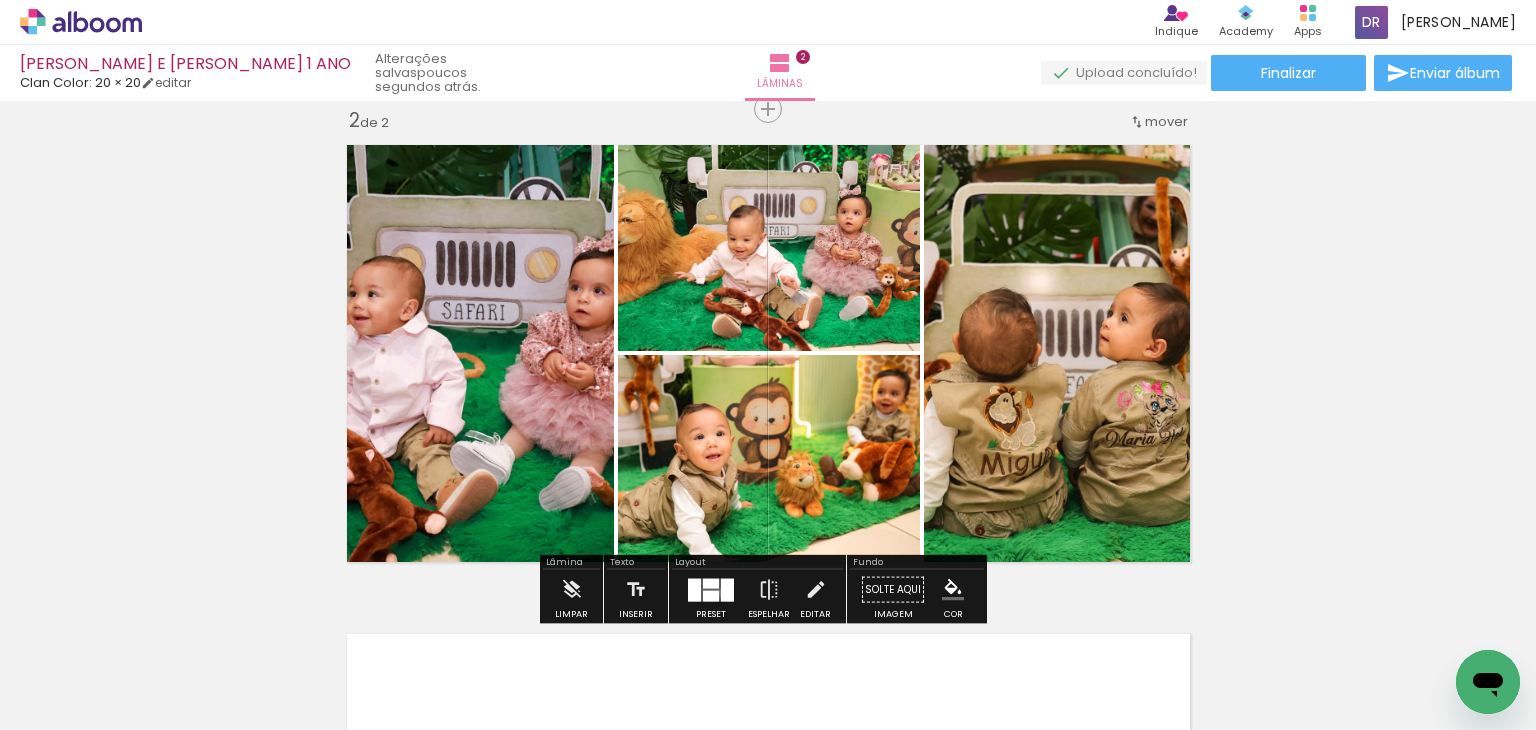 click at bounding box center (727, 589) 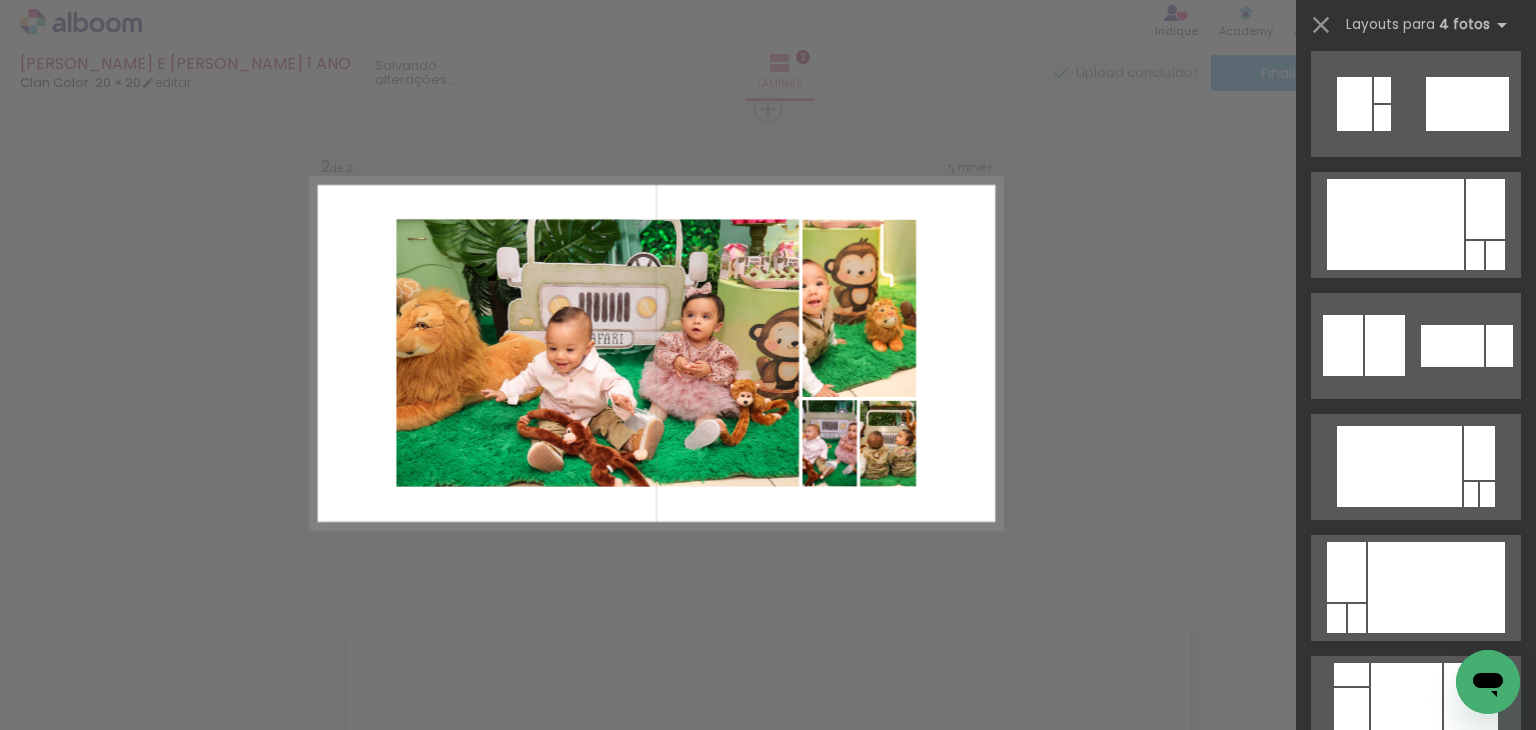 scroll, scrollTop: 34111, scrollLeft: 0, axis: vertical 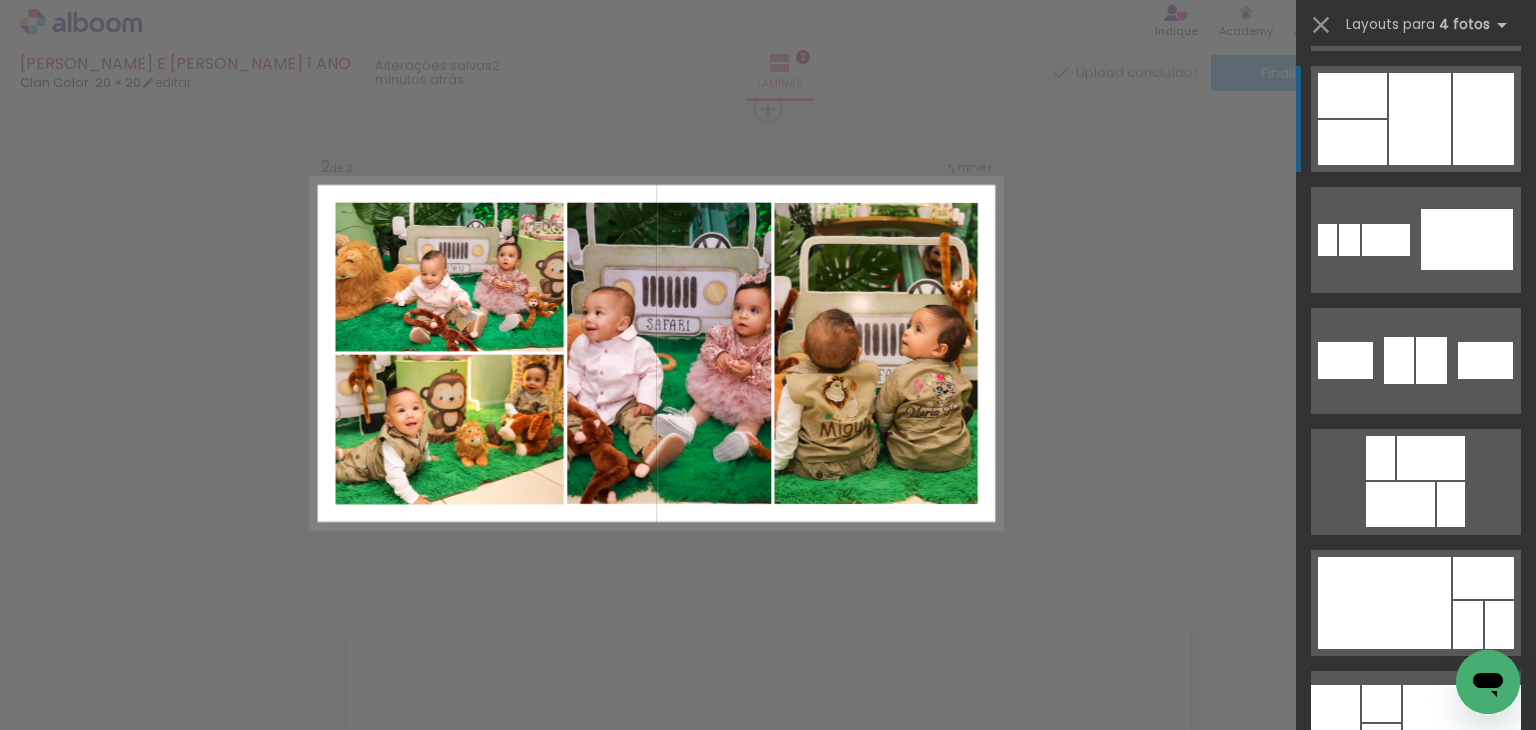 click at bounding box center (1416, -459) 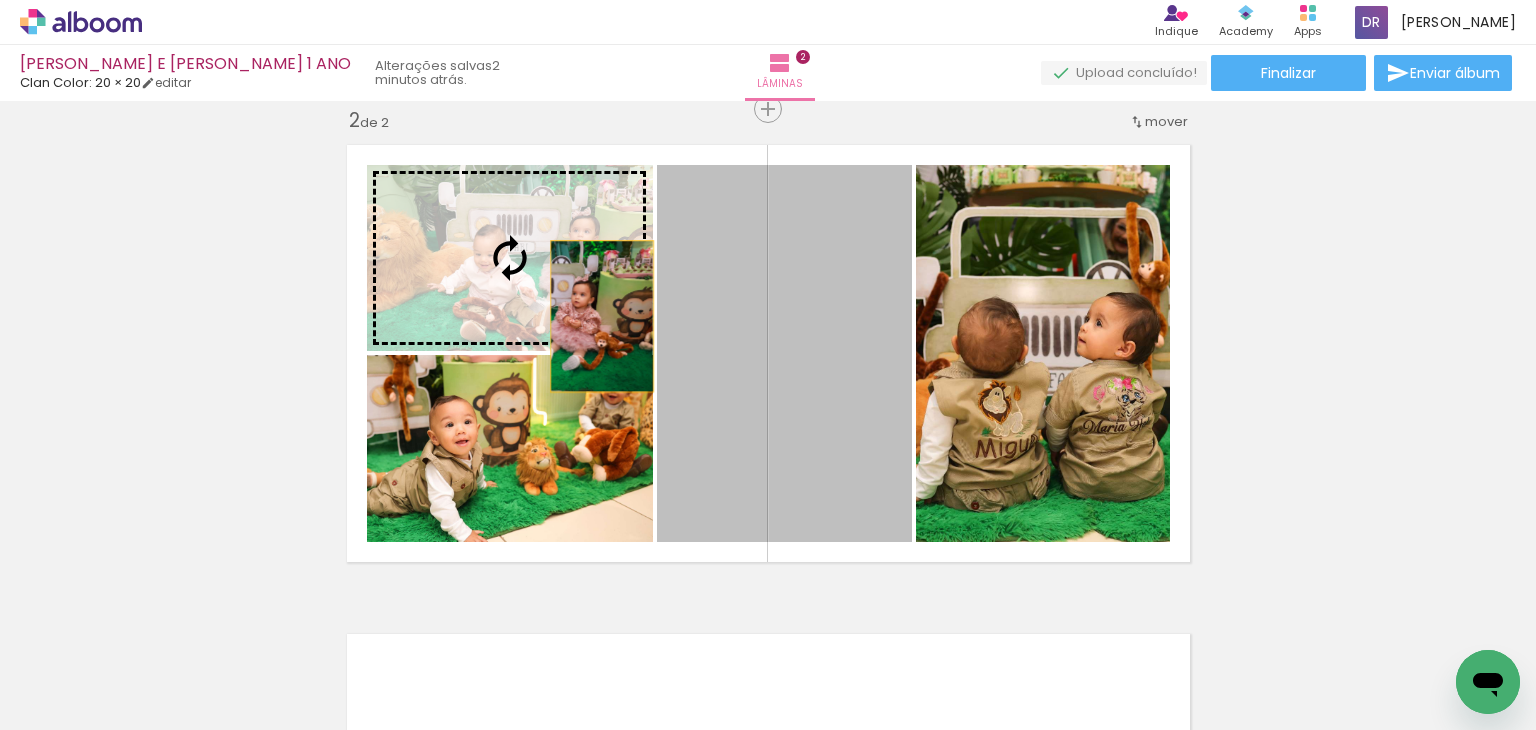drag, startPoint x: 808, startPoint y: 427, endPoint x: 584, endPoint y: 299, distance: 257.99225 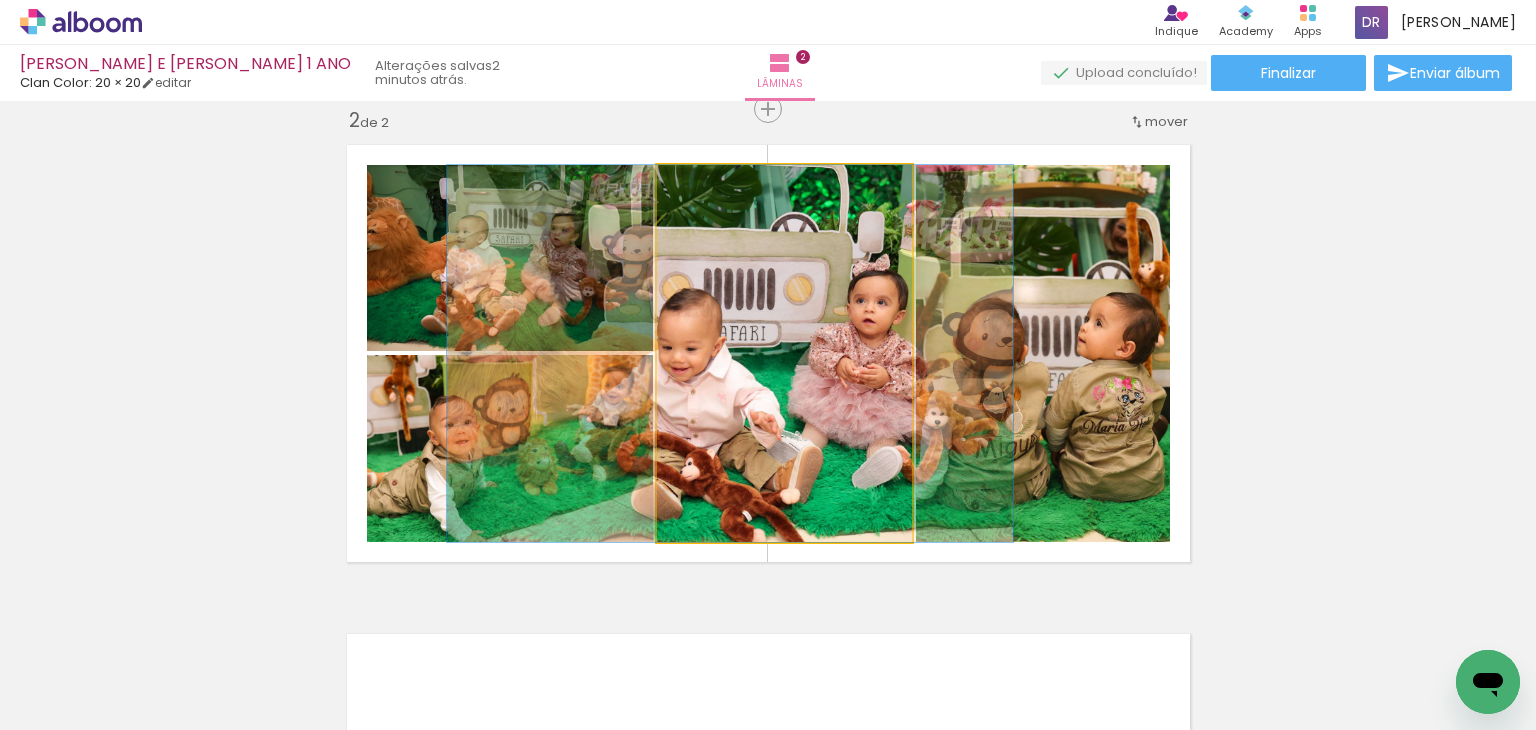 drag, startPoint x: 780, startPoint y: 405, endPoint x: 726, endPoint y: 423, distance: 56.920998 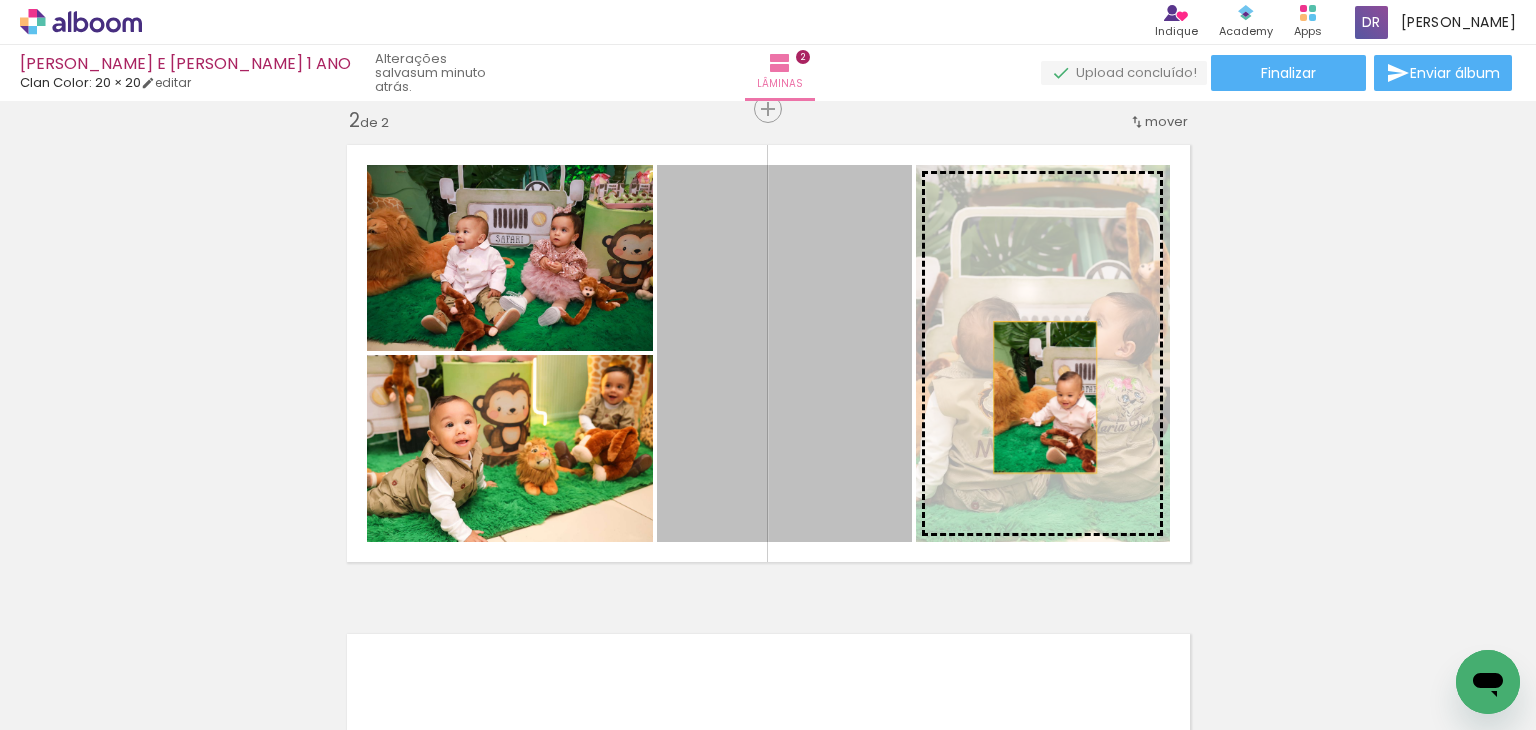 drag, startPoint x: 741, startPoint y: 425, endPoint x: 1038, endPoint y: 397, distance: 298.31696 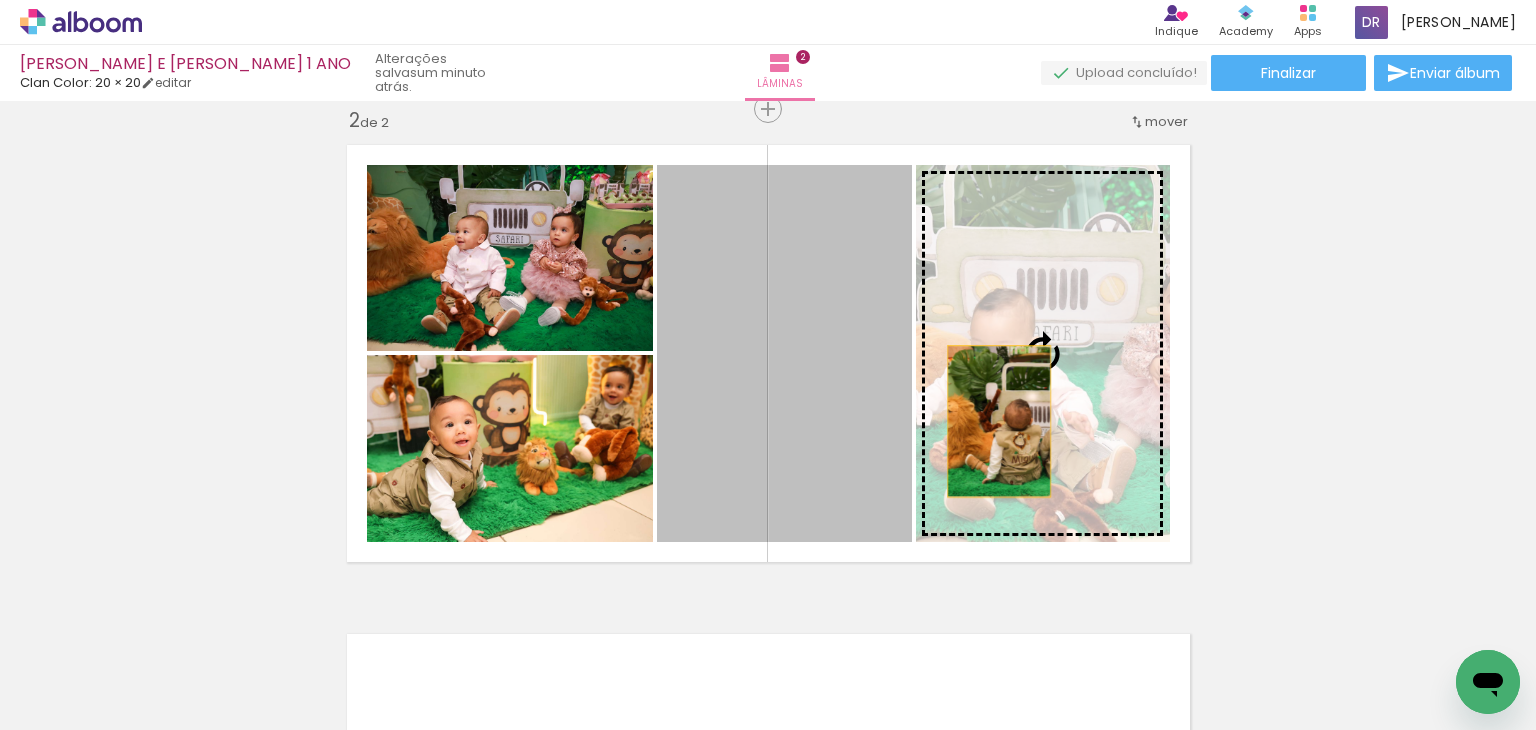 drag, startPoint x: 805, startPoint y: 417, endPoint x: 991, endPoint y: 421, distance: 186.043 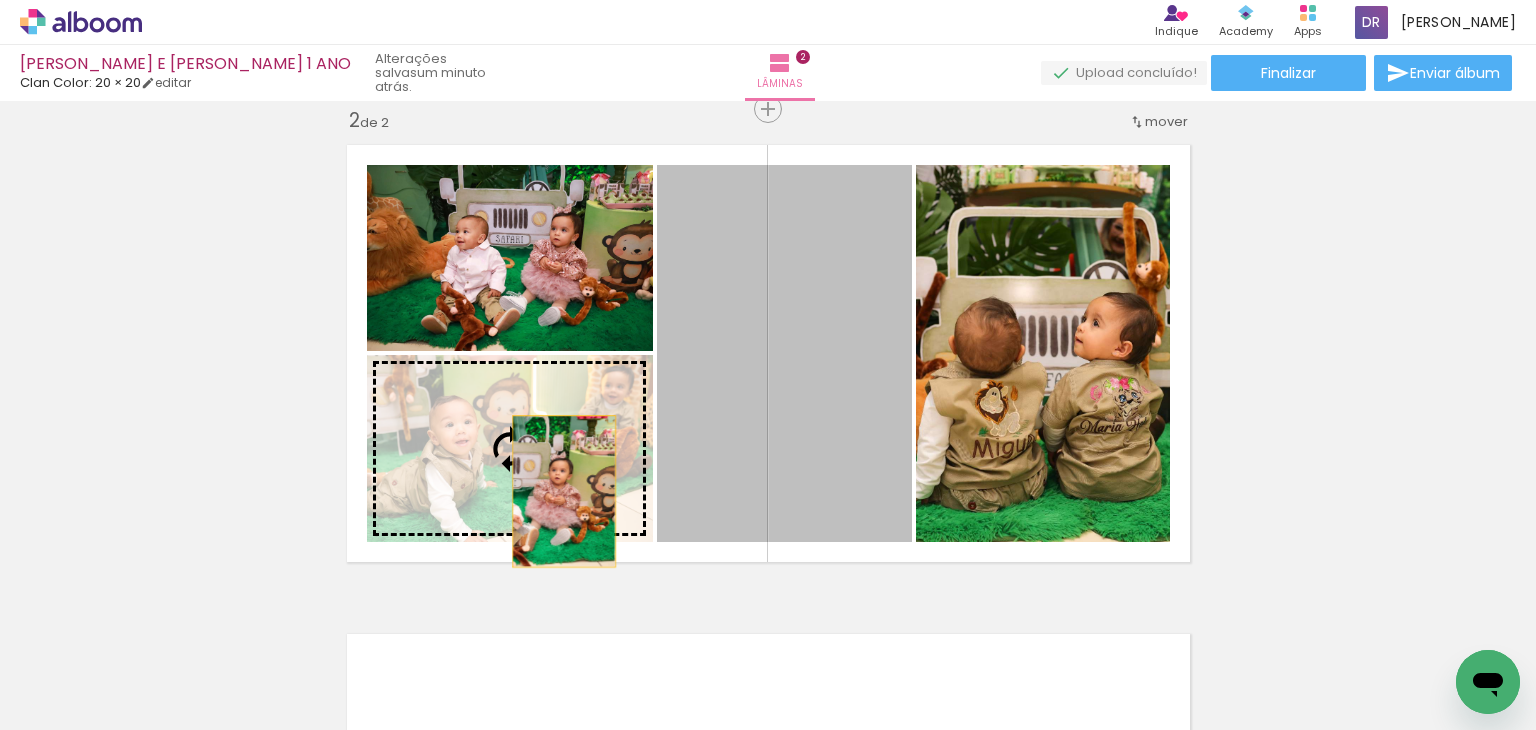 drag, startPoint x: 834, startPoint y: 443, endPoint x: 556, endPoint y: 491, distance: 282.11346 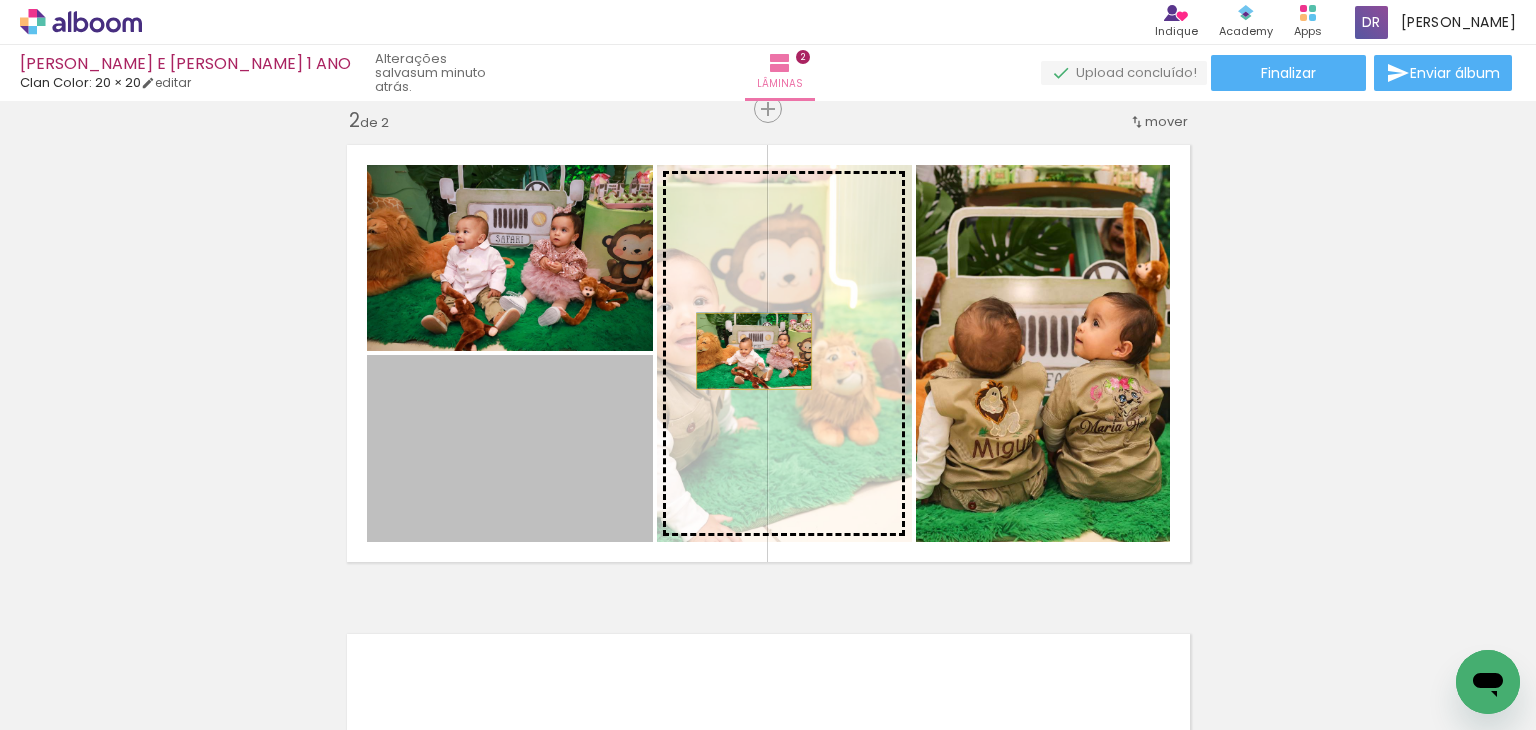 drag, startPoint x: 572, startPoint y: 468, endPoint x: 746, endPoint y: 351, distance: 209.67833 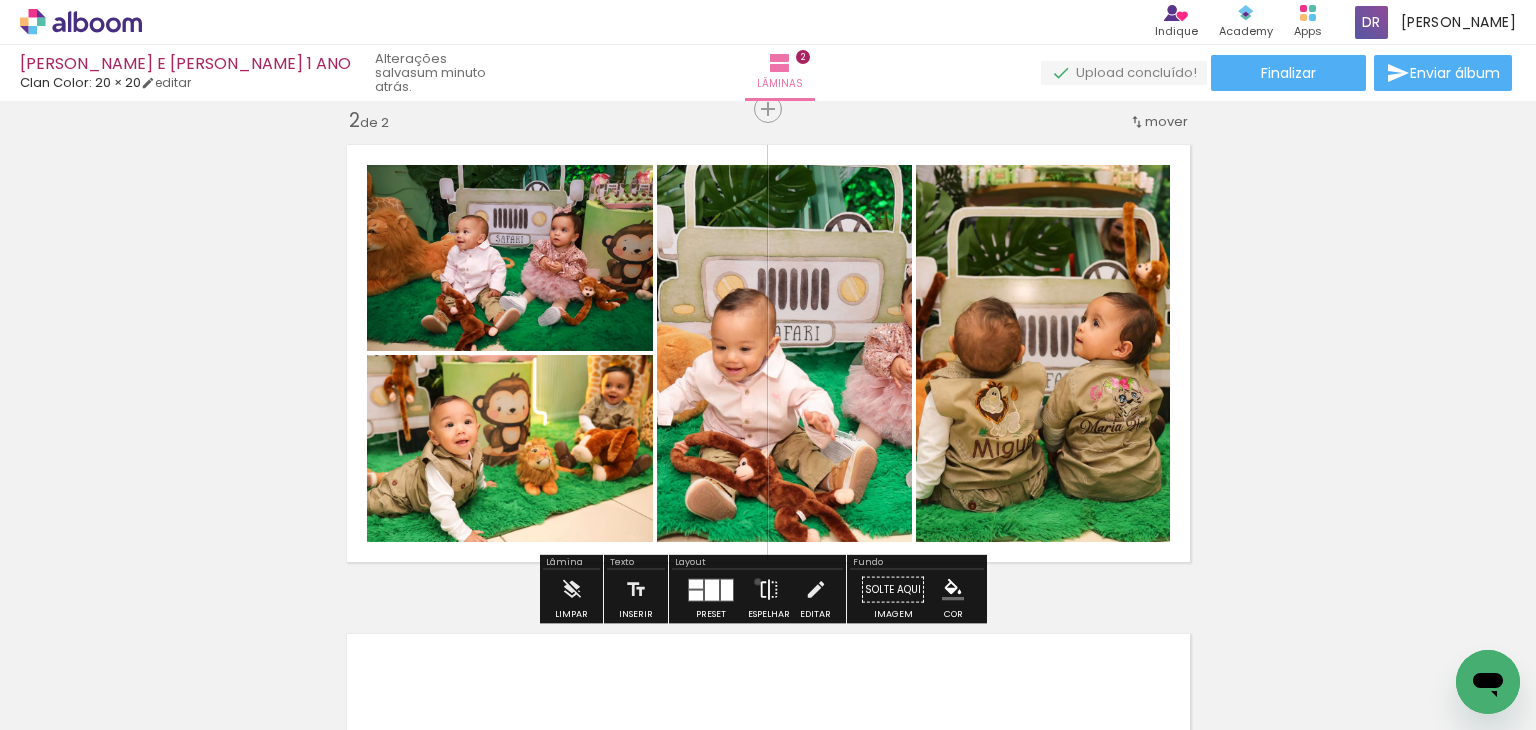 click at bounding box center (769, 590) 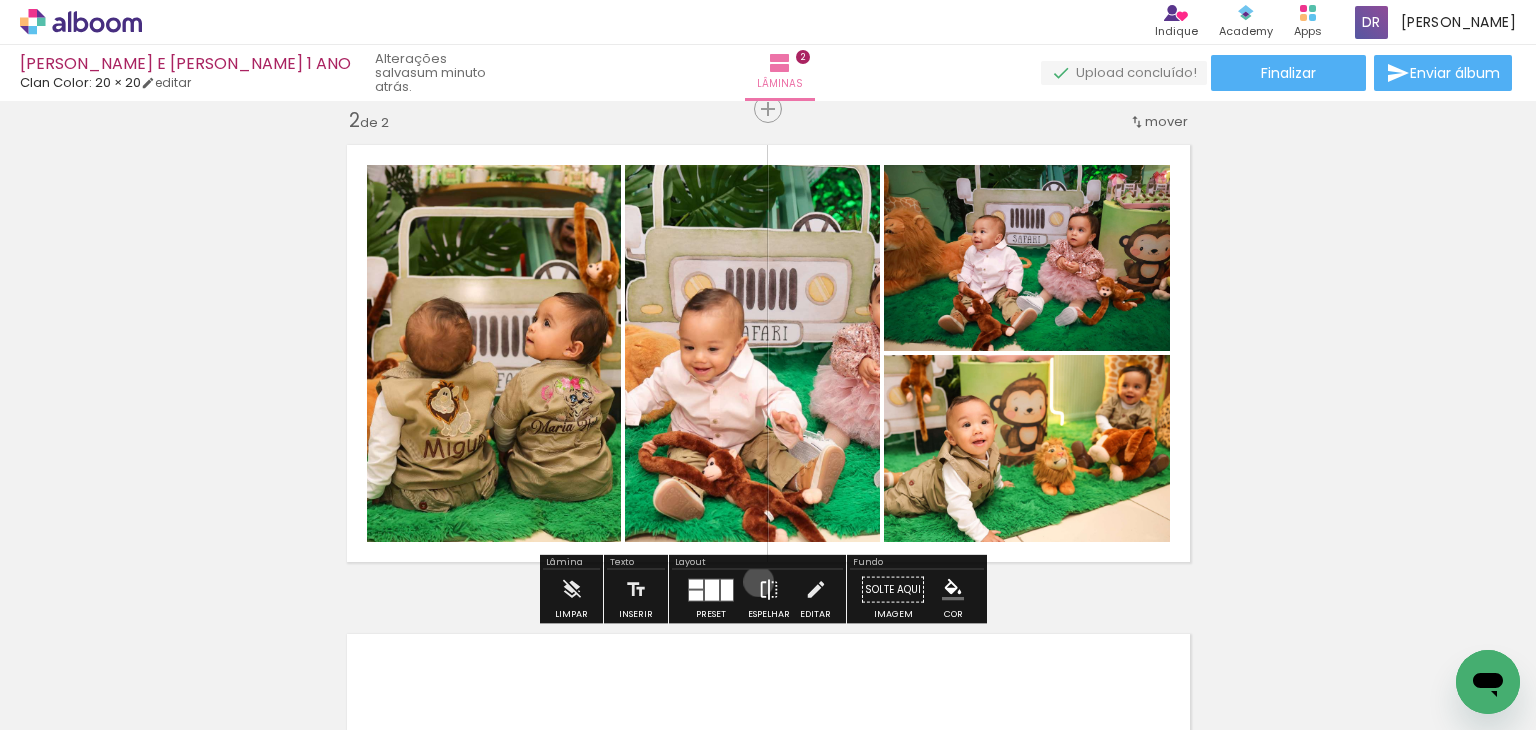 click at bounding box center (769, 590) 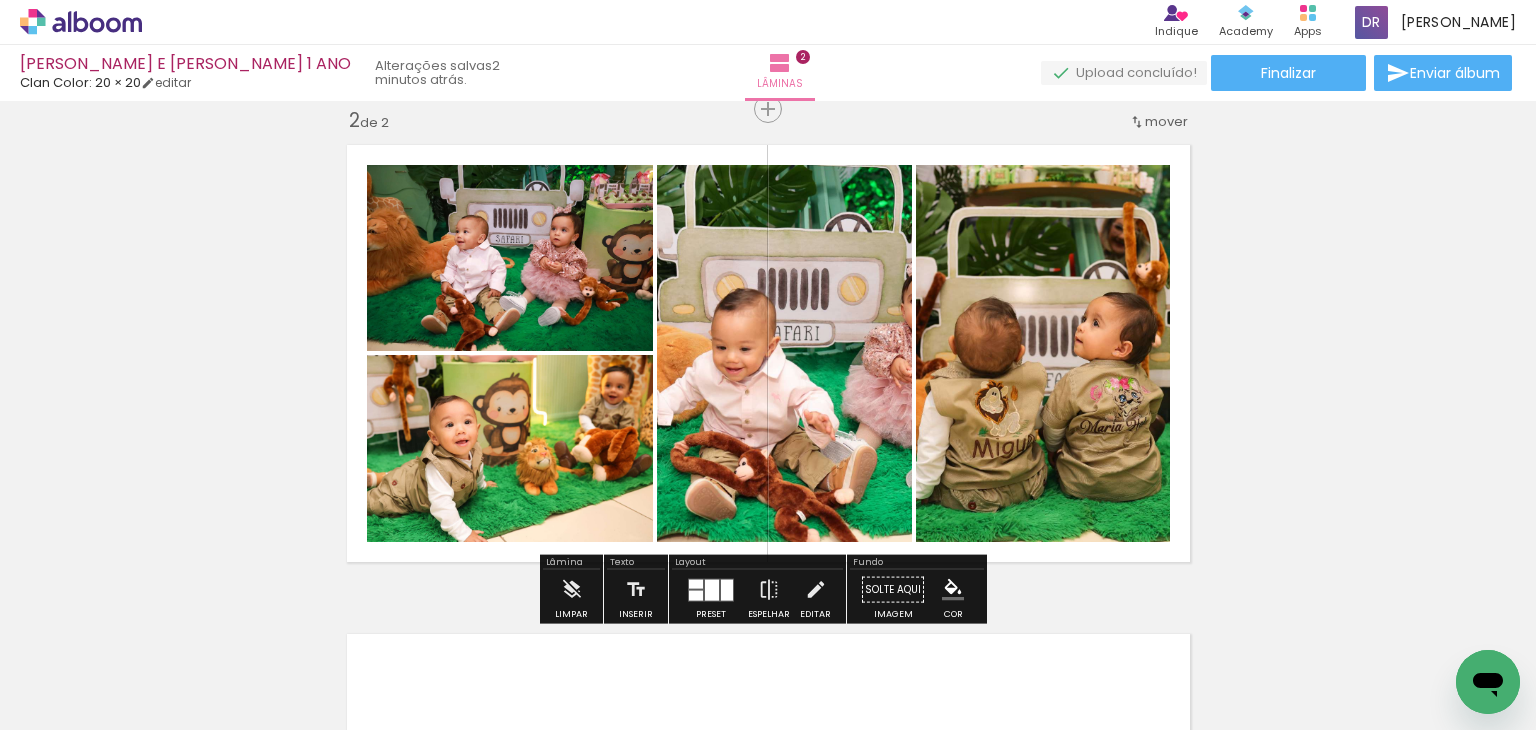 click at bounding box center [727, 589] 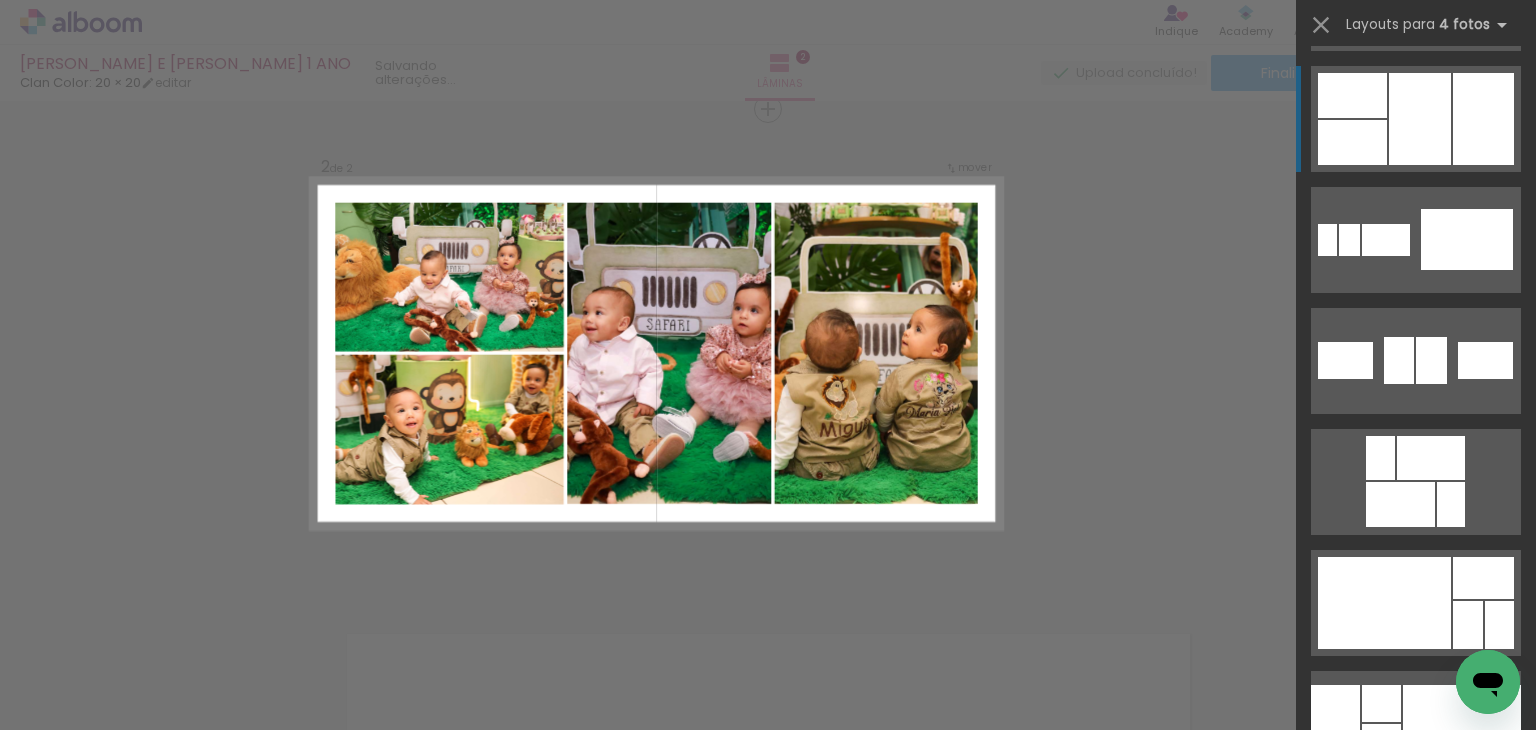 scroll, scrollTop: 23716, scrollLeft: 0, axis: vertical 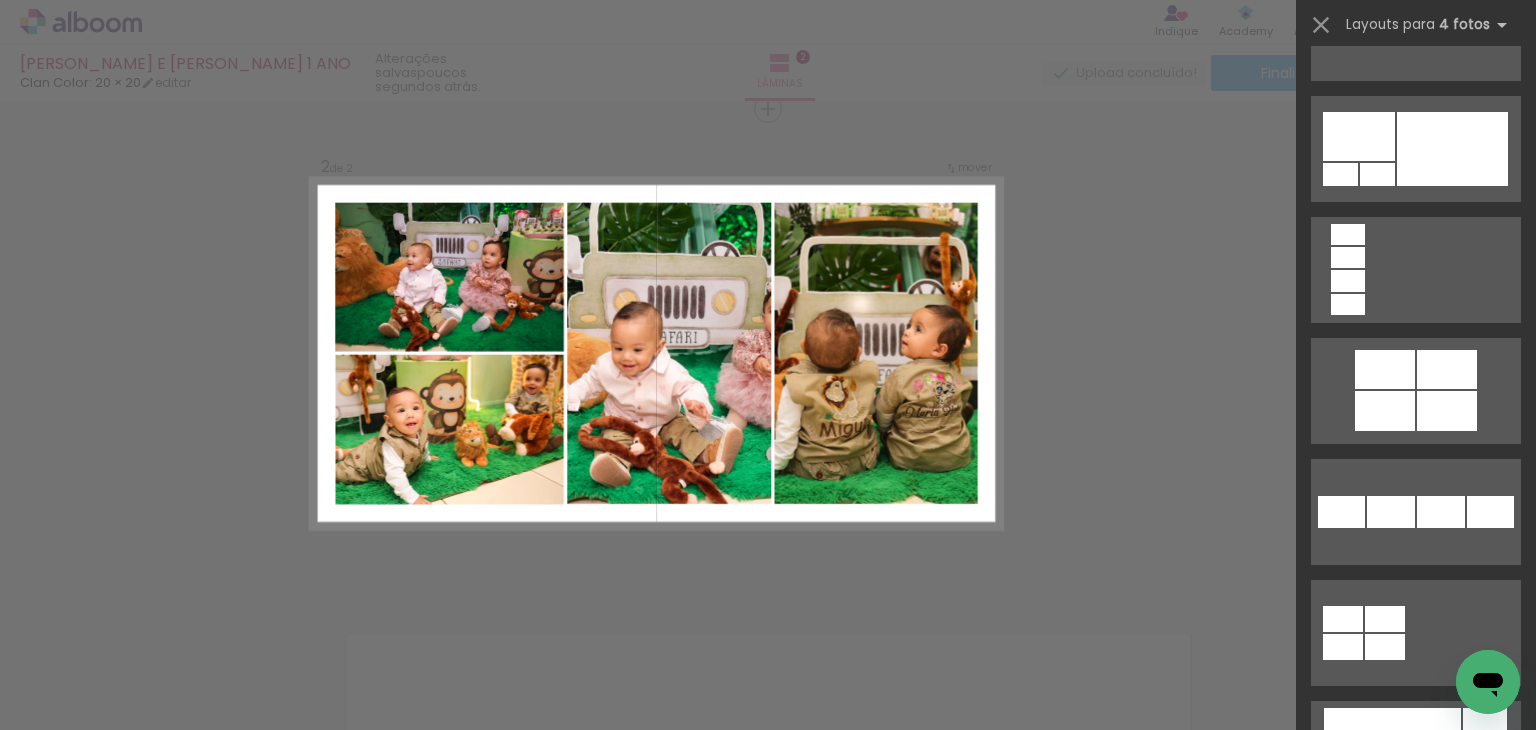 click at bounding box center [0, 0] 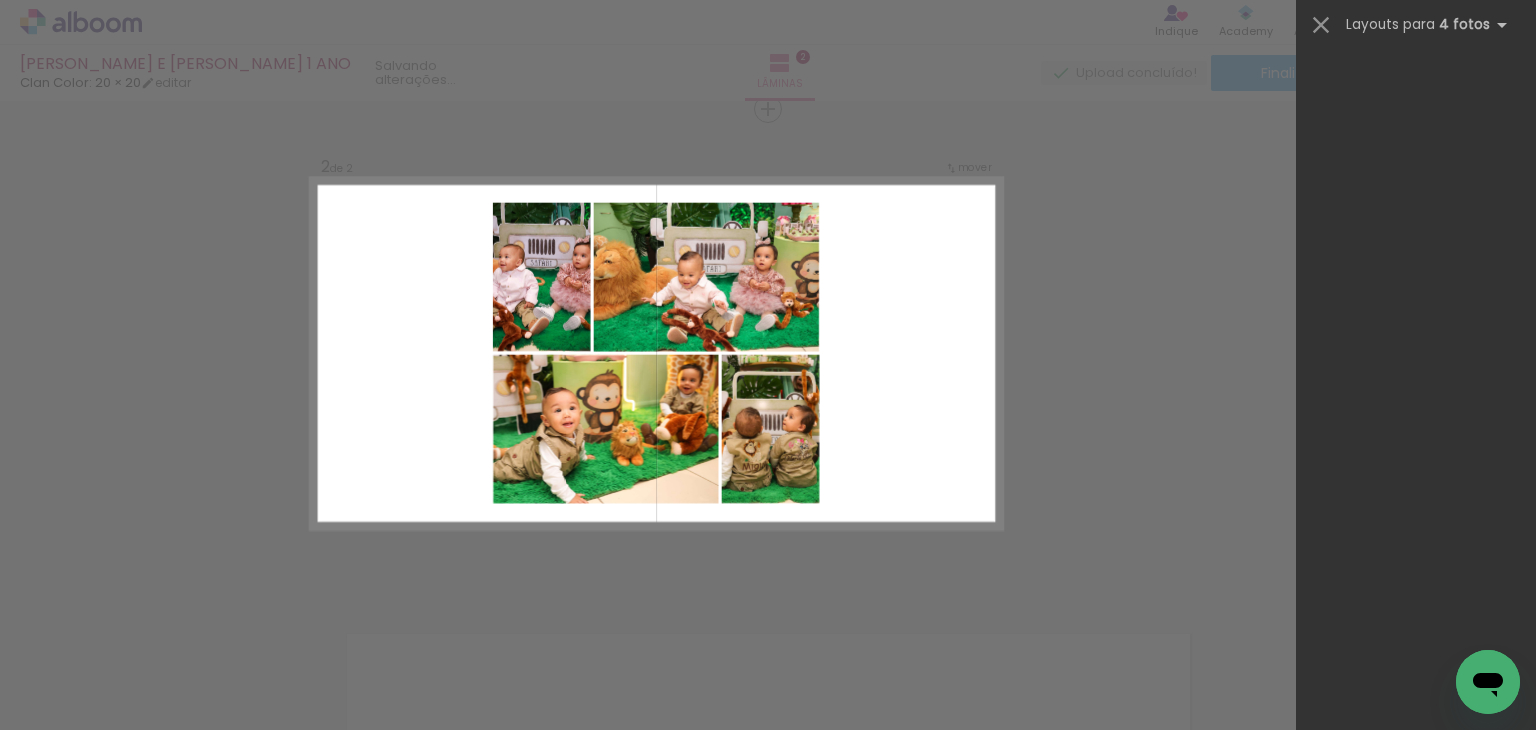 scroll, scrollTop: 23716, scrollLeft: 0, axis: vertical 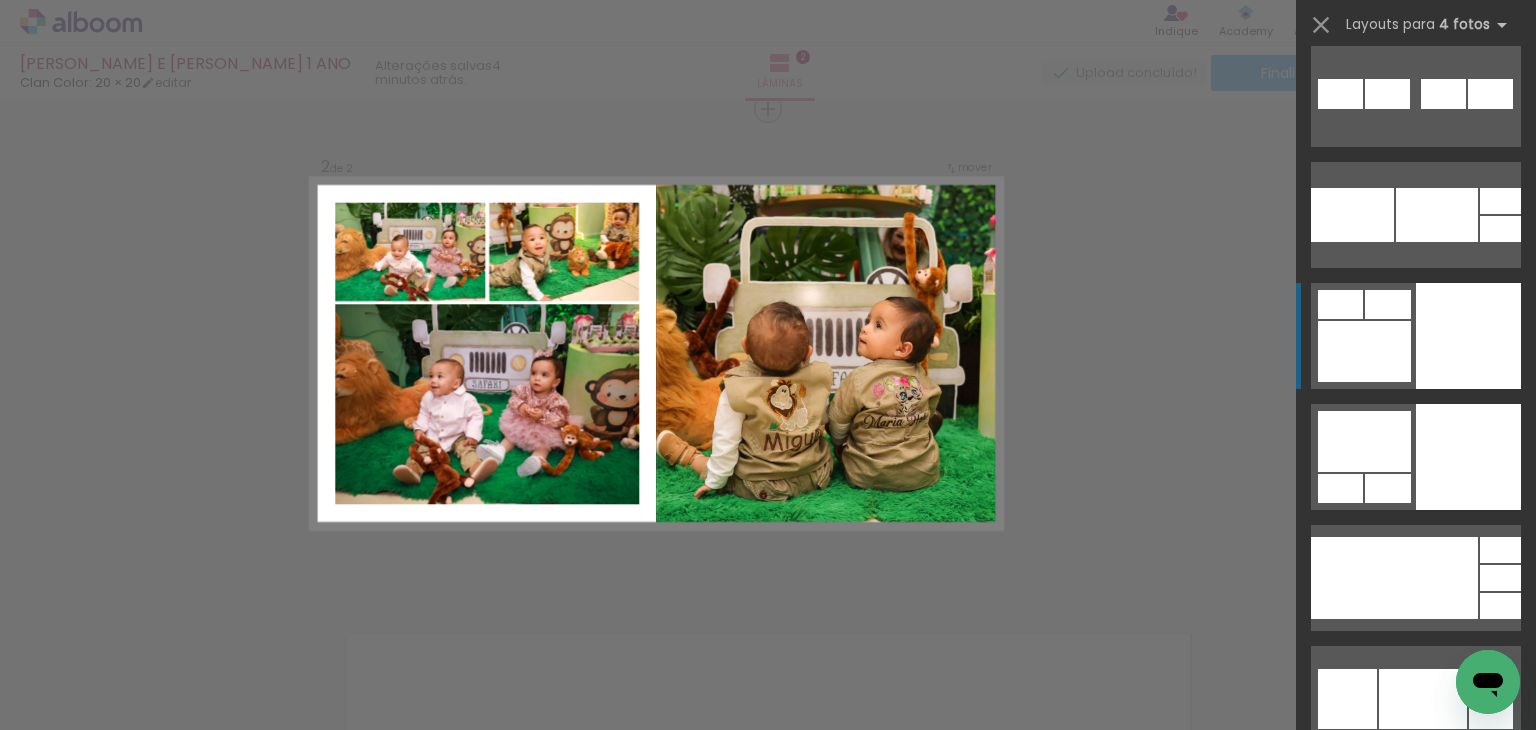 click at bounding box center [1500, 606] 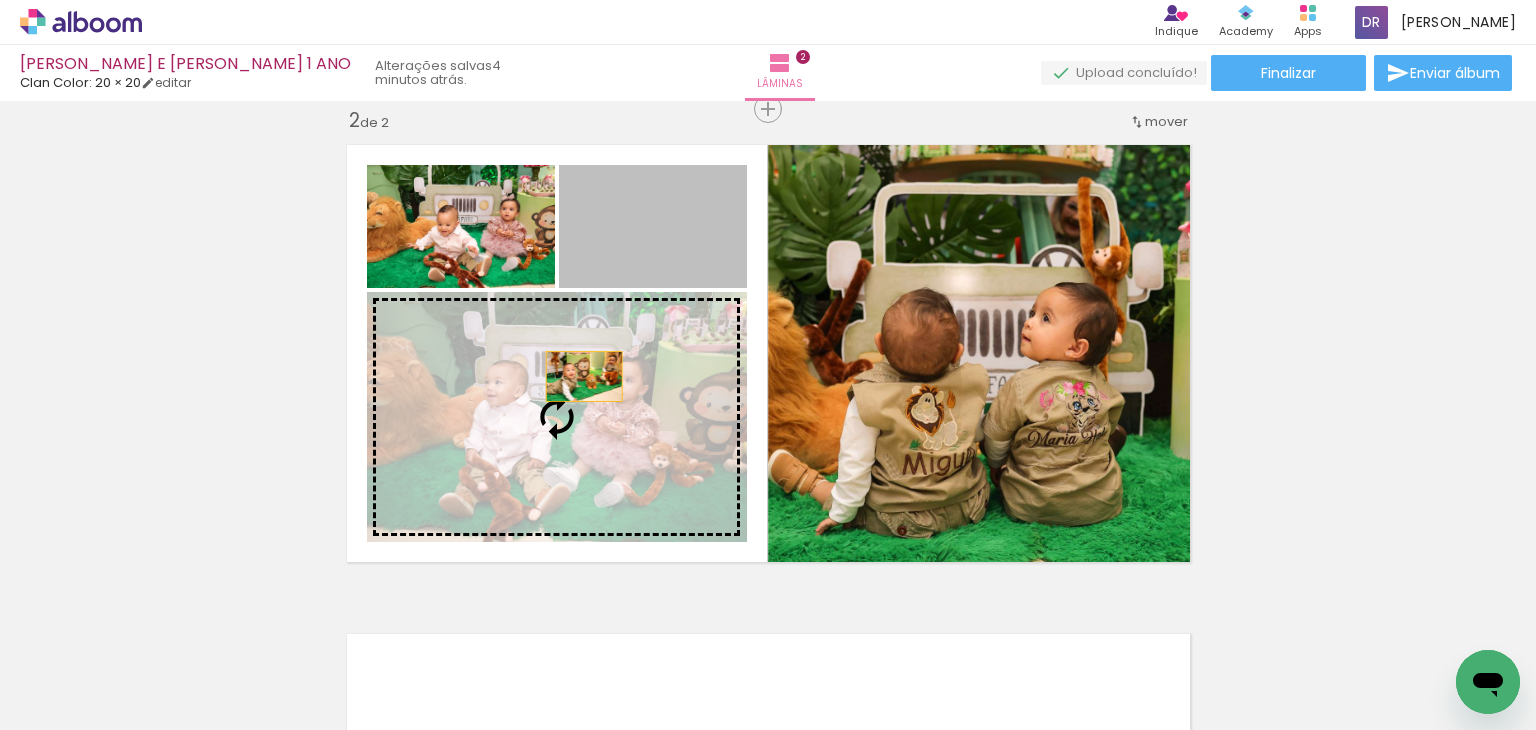 drag, startPoint x: 623, startPoint y: 251, endPoint x: 573, endPoint y: 381, distance: 139.28389 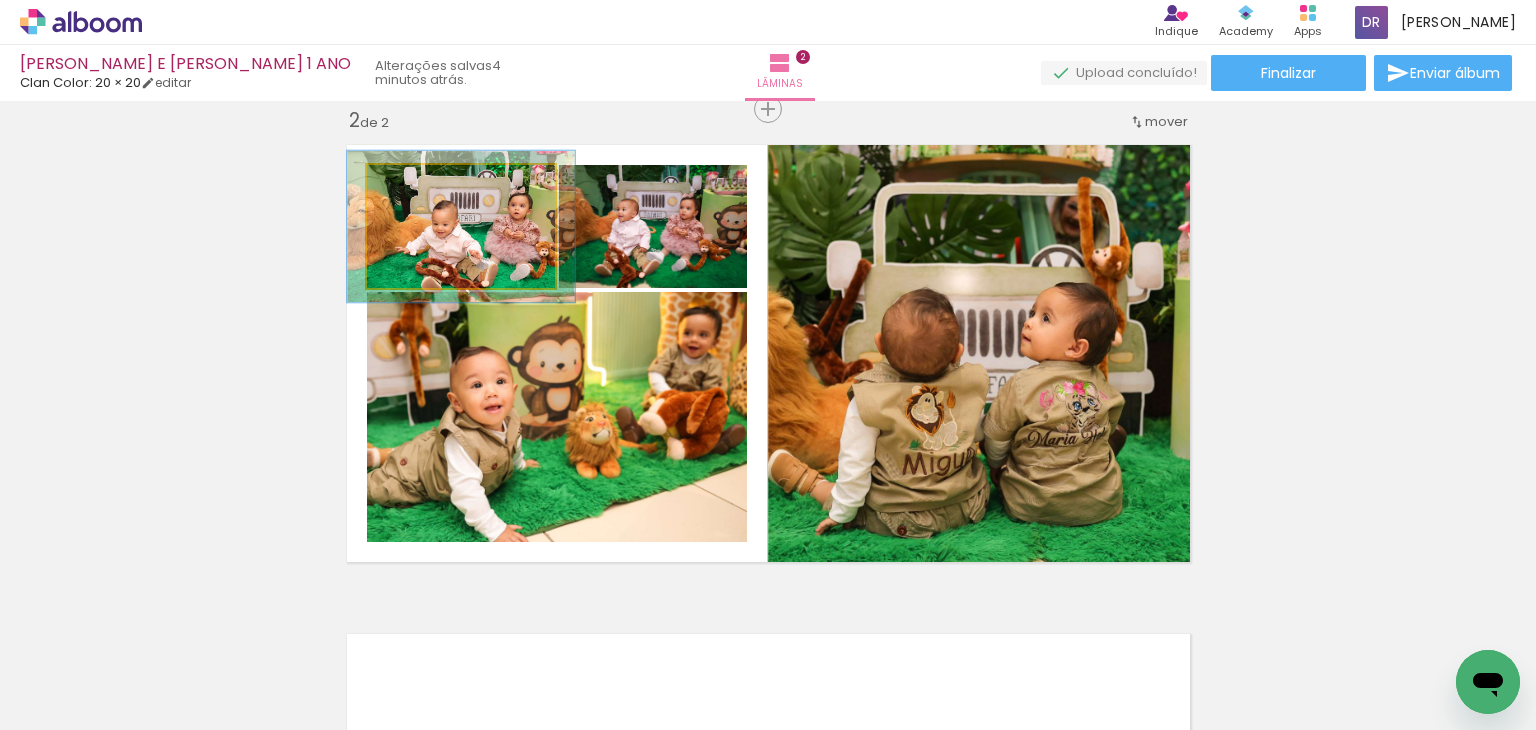 drag, startPoint x: 403, startPoint y: 185, endPoint x: 420, endPoint y: 185, distance: 17 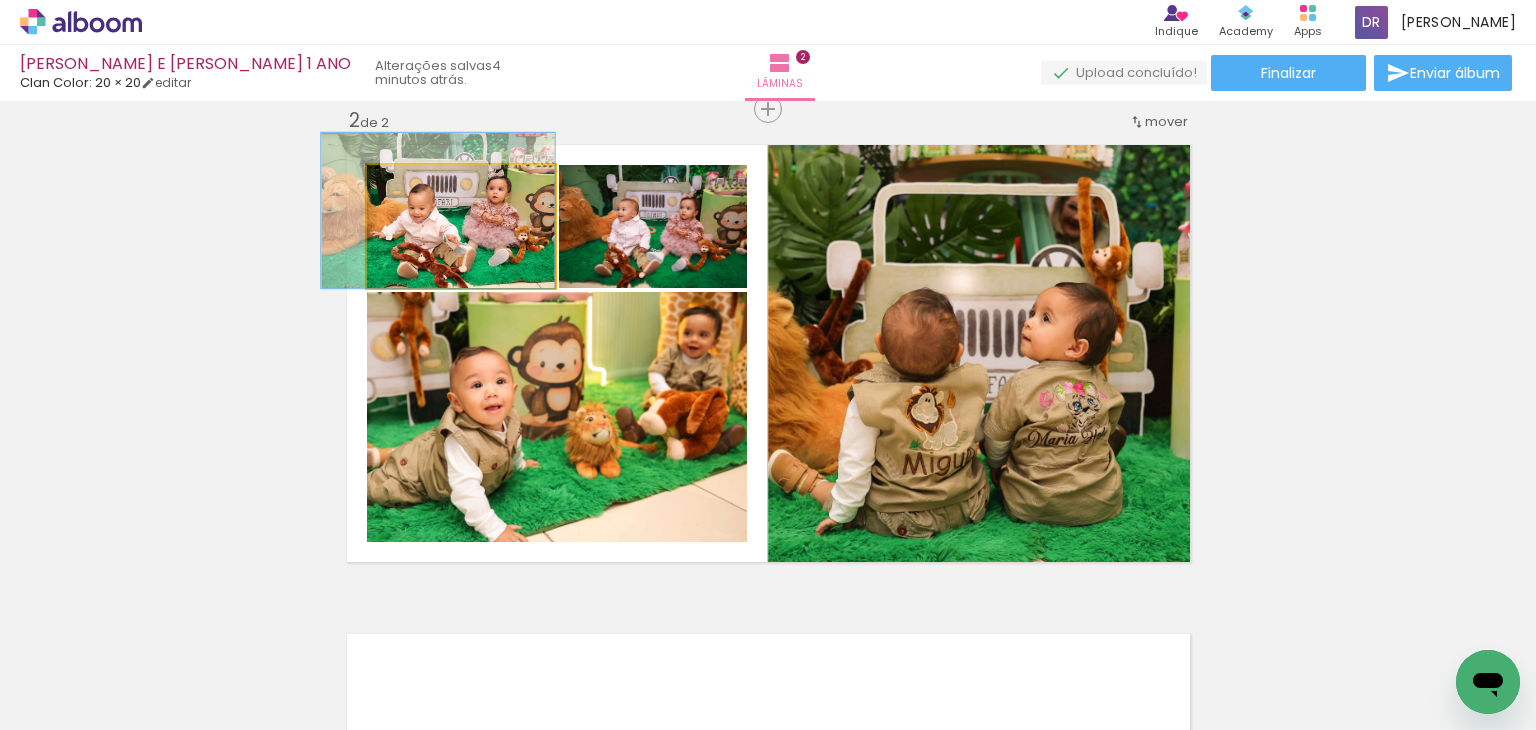 drag, startPoint x: 451, startPoint y: 229, endPoint x: 424, endPoint y: 212, distance: 31.906113 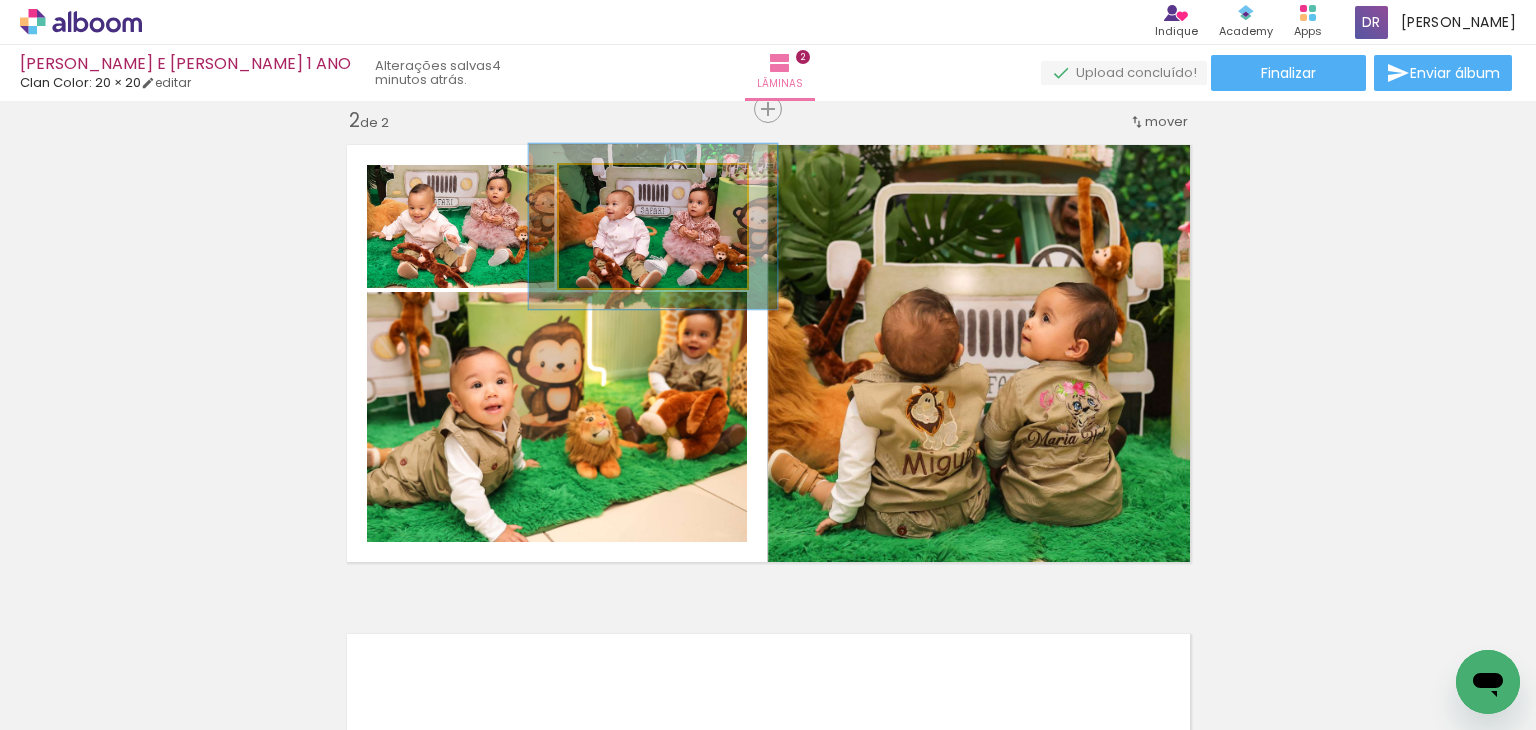 drag, startPoint x: 608, startPoint y: 189, endPoint x: 630, endPoint y: 182, distance: 23.086792 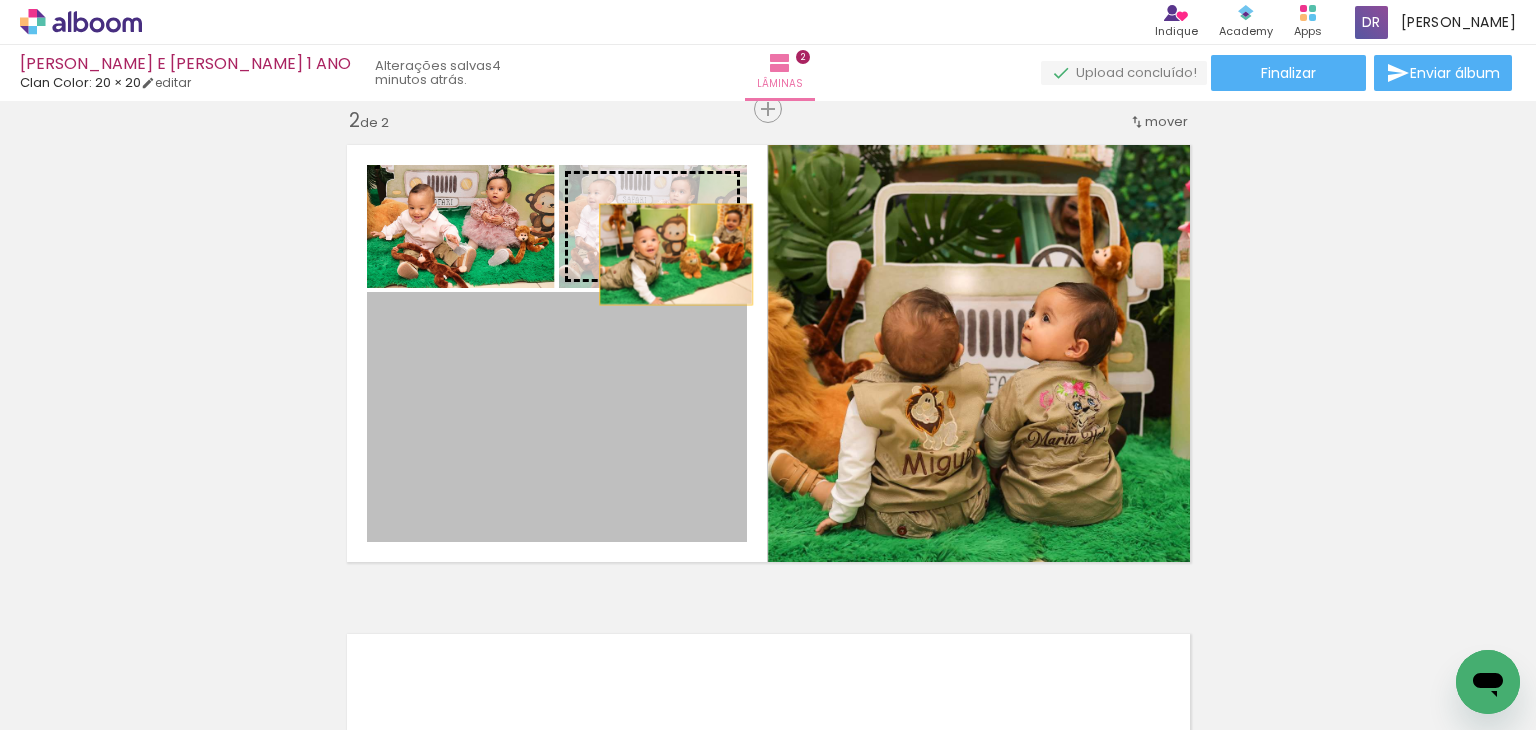 drag, startPoint x: 693, startPoint y: 444, endPoint x: 668, endPoint y: 248, distance: 197.58795 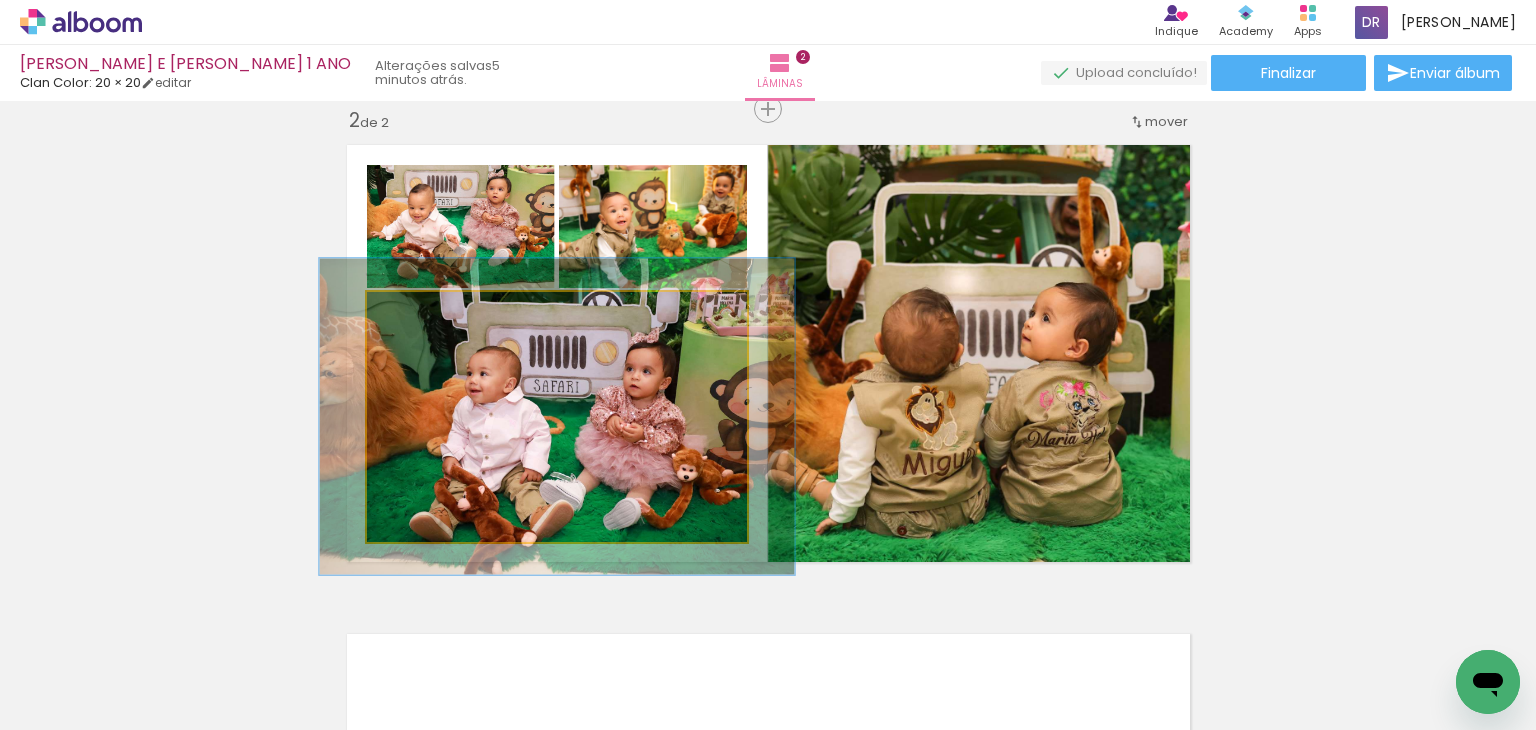 drag, startPoint x: 403, startPoint y: 306, endPoint x: 426, endPoint y: 304, distance: 23.086792 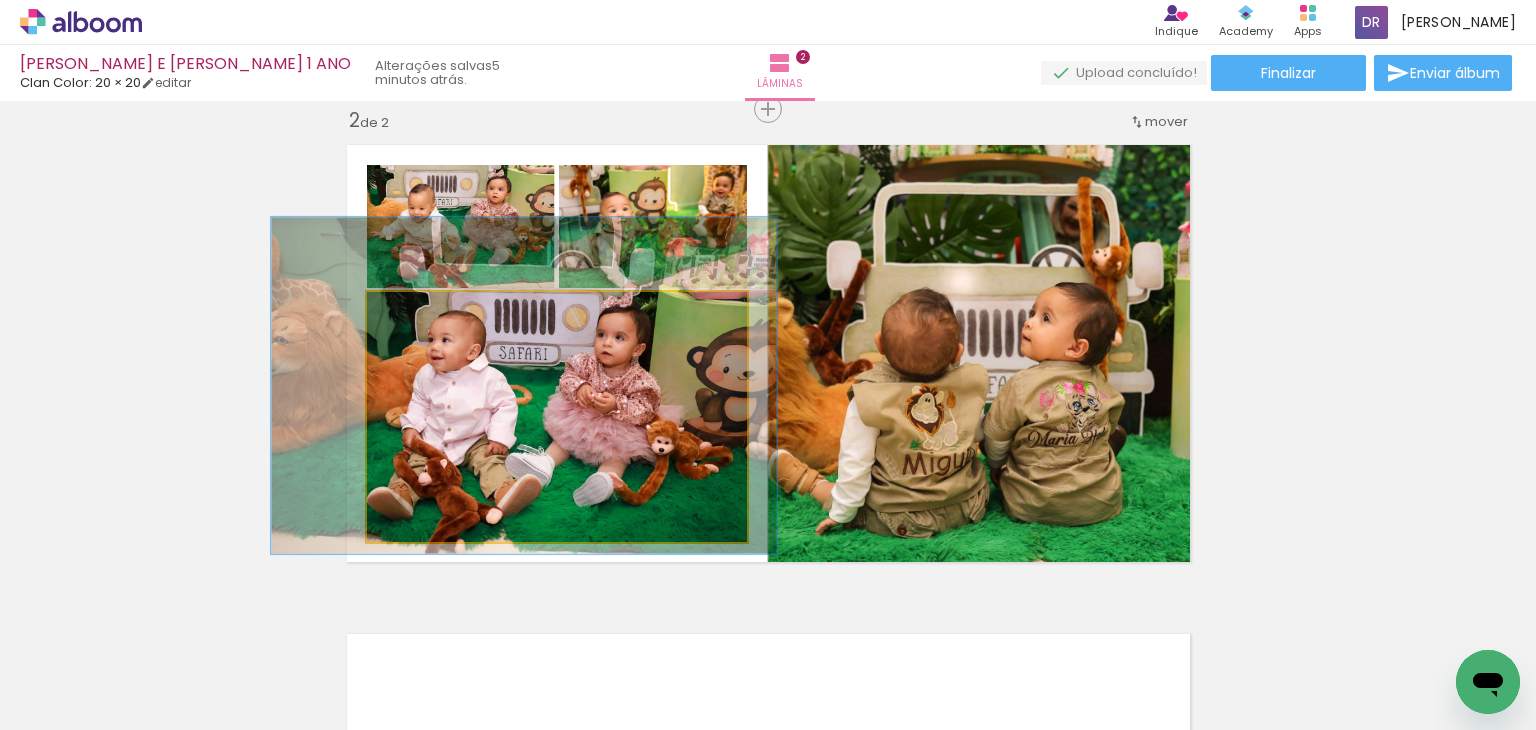 drag, startPoint x: 501, startPoint y: 437, endPoint x: 468, endPoint y: 406, distance: 45.276924 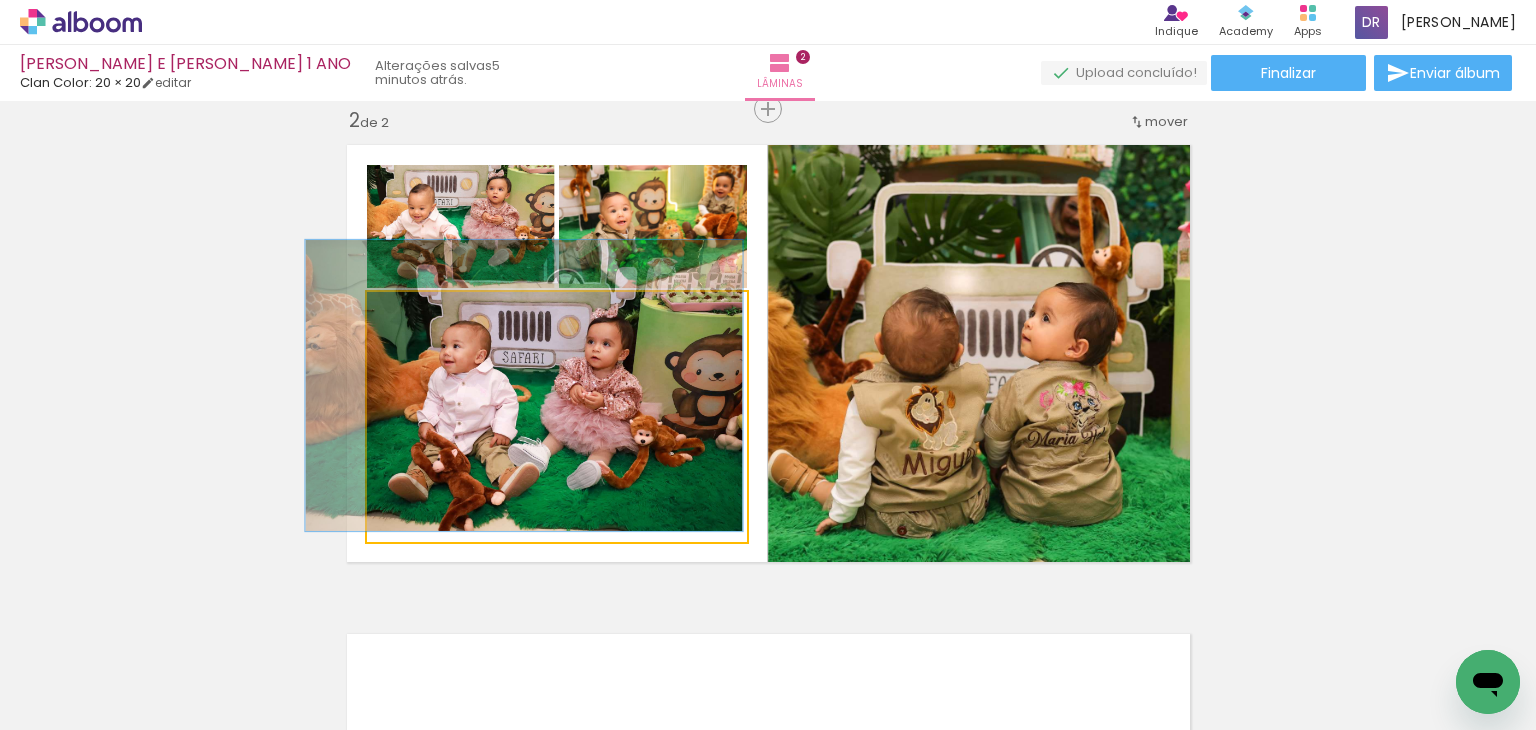 drag, startPoint x: 446, startPoint y: 319, endPoint x: 429, endPoint y: 324, distance: 17.720045 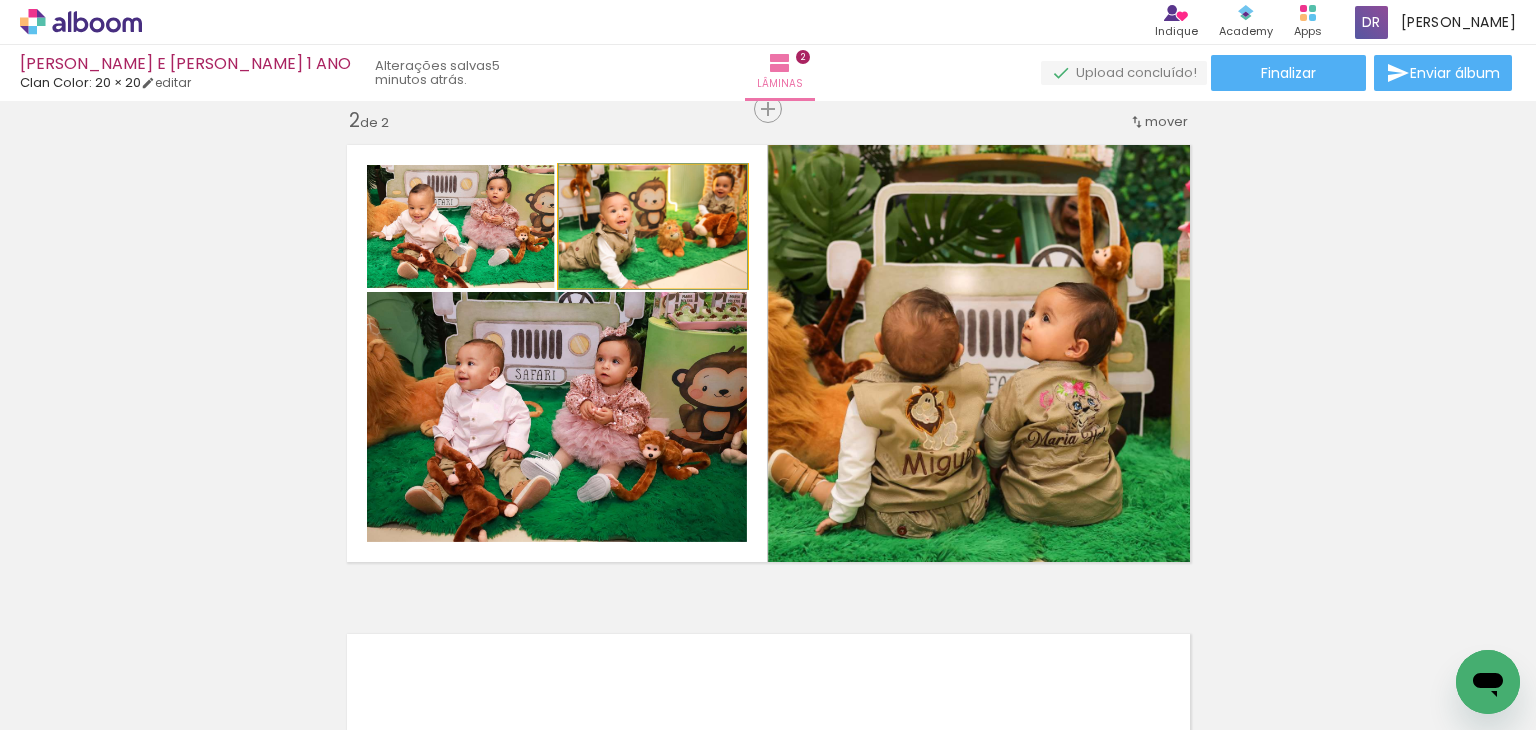 click at bounding box center [606, 186] 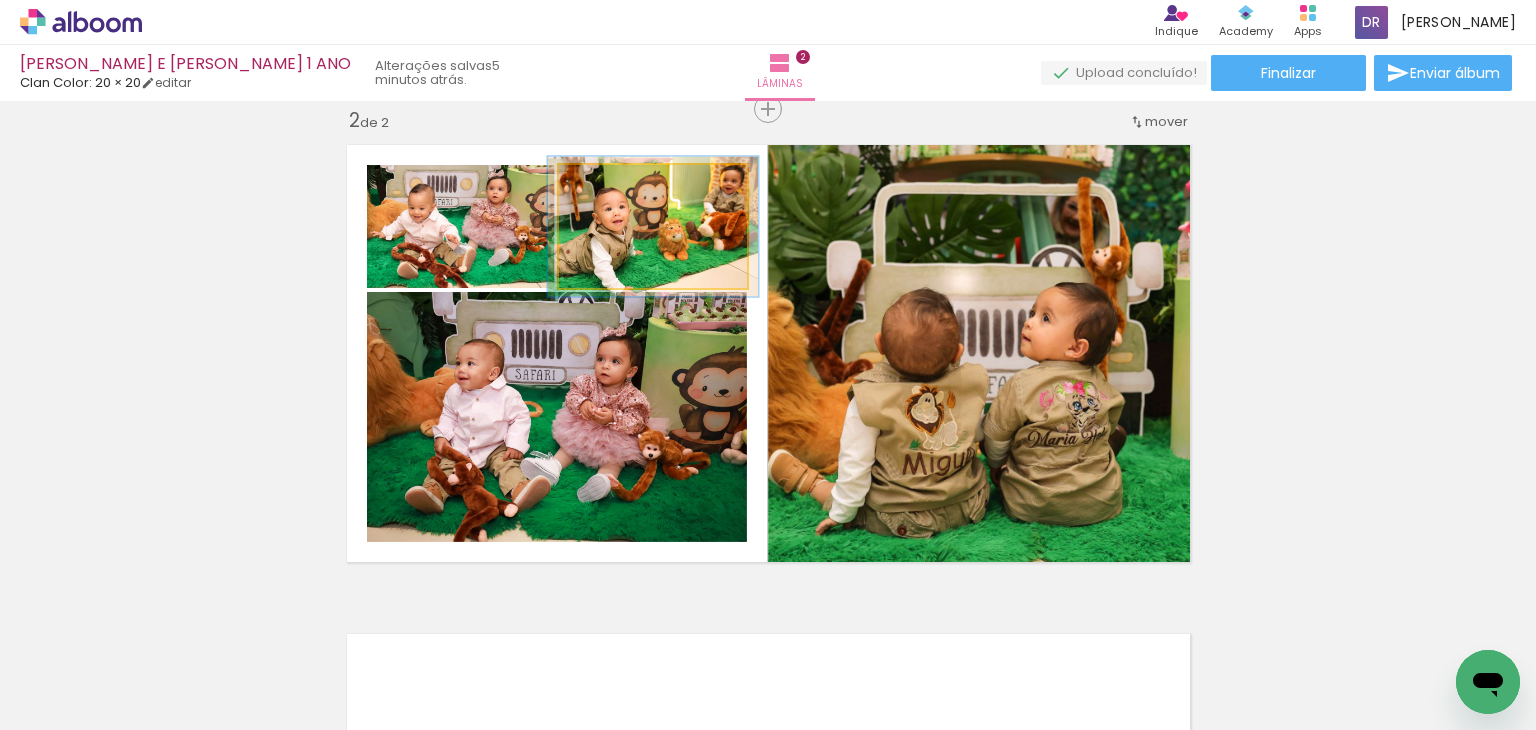 drag, startPoint x: 596, startPoint y: 185, endPoint x: 616, endPoint y: 198, distance: 23.853722 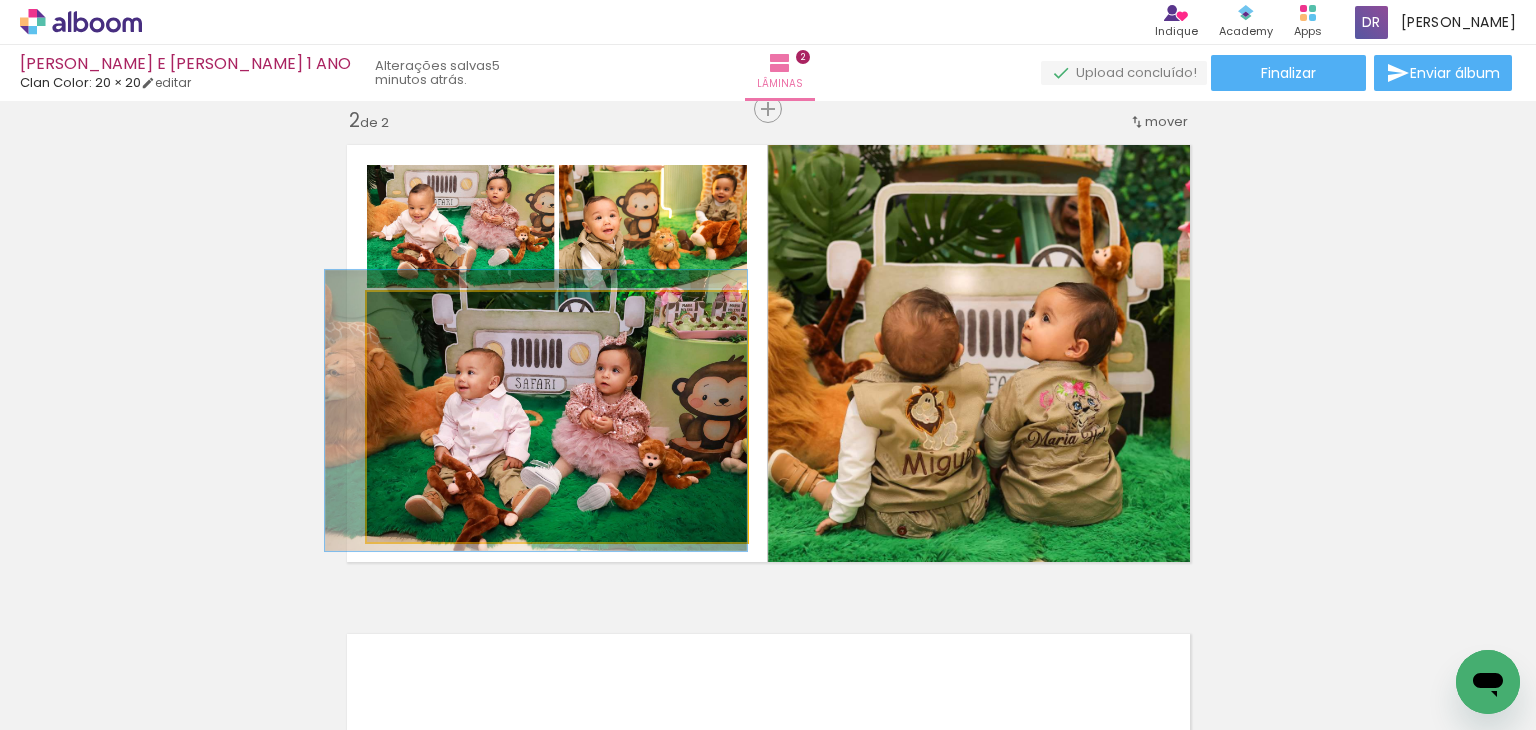 drag, startPoint x: 664, startPoint y: 365, endPoint x: 655, endPoint y: 376, distance: 14.21267 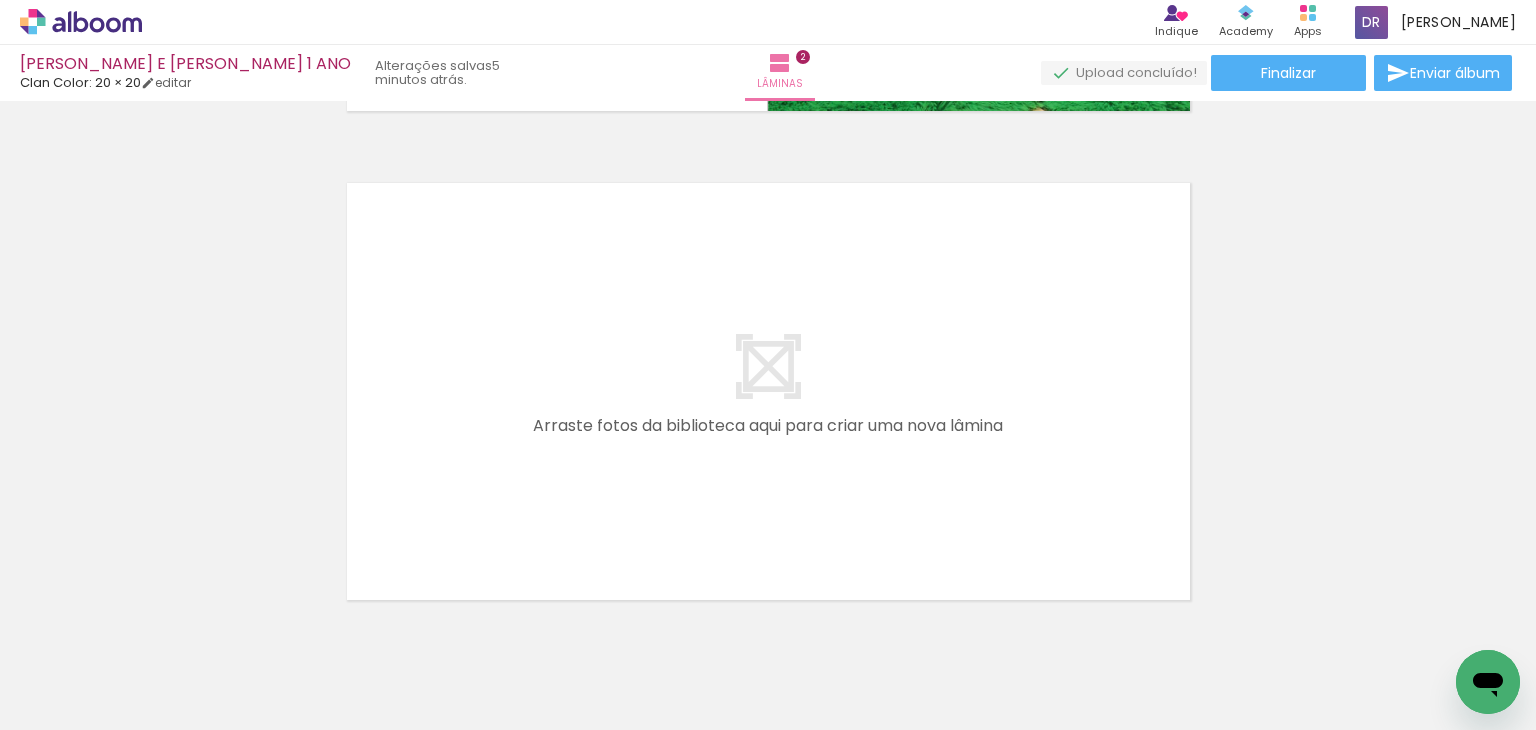 scroll, scrollTop: 1000, scrollLeft: 0, axis: vertical 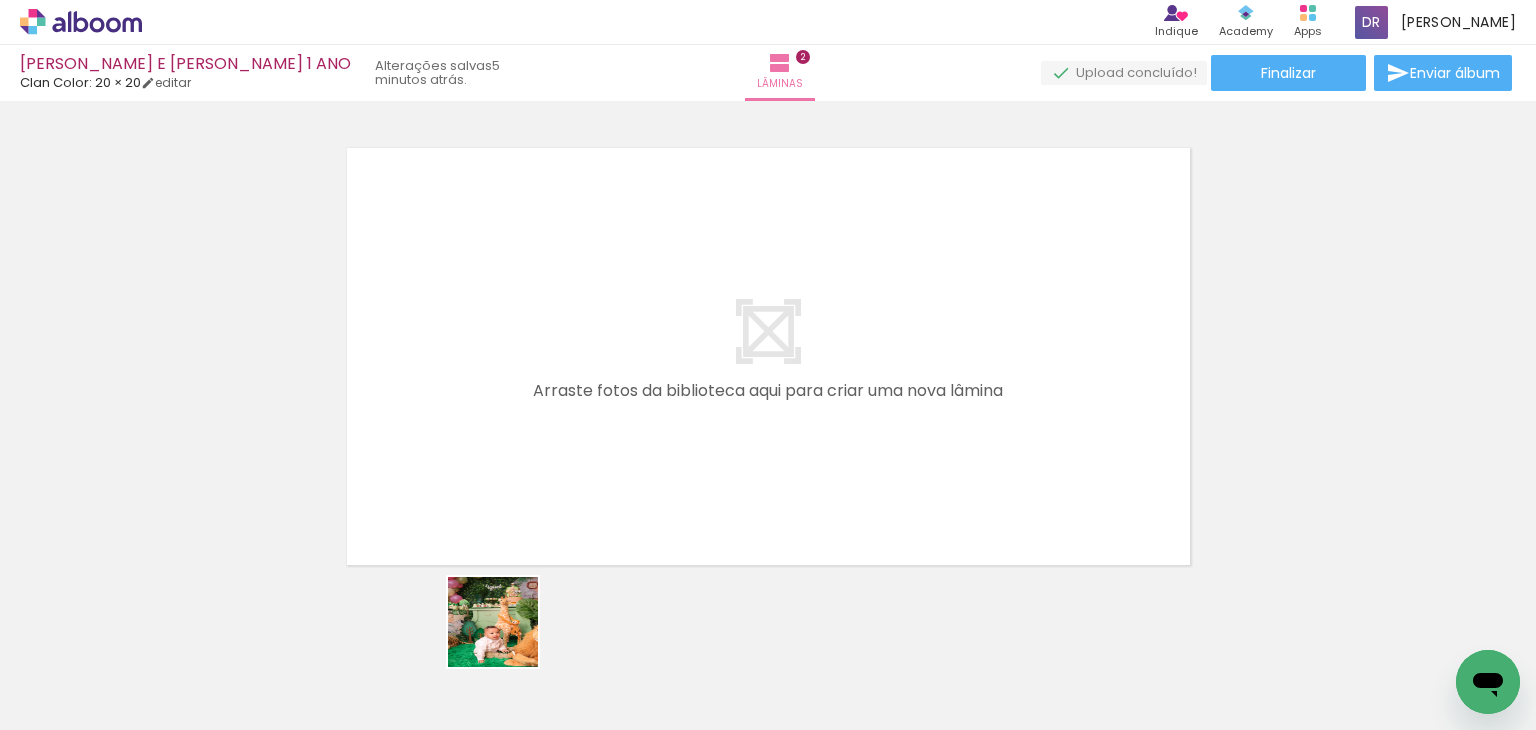 drag, startPoint x: 492, startPoint y: 661, endPoint x: 445, endPoint y: 621, distance: 61.7171 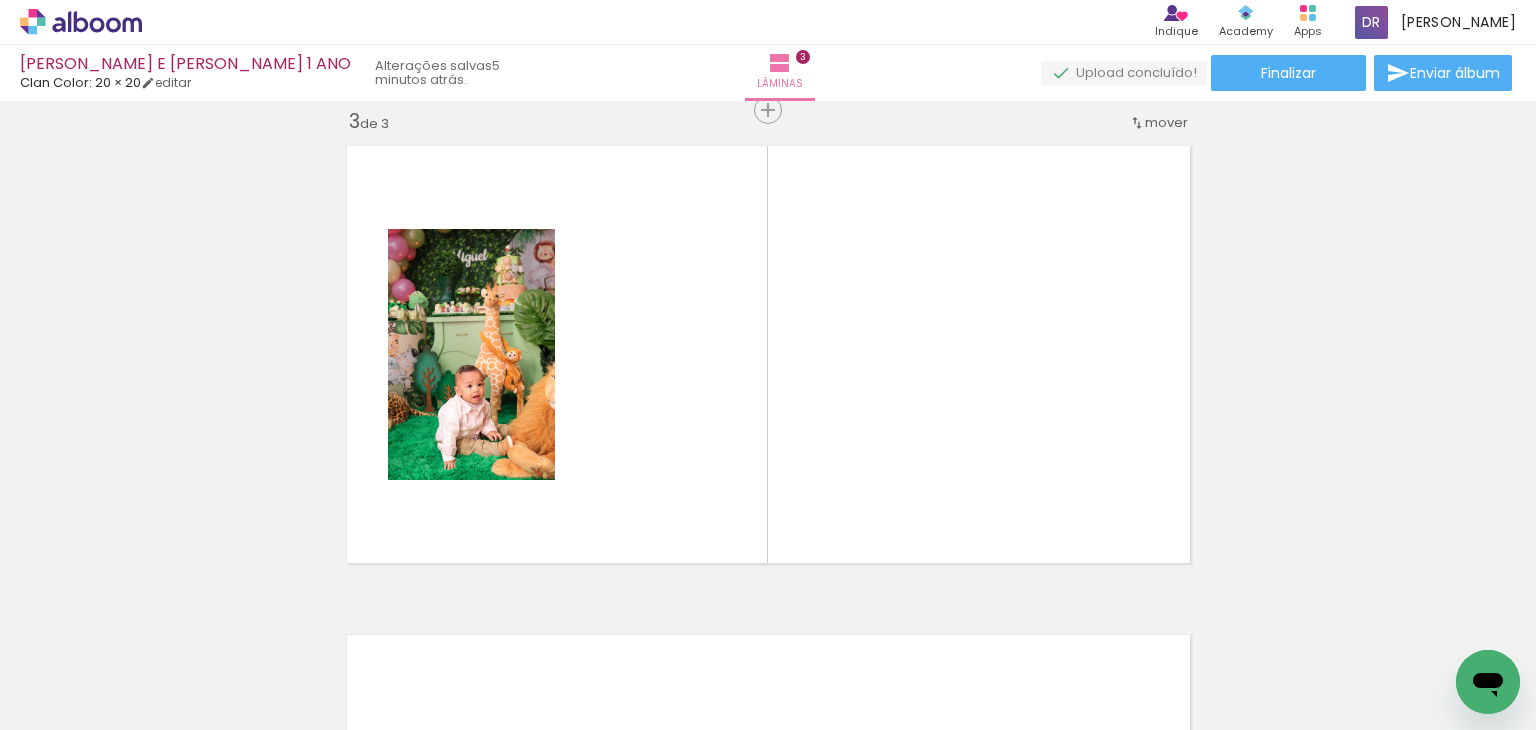 scroll, scrollTop: 1004, scrollLeft: 0, axis: vertical 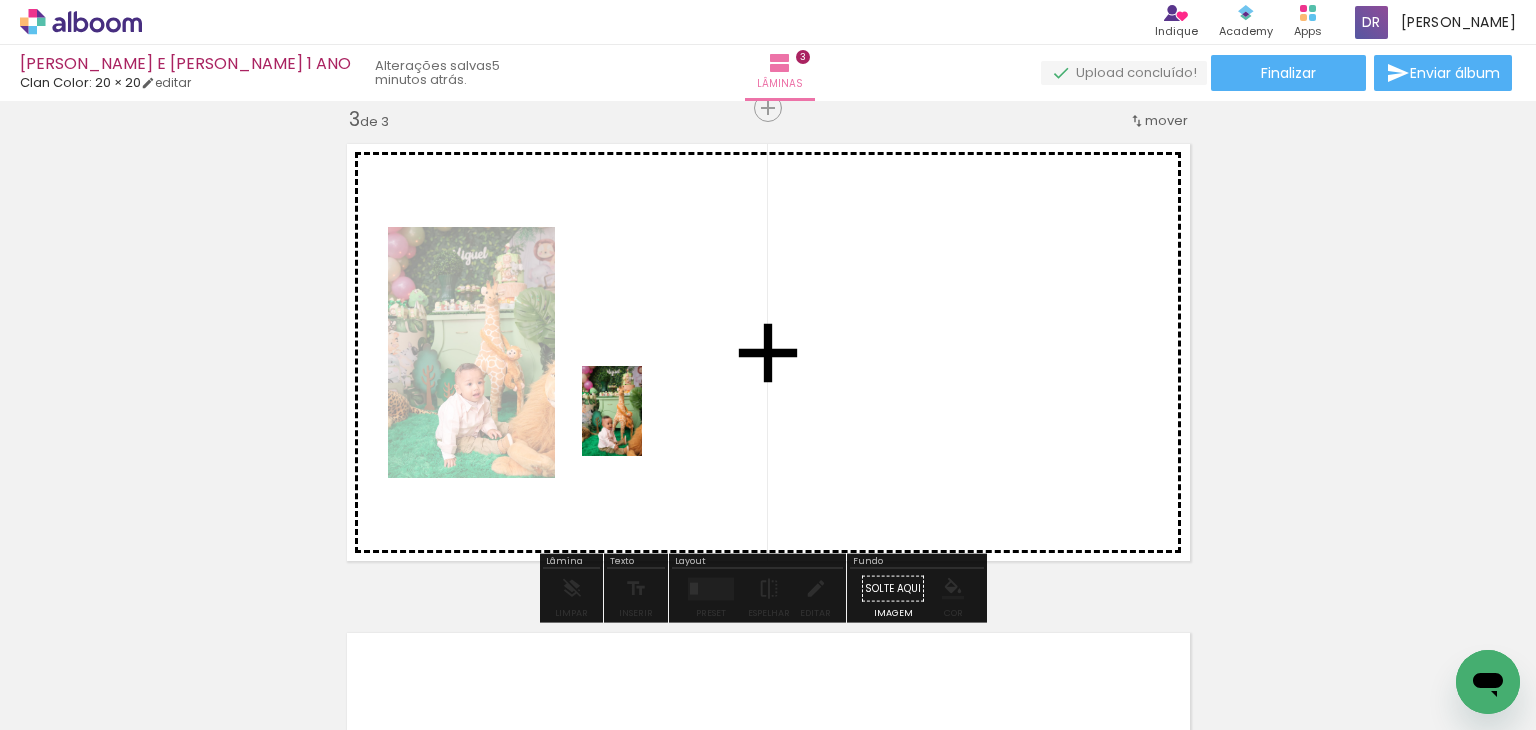 drag, startPoint x: 407, startPoint y: 638, endPoint x: 643, endPoint y: 425, distance: 317.90723 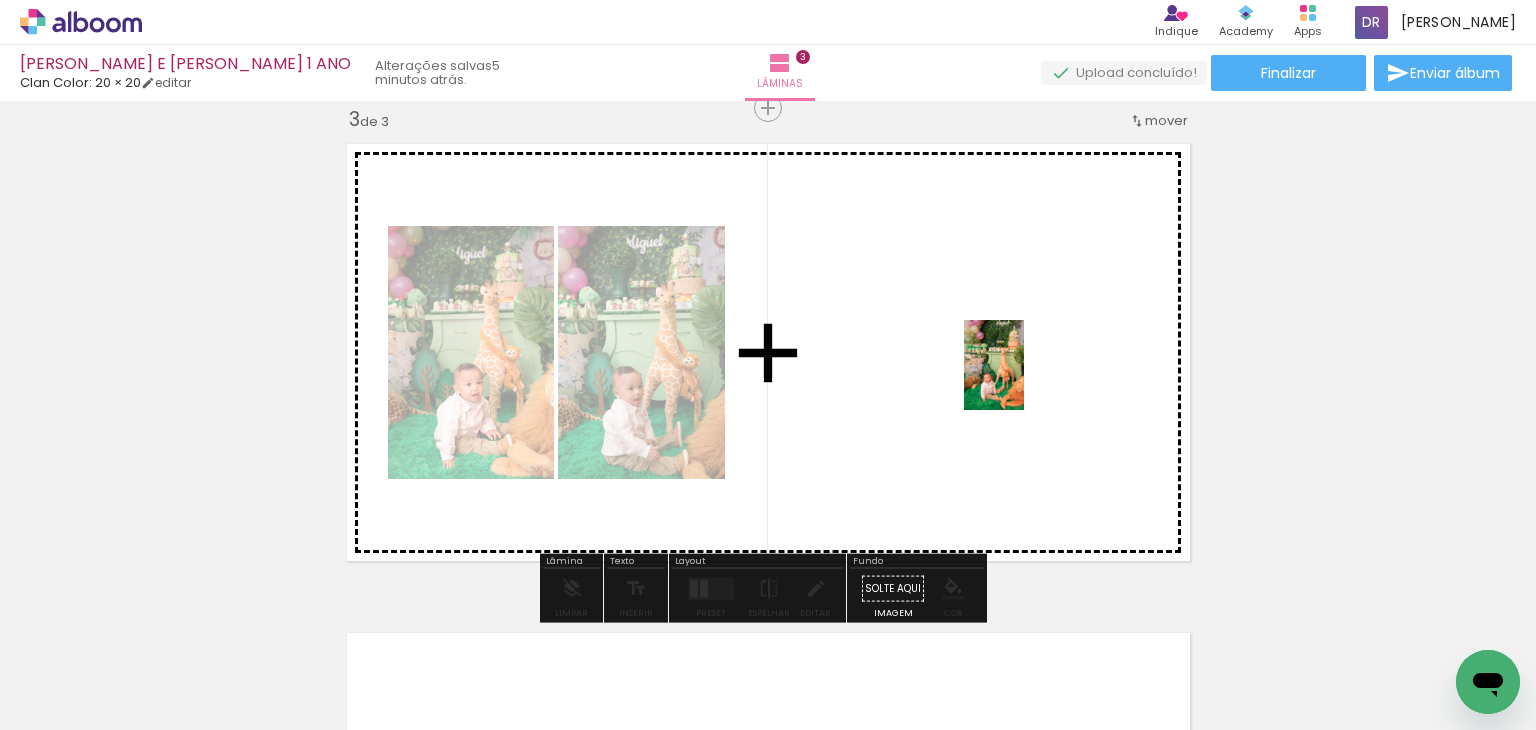 drag, startPoint x: 413, startPoint y: 641, endPoint x: 958, endPoint y: 404, distance: 594.3013 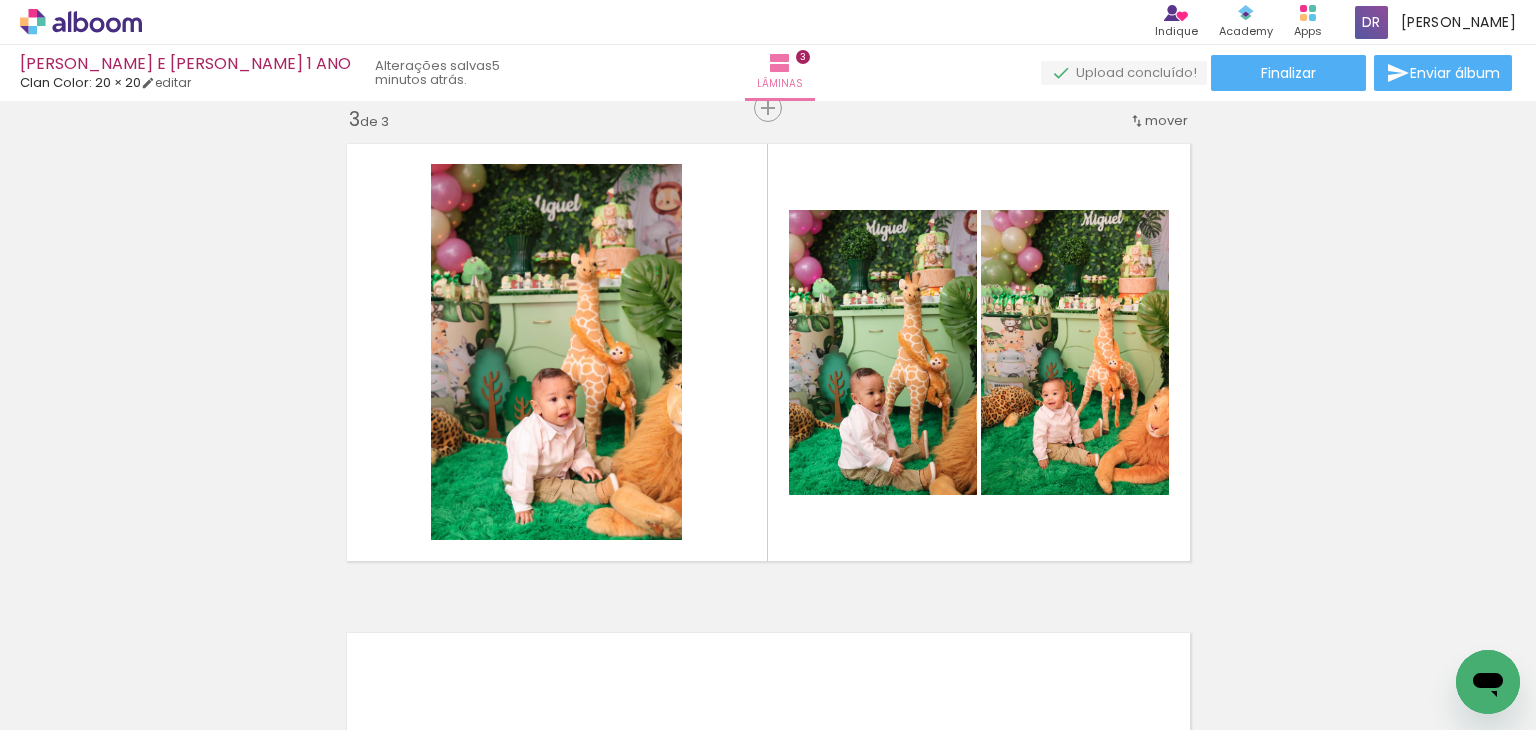 scroll, scrollTop: 0, scrollLeft: 5129, axis: horizontal 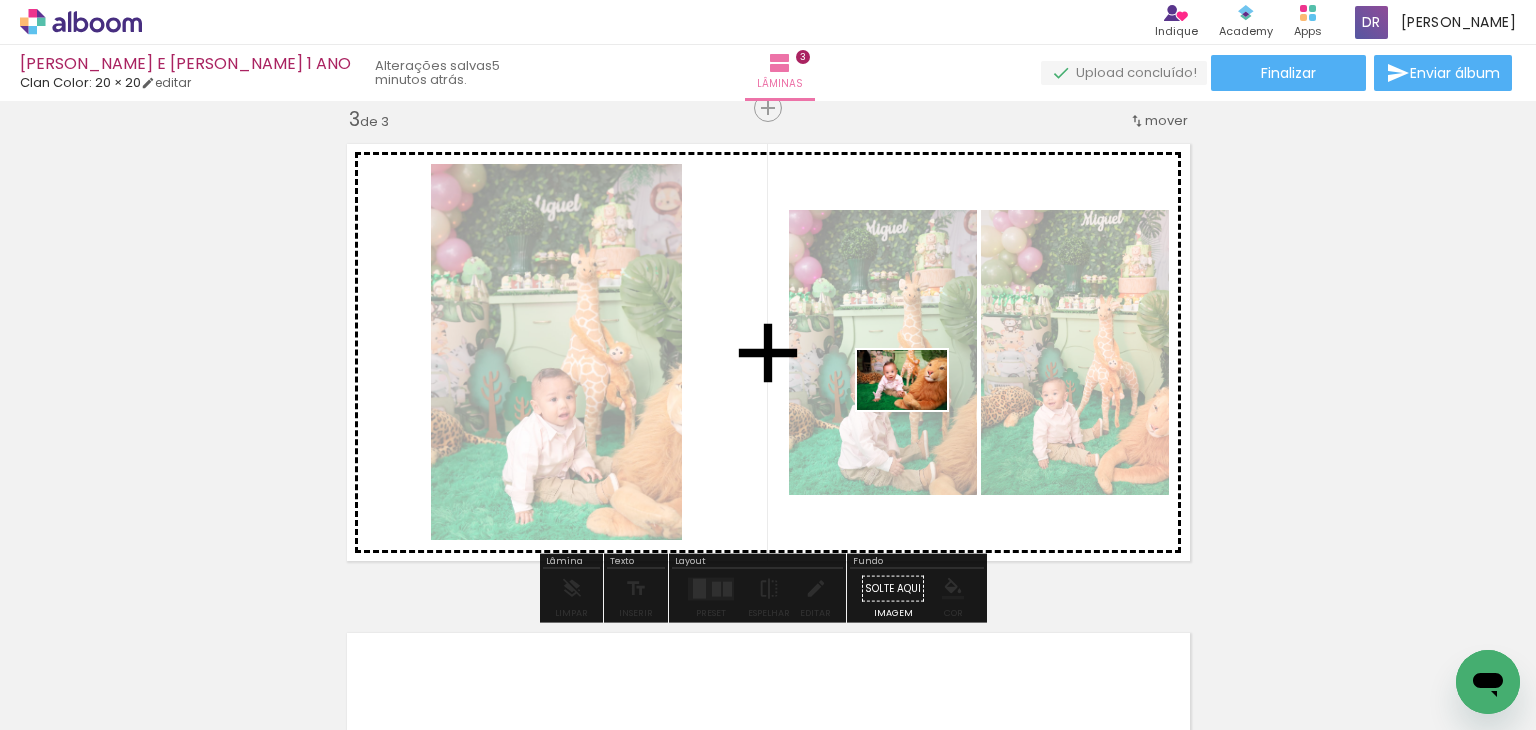 drag, startPoint x: 1232, startPoint y: 637, endPoint x: 913, endPoint y: 408, distance: 392.68564 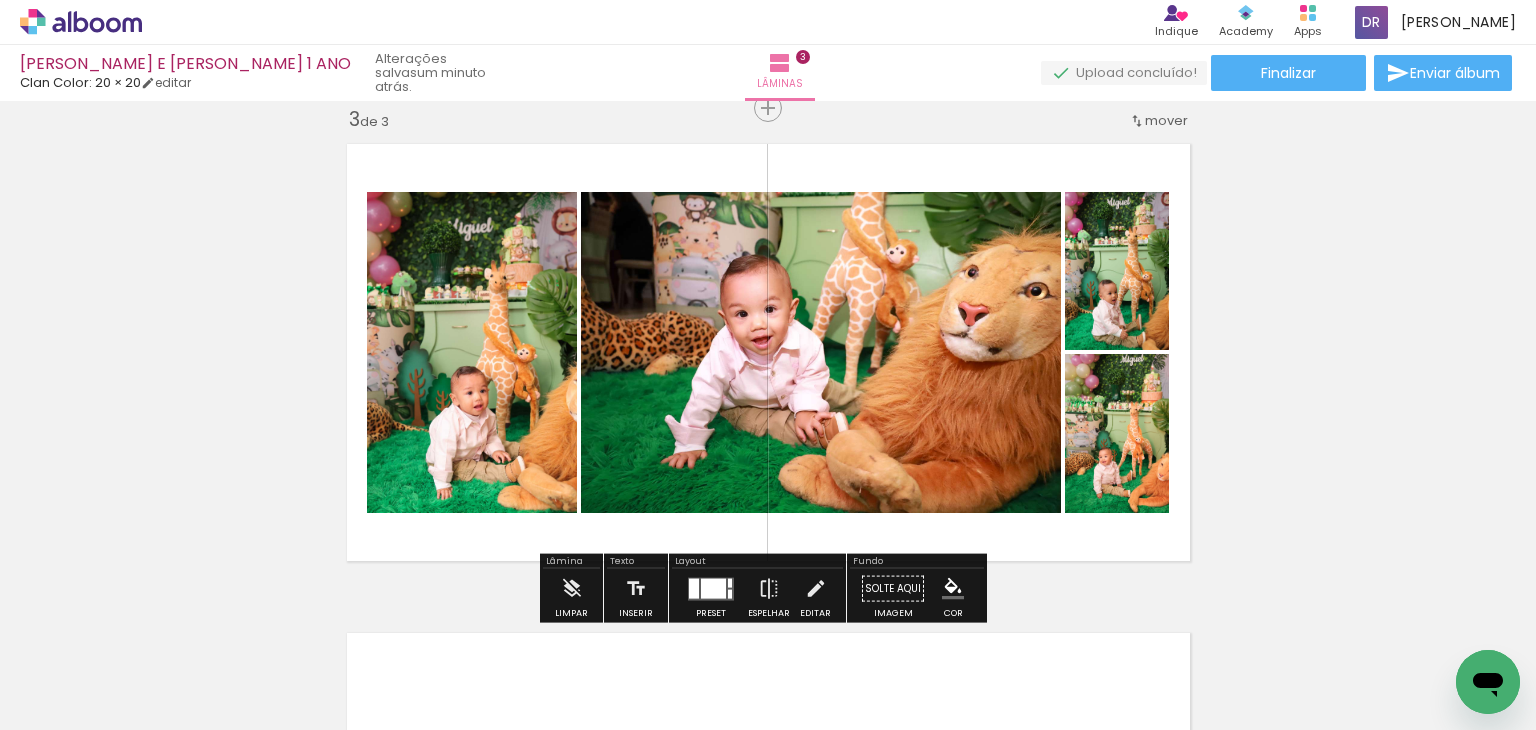 click at bounding box center (713, 588) 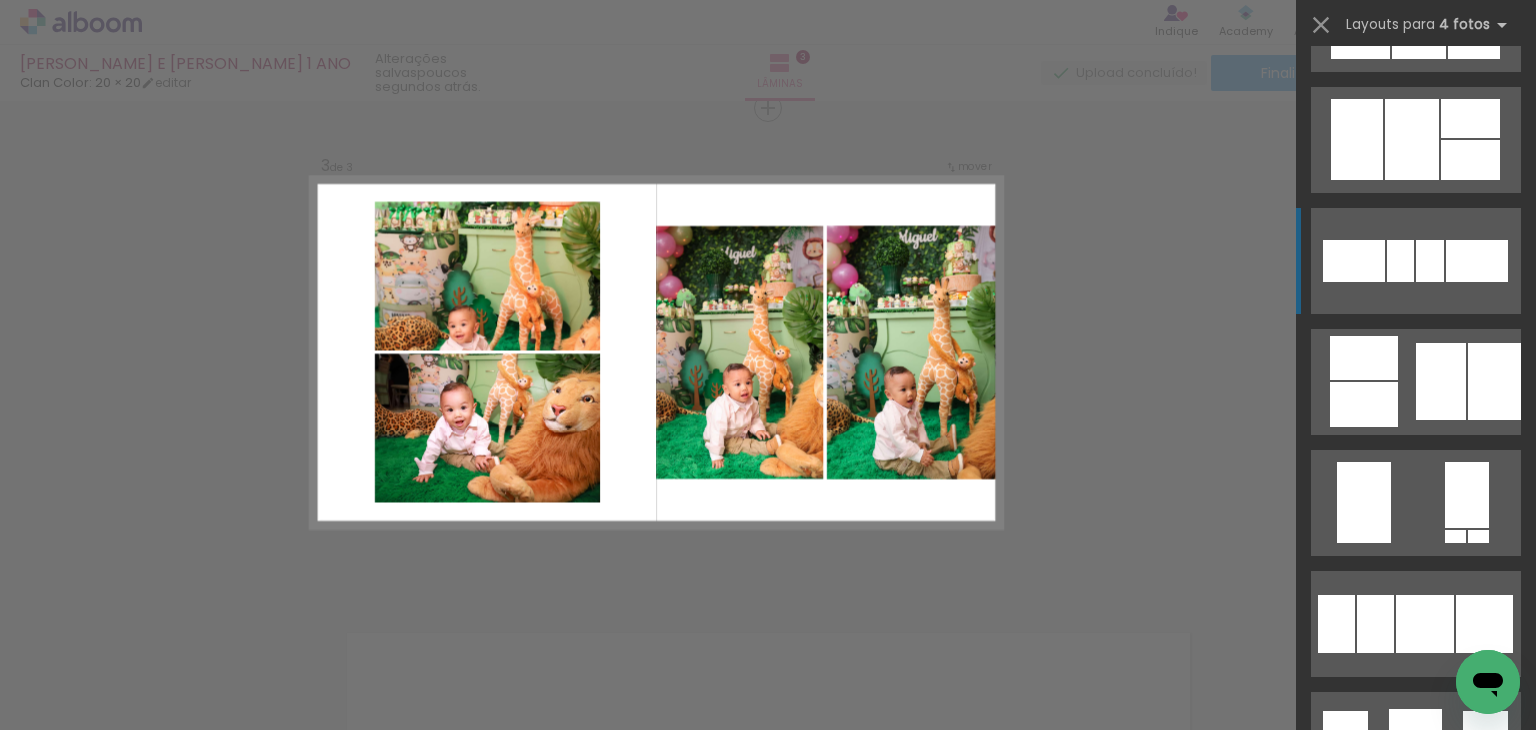 scroll, scrollTop: 9900, scrollLeft: 0, axis: vertical 